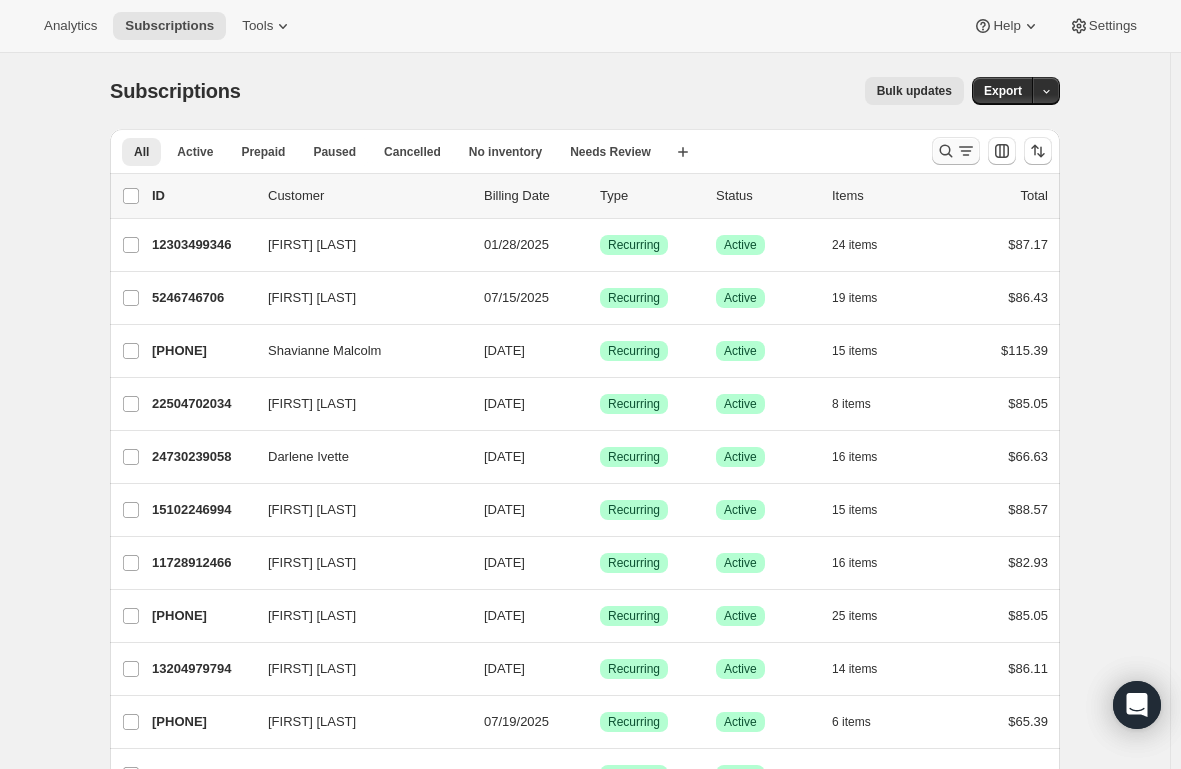 scroll, scrollTop: 0, scrollLeft: 0, axis: both 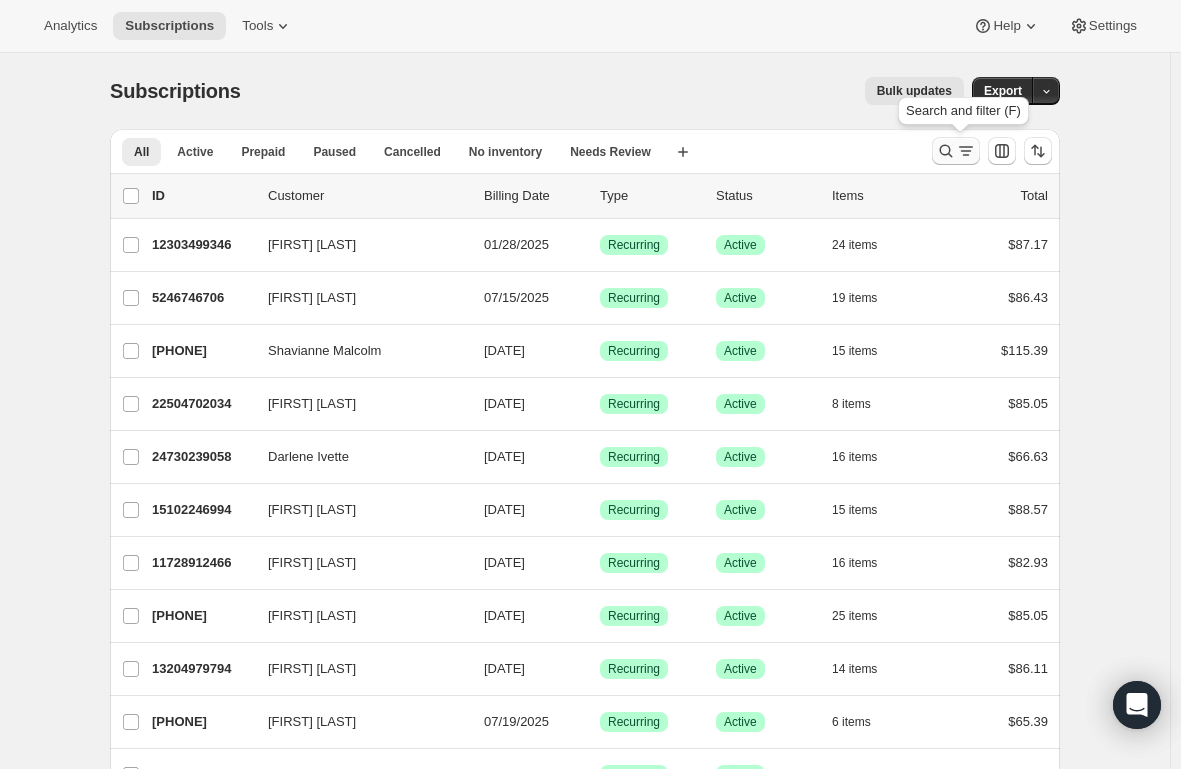 click 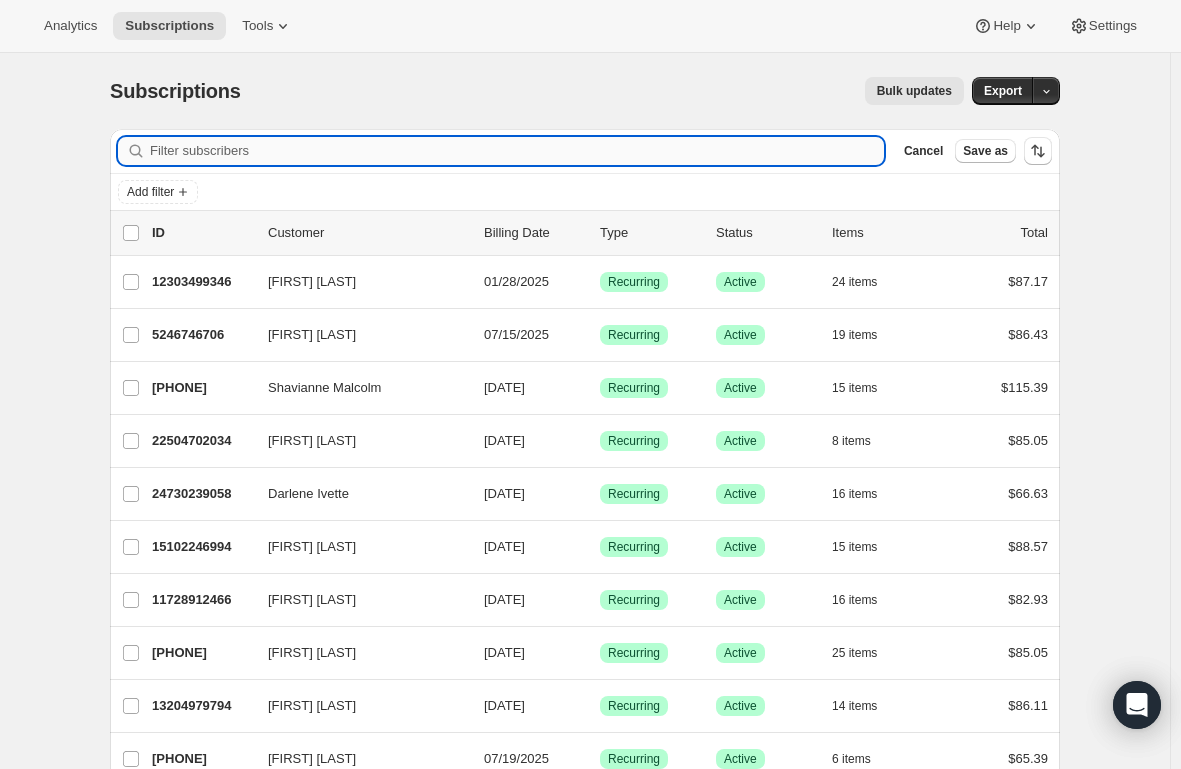 click on "Filter subscribers" at bounding box center (517, 151) 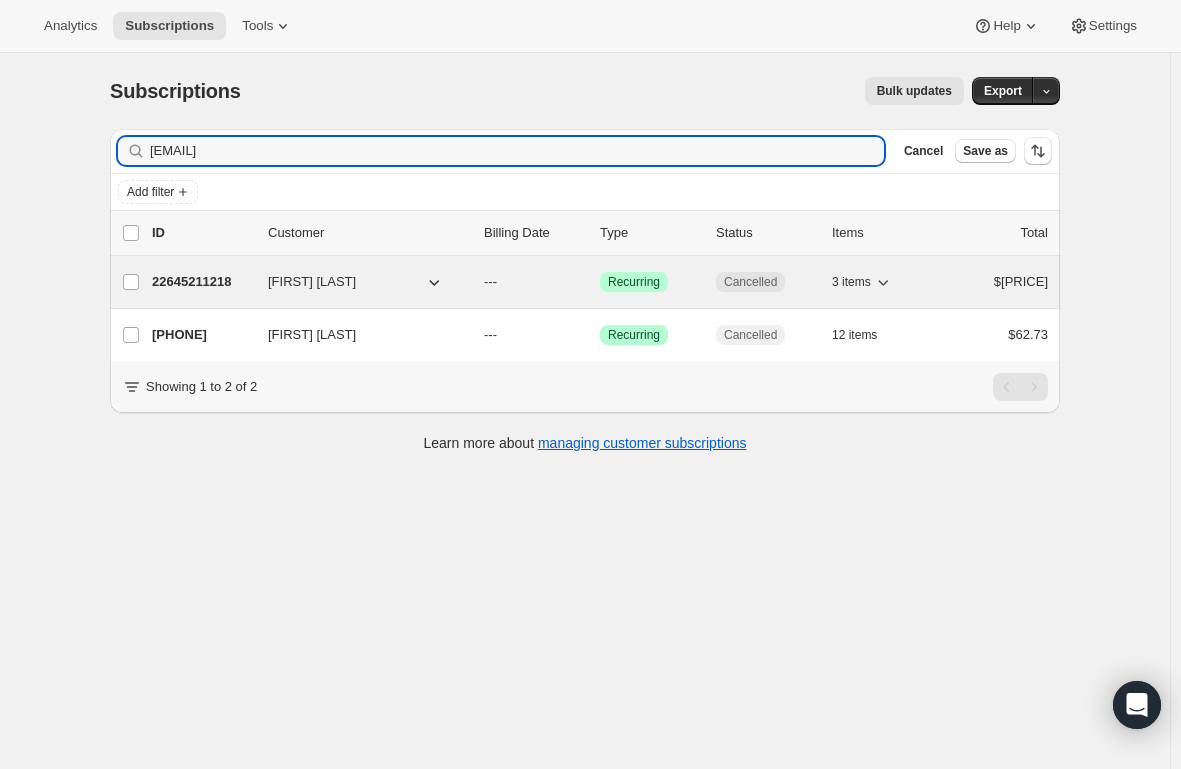 type on "[EMAIL]" 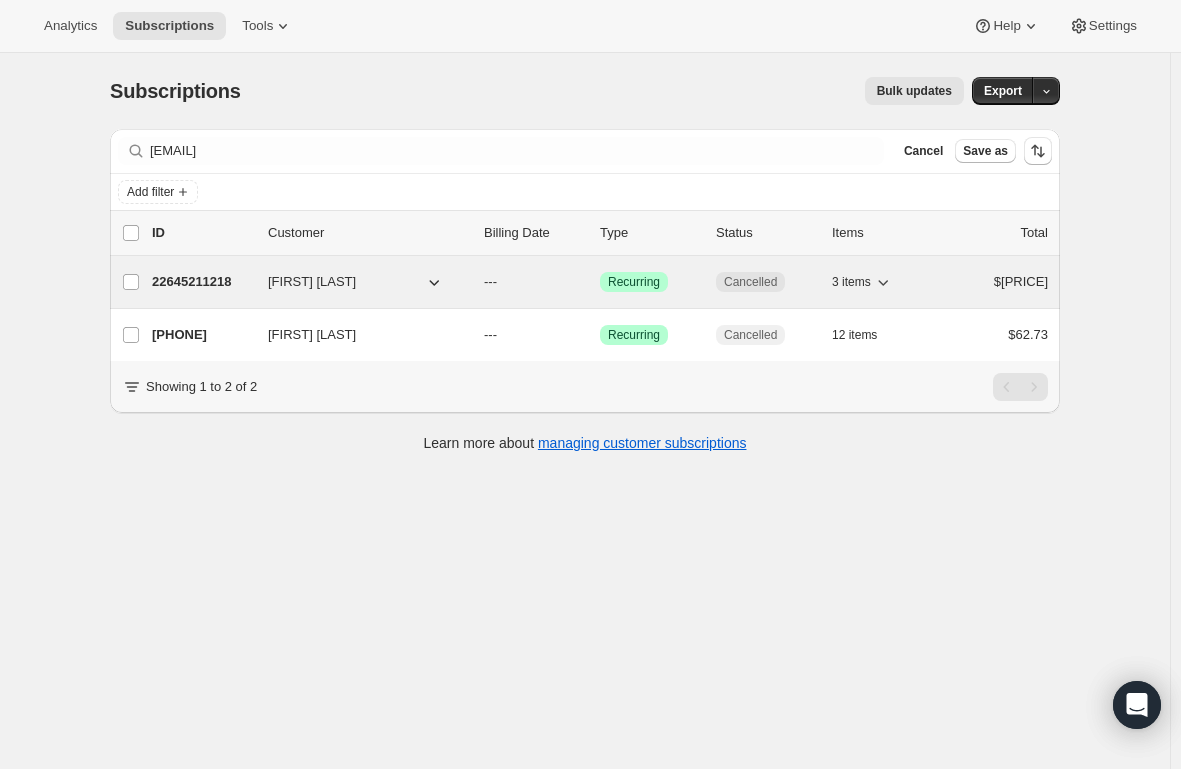 click on "22645211218" at bounding box center (202, 282) 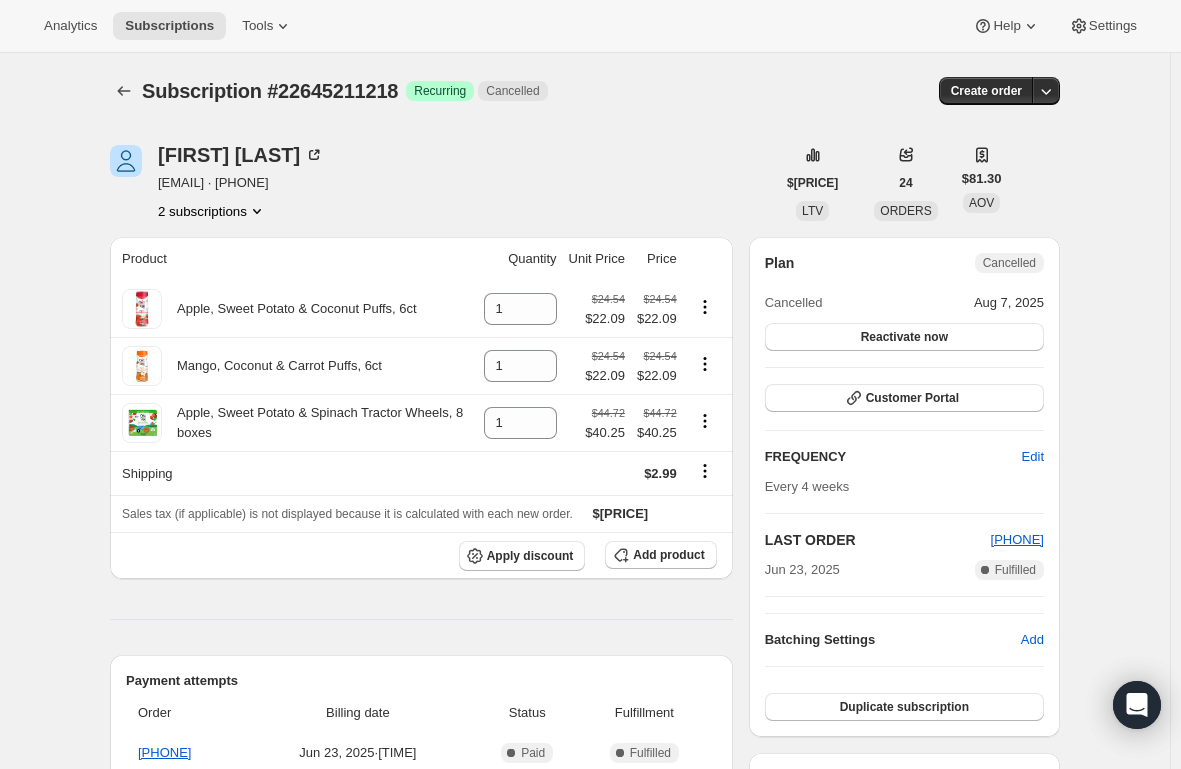 click on "2 subscriptions" at bounding box center (212, 211) 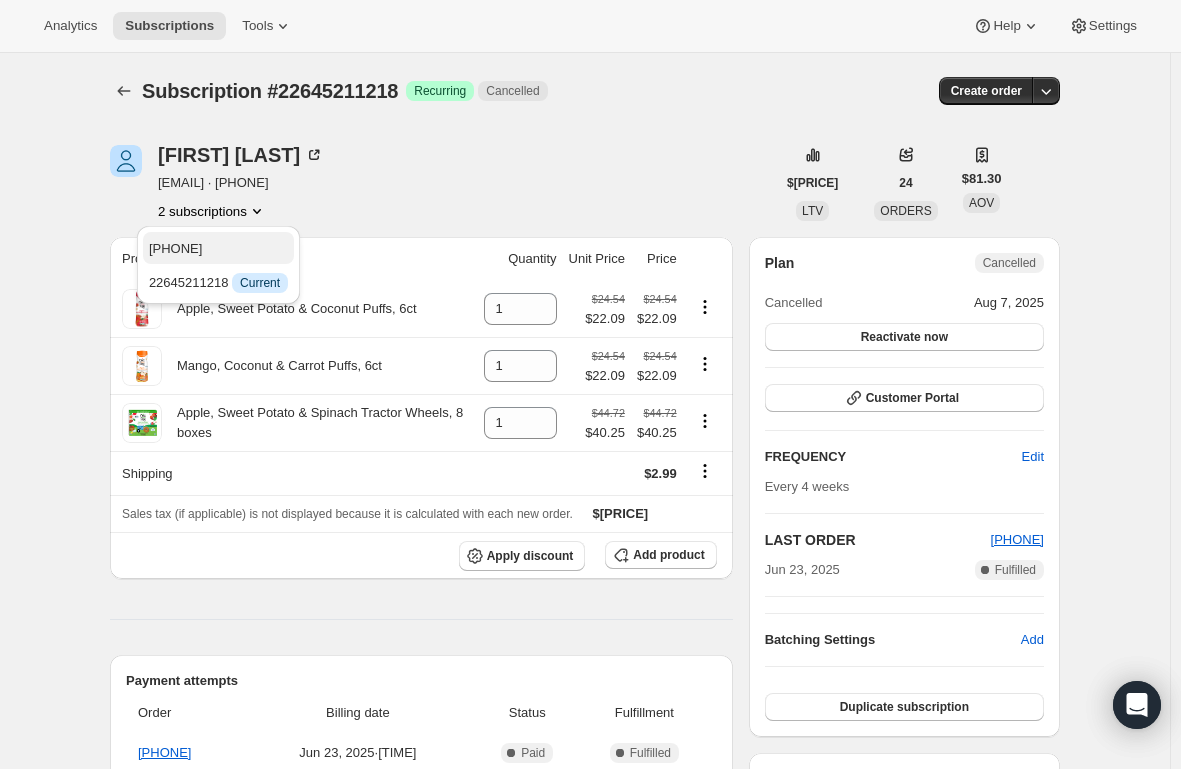 click on "[PHONE]" at bounding box center (175, 248) 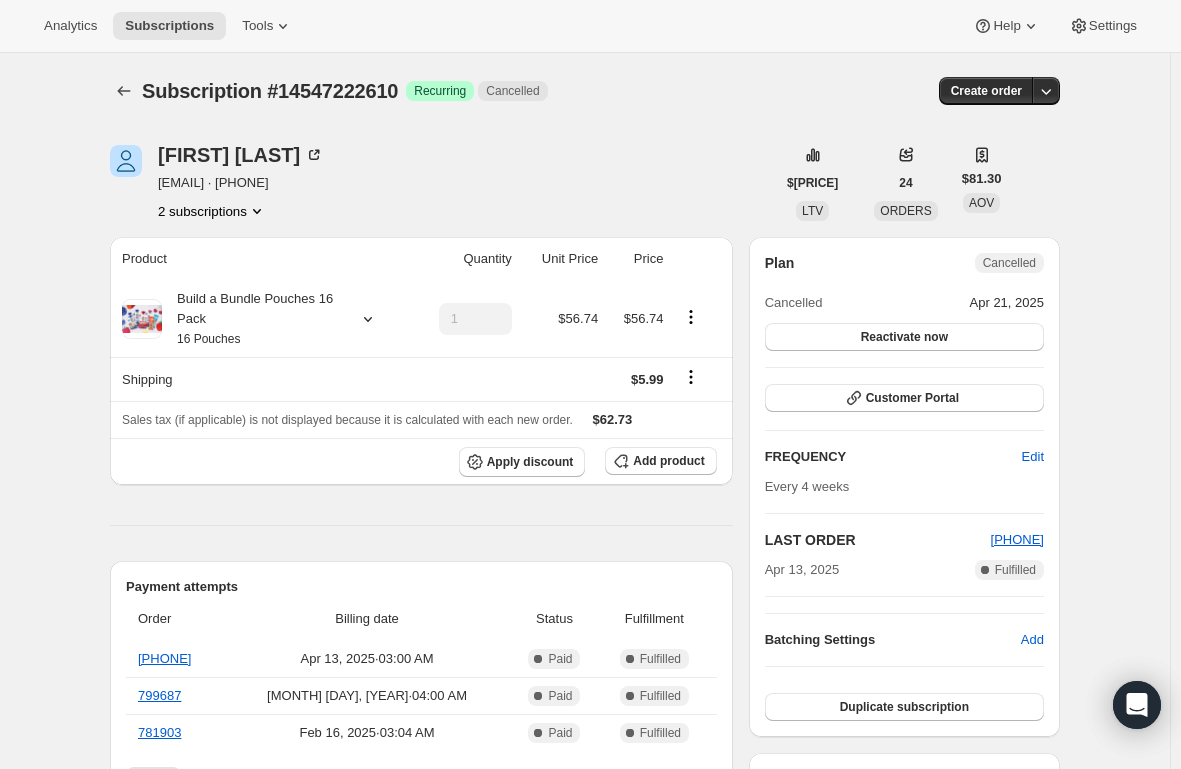 click on "2 subscriptions" at bounding box center [212, 211] 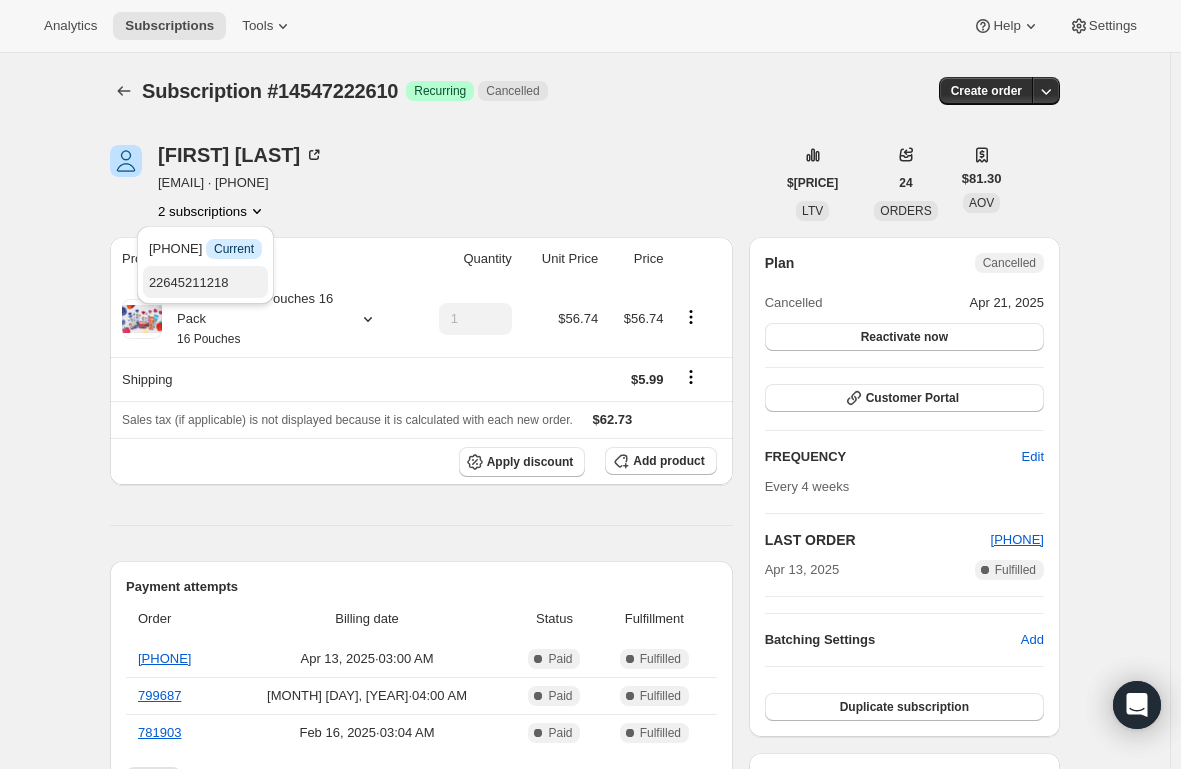 click on "22645211218" at bounding box center (189, 282) 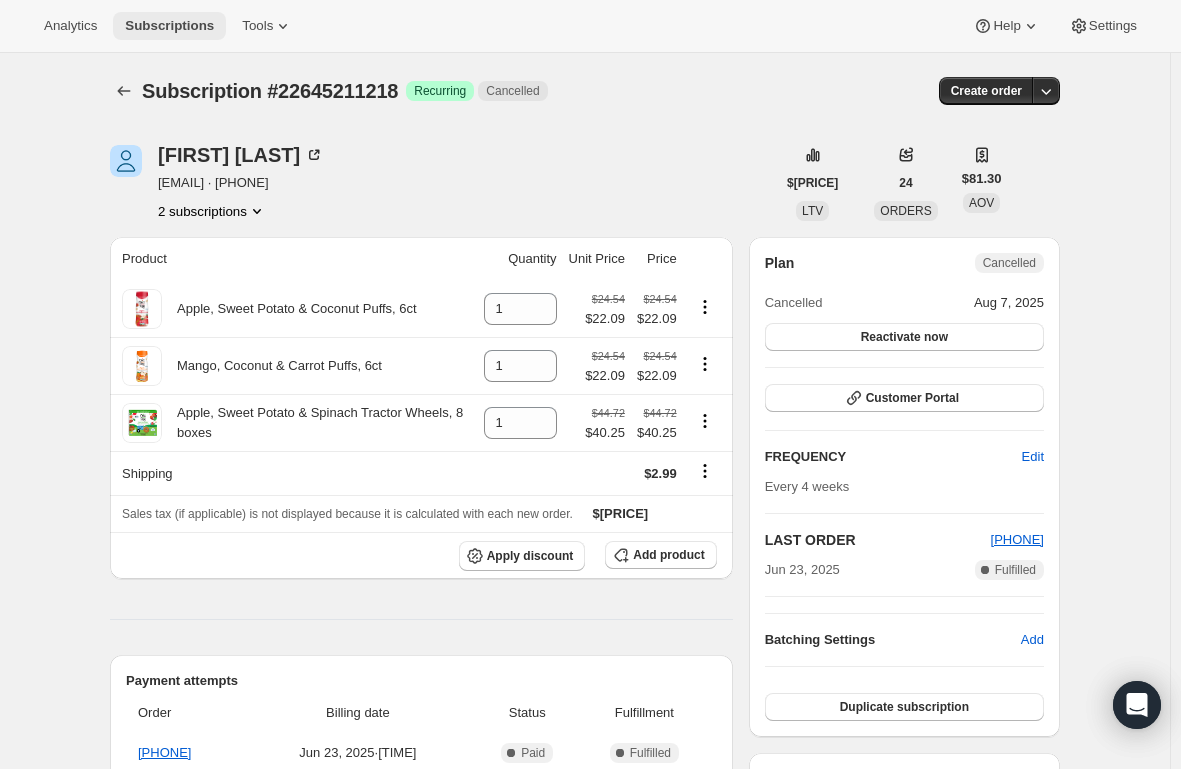 click on "Subscriptions" at bounding box center [169, 26] 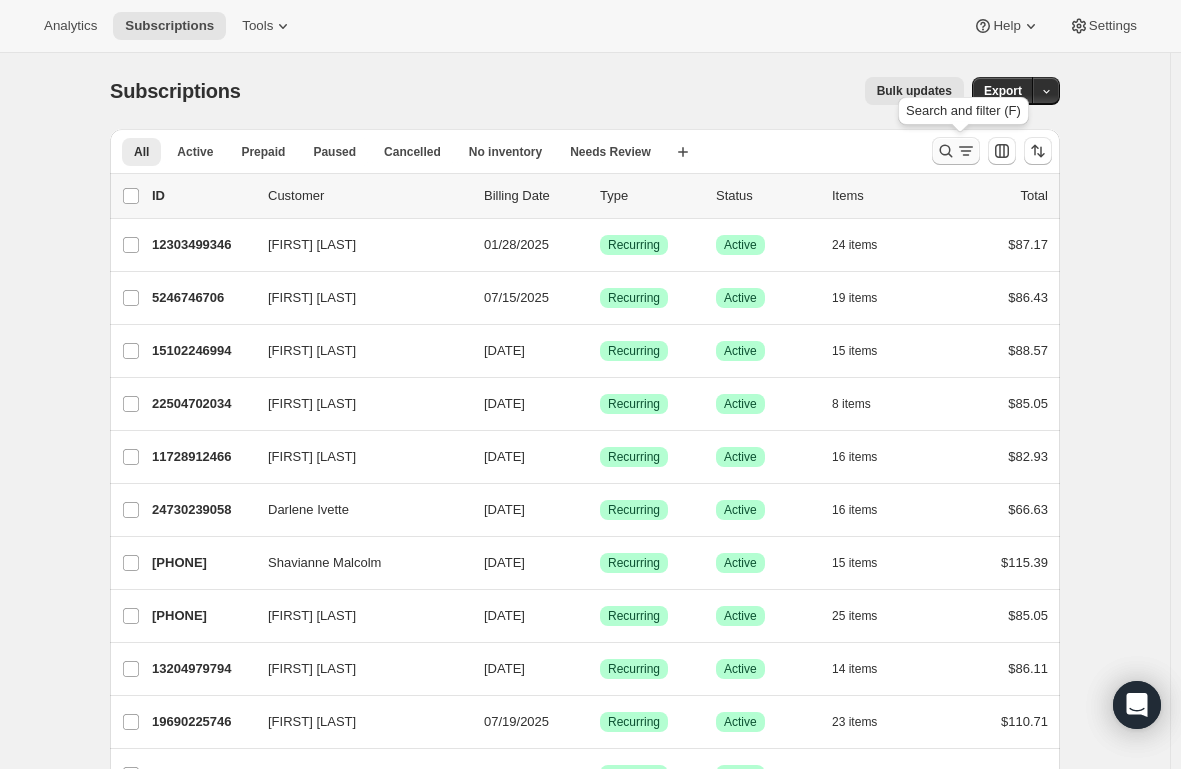 click at bounding box center (956, 151) 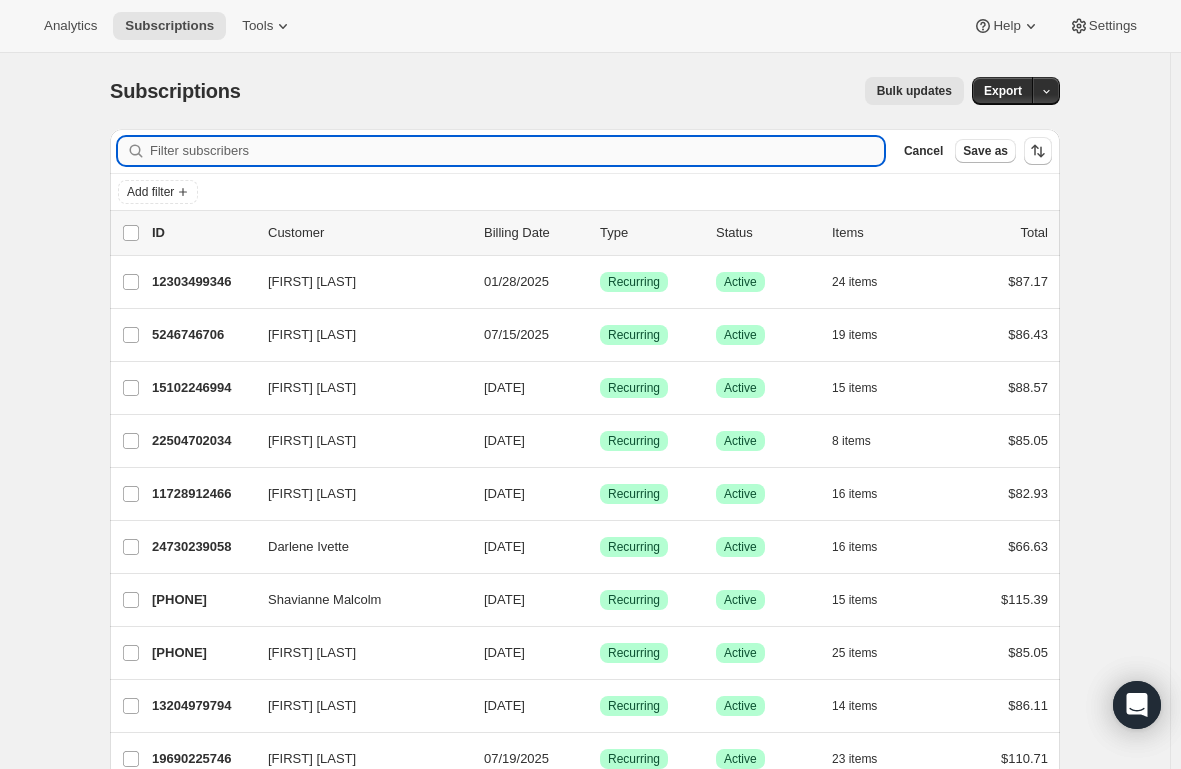 click on "Filter subscribers" at bounding box center [517, 151] 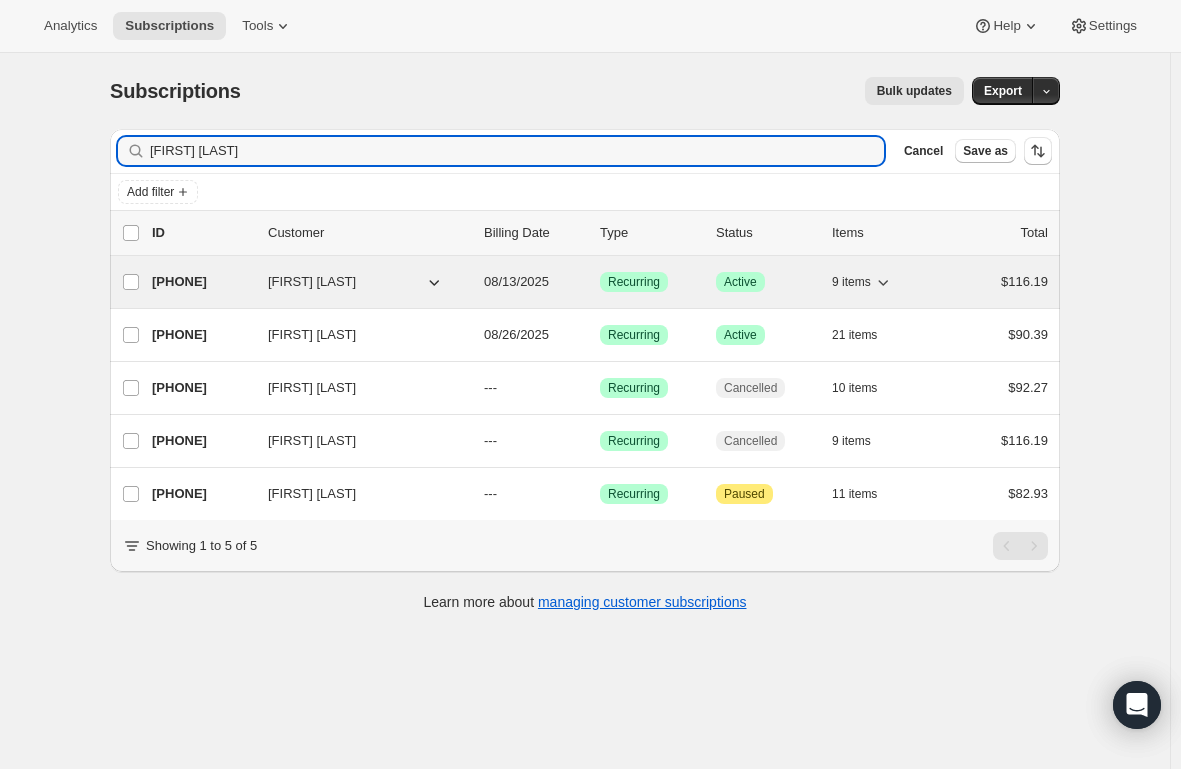type on "[FIRST] [LAST]" 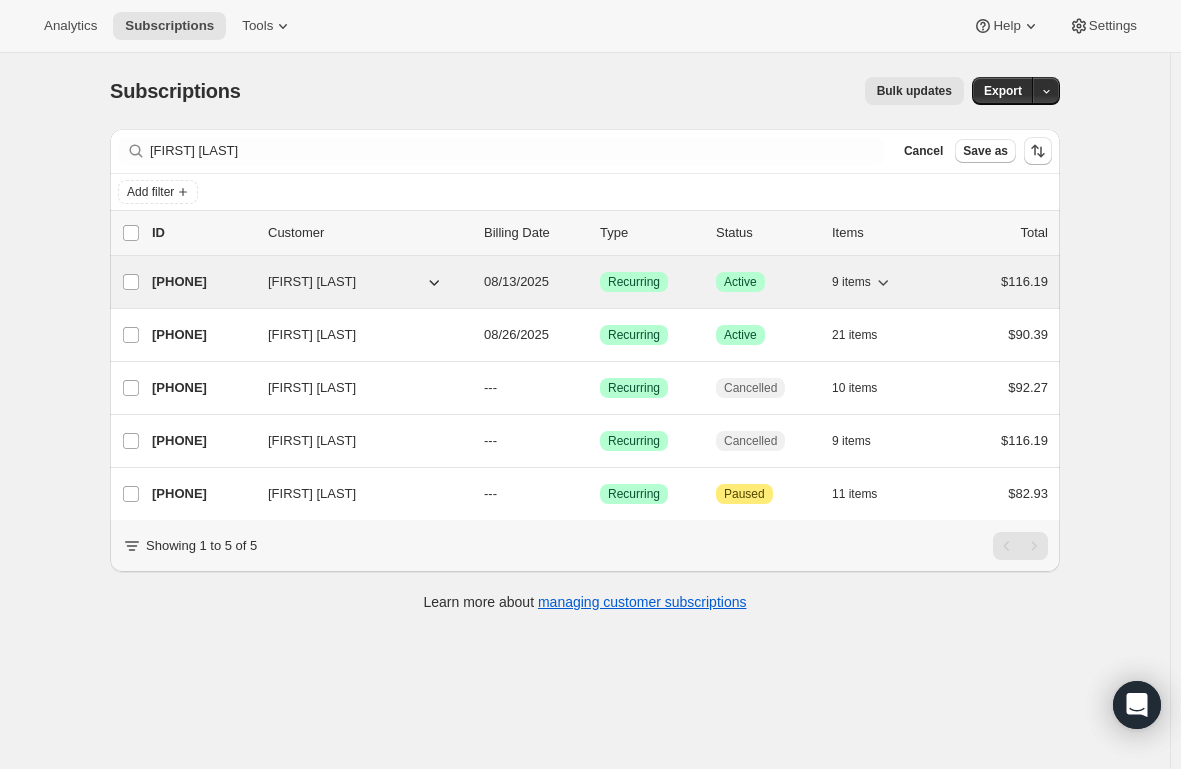 click on "[PHONE]" at bounding box center [202, 282] 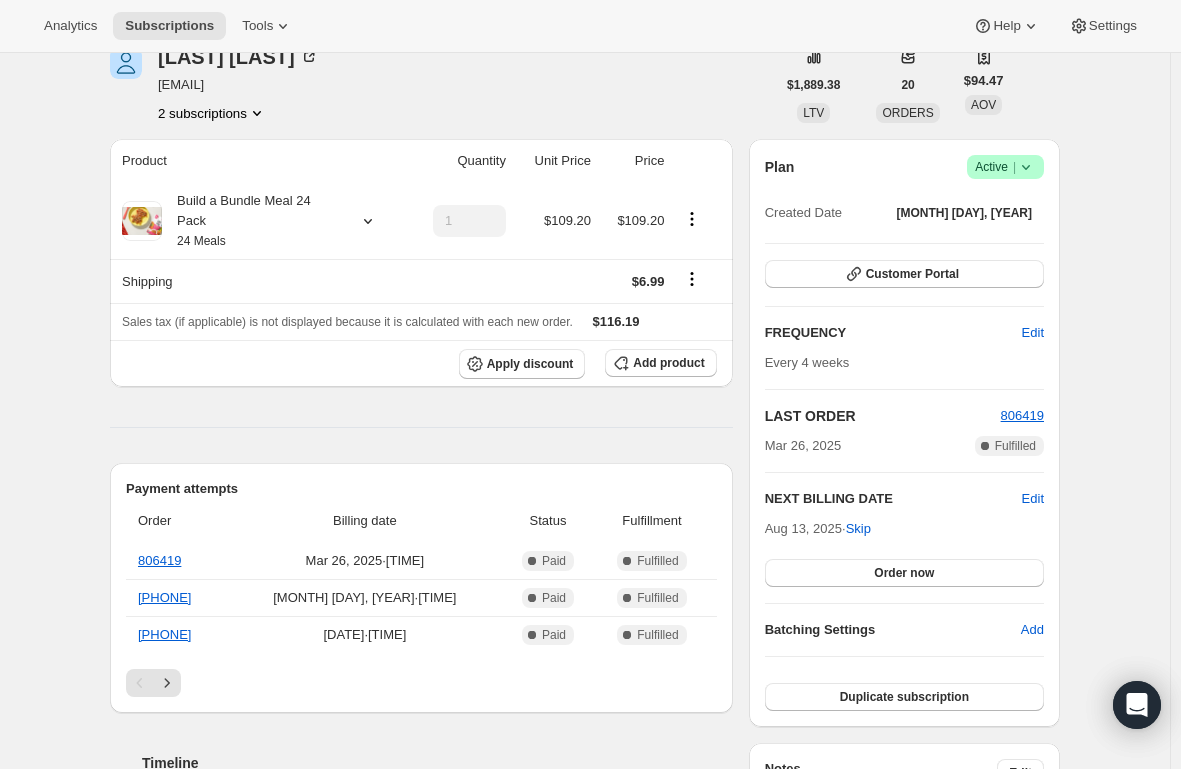 scroll, scrollTop: 0, scrollLeft: 0, axis: both 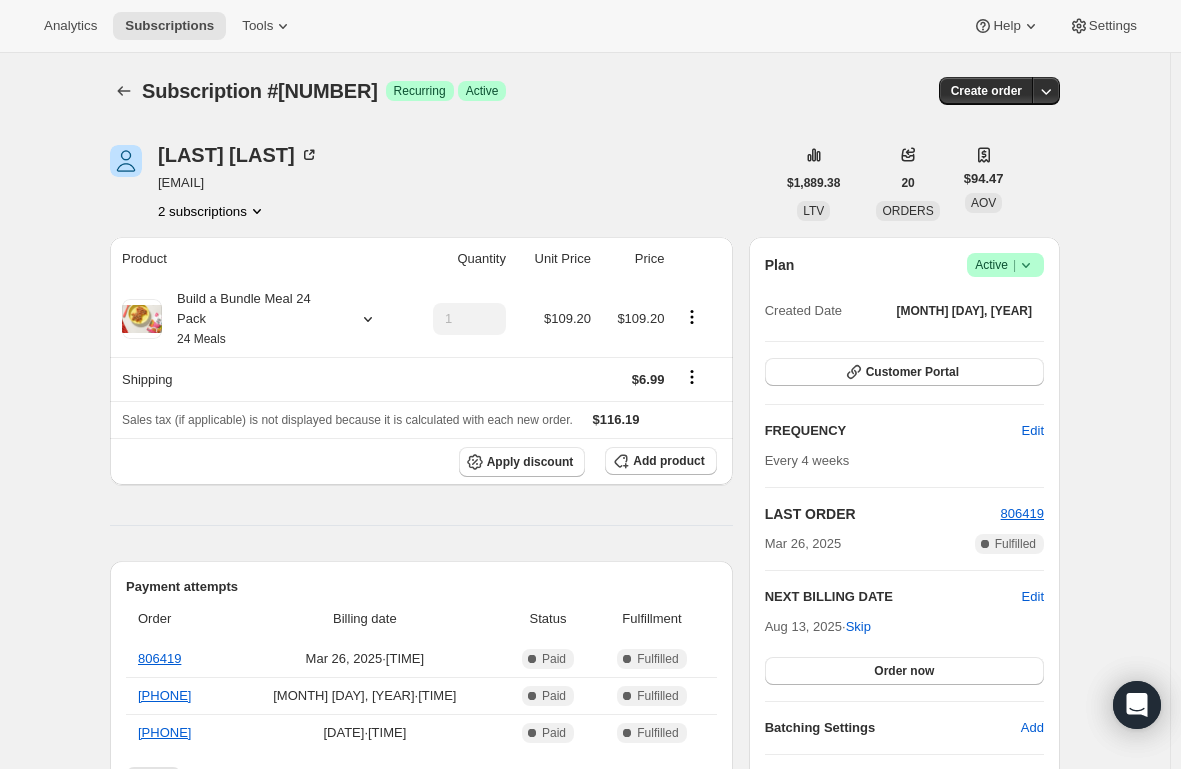 click on "2 subscriptions" at bounding box center (212, 211) 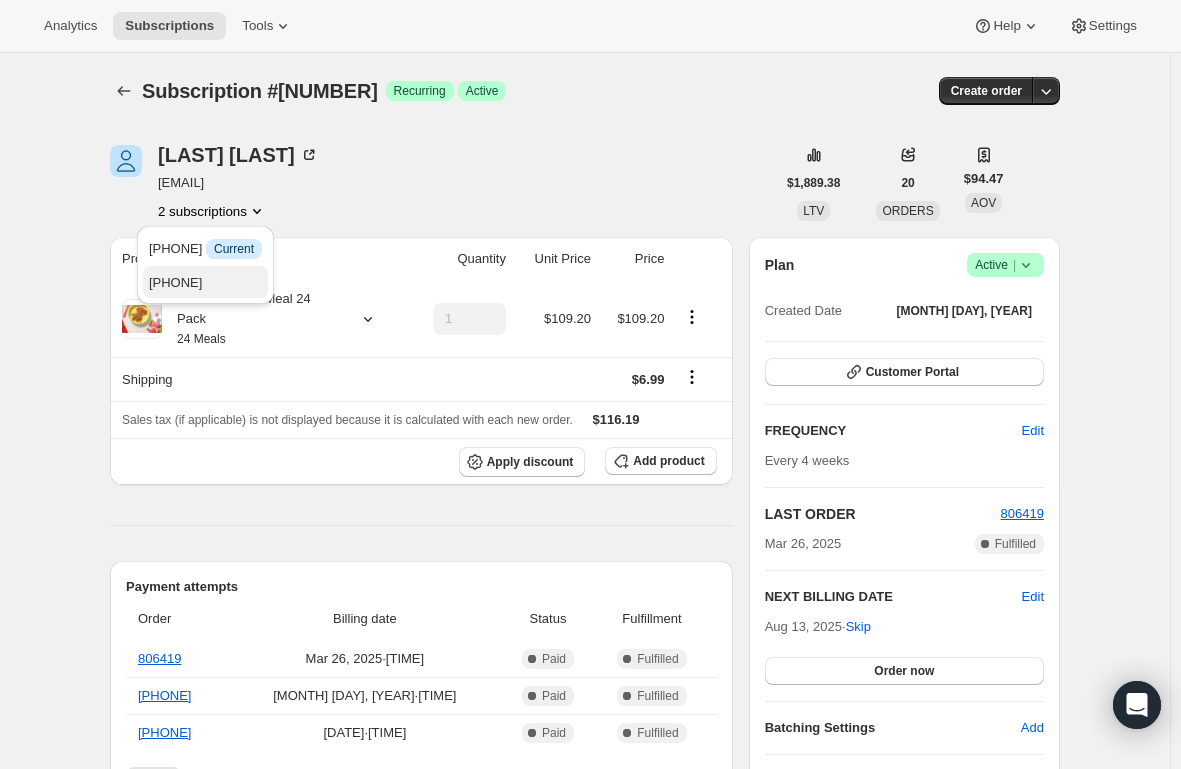 click on "[PHONE]" at bounding box center [175, 282] 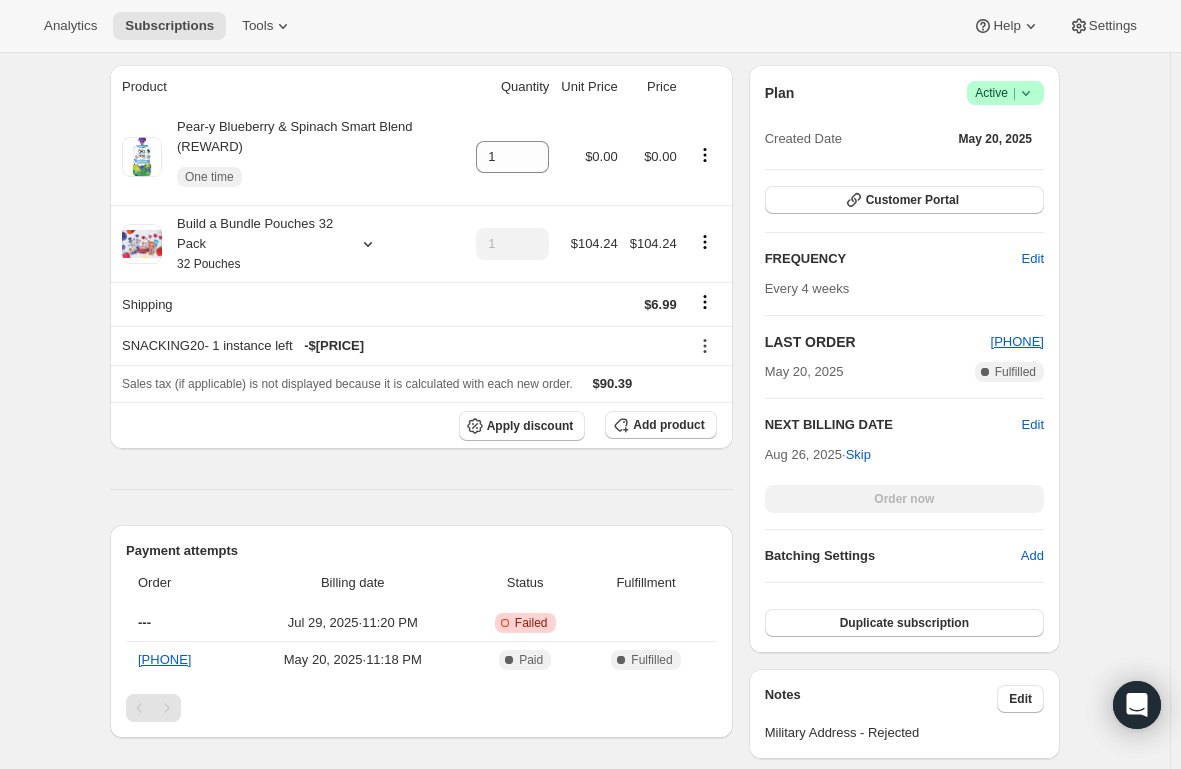 scroll, scrollTop: 600, scrollLeft: 0, axis: vertical 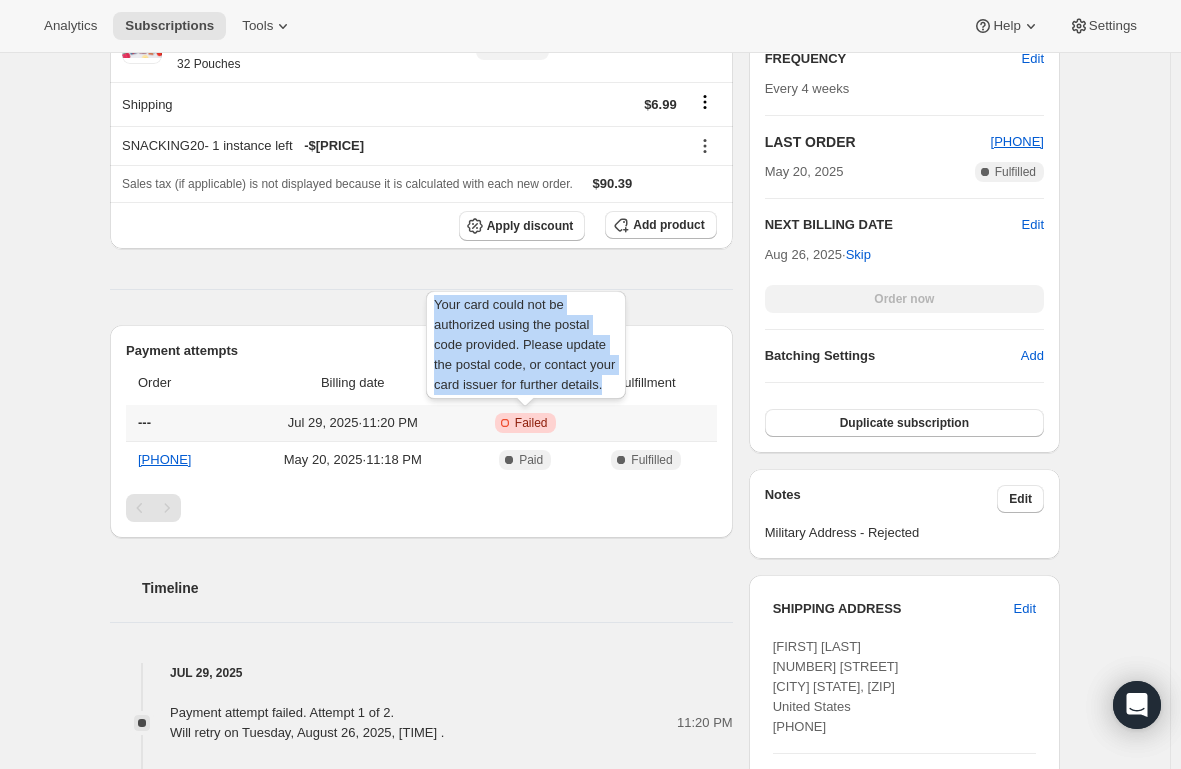 drag, startPoint x: 613, startPoint y: 387, endPoint x: 430, endPoint y: 297, distance: 203.9338 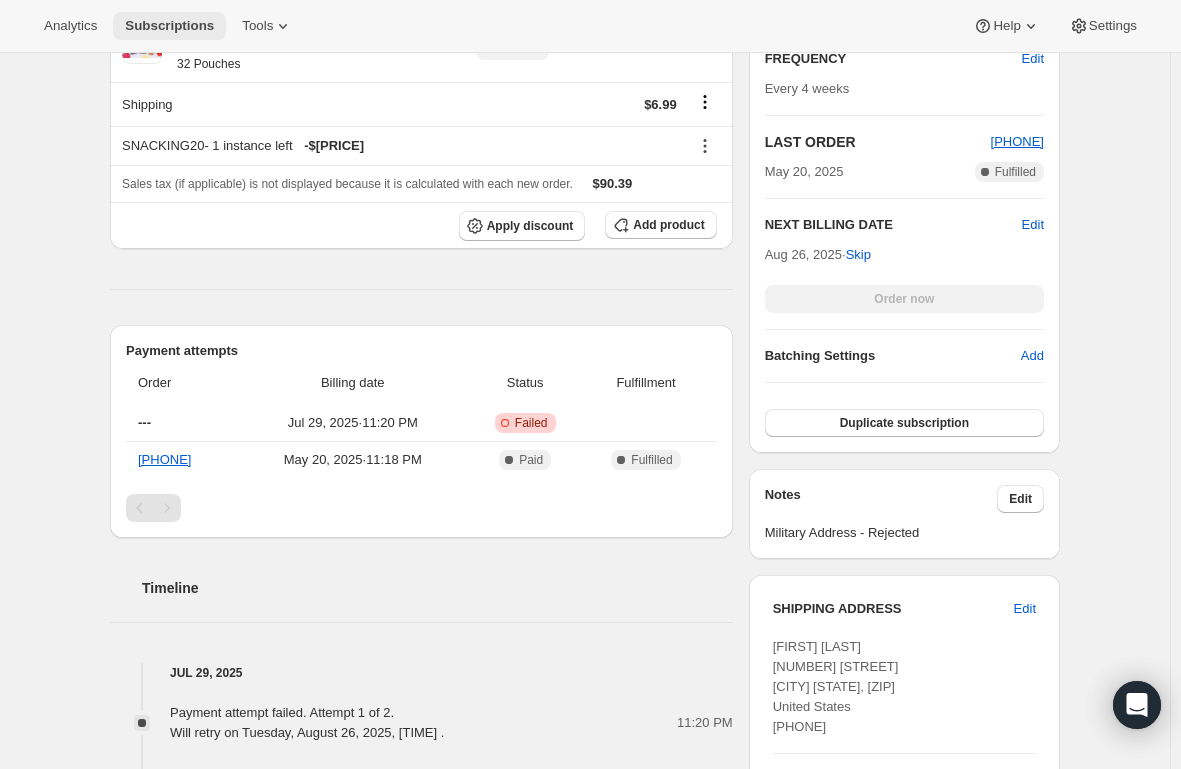 click on "Subscriptions" at bounding box center [169, 26] 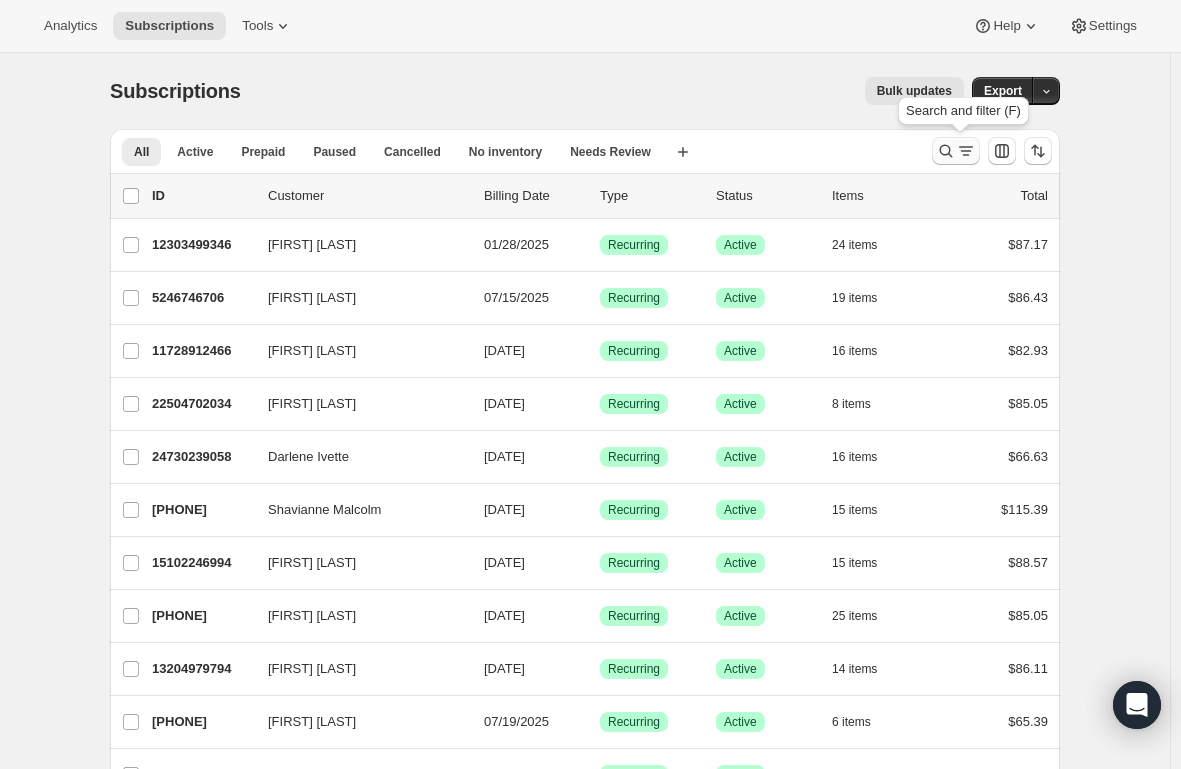 click 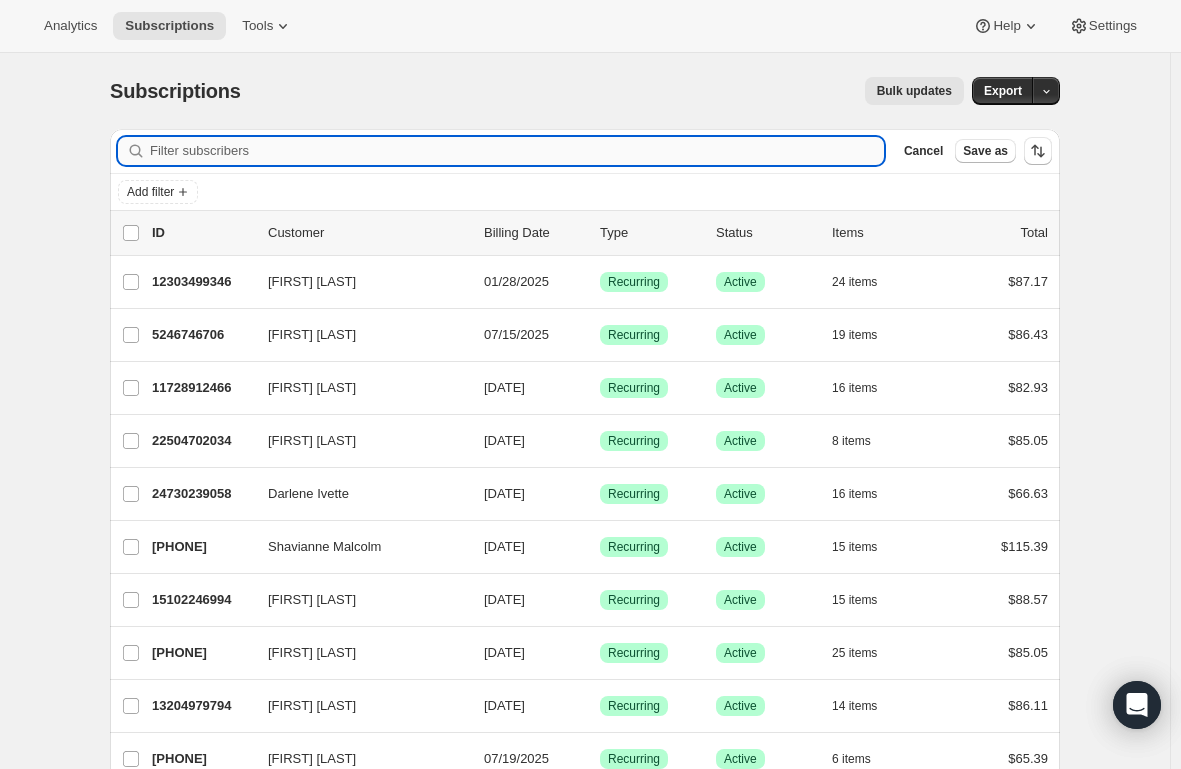 click on "Filter subscribers" at bounding box center [517, 151] 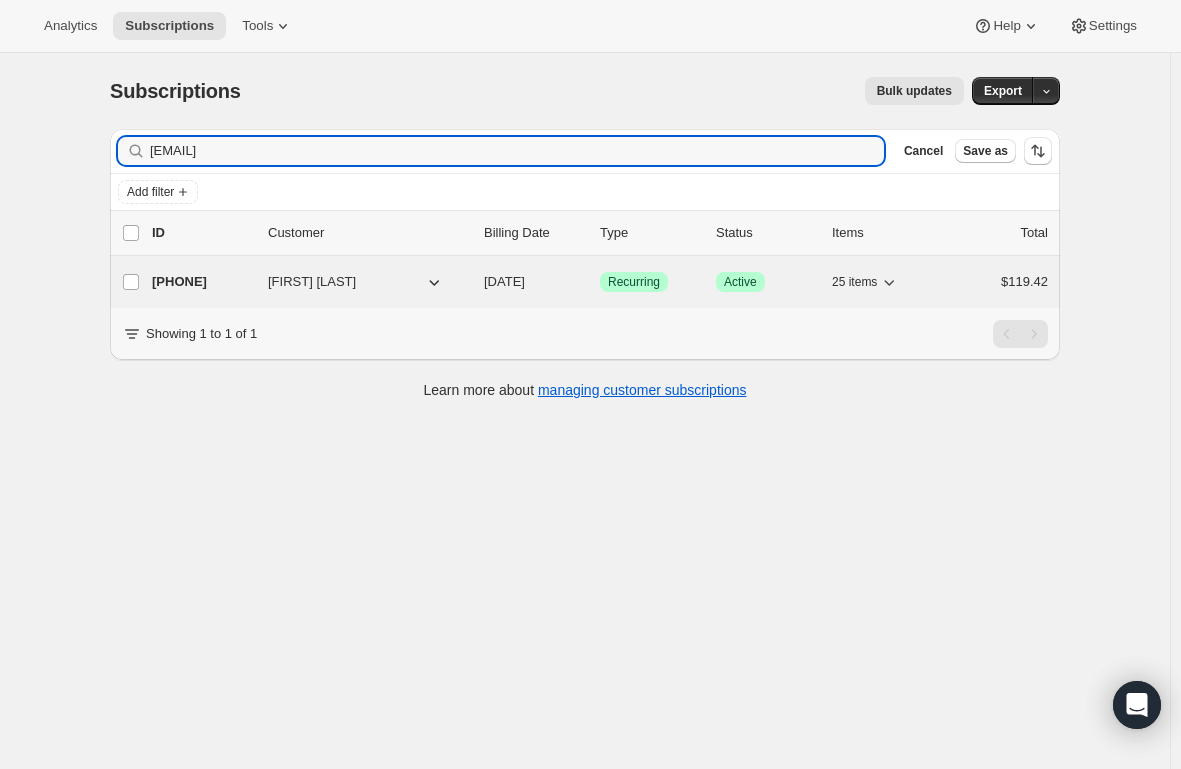 type on "[EMAIL]" 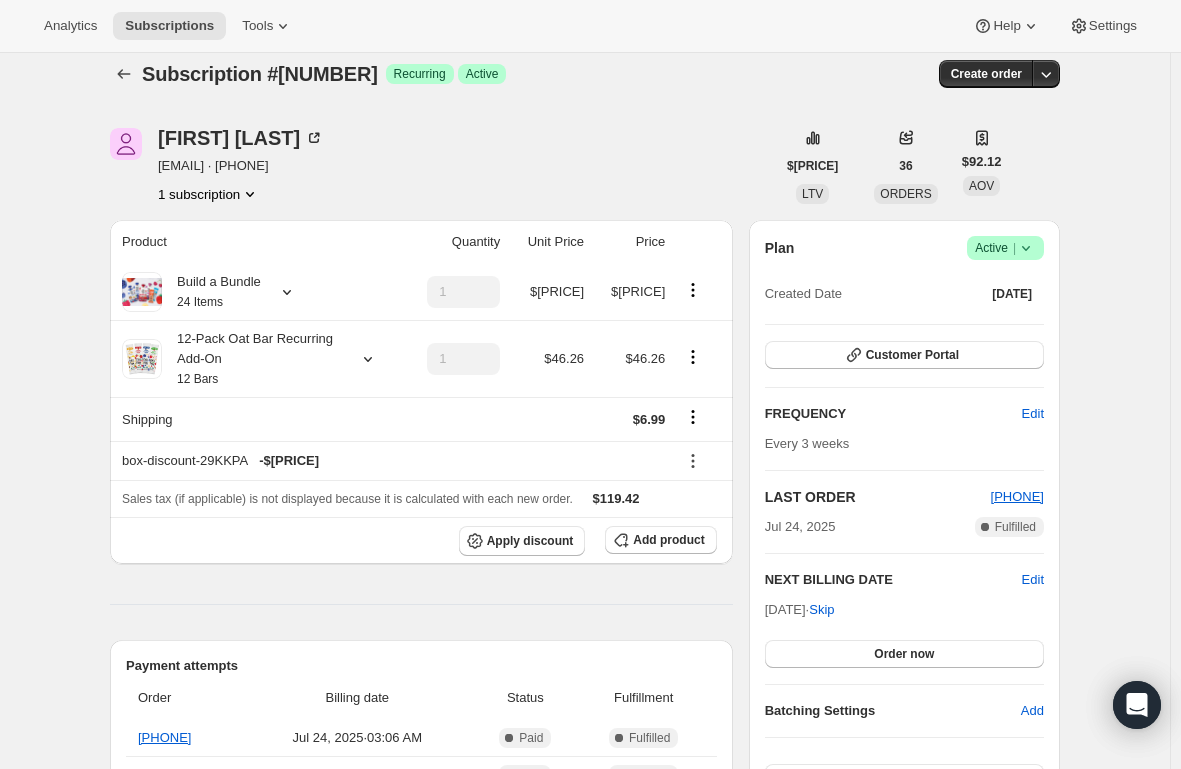 scroll, scrollTop: 0, scrollLeft: 0, axis: both 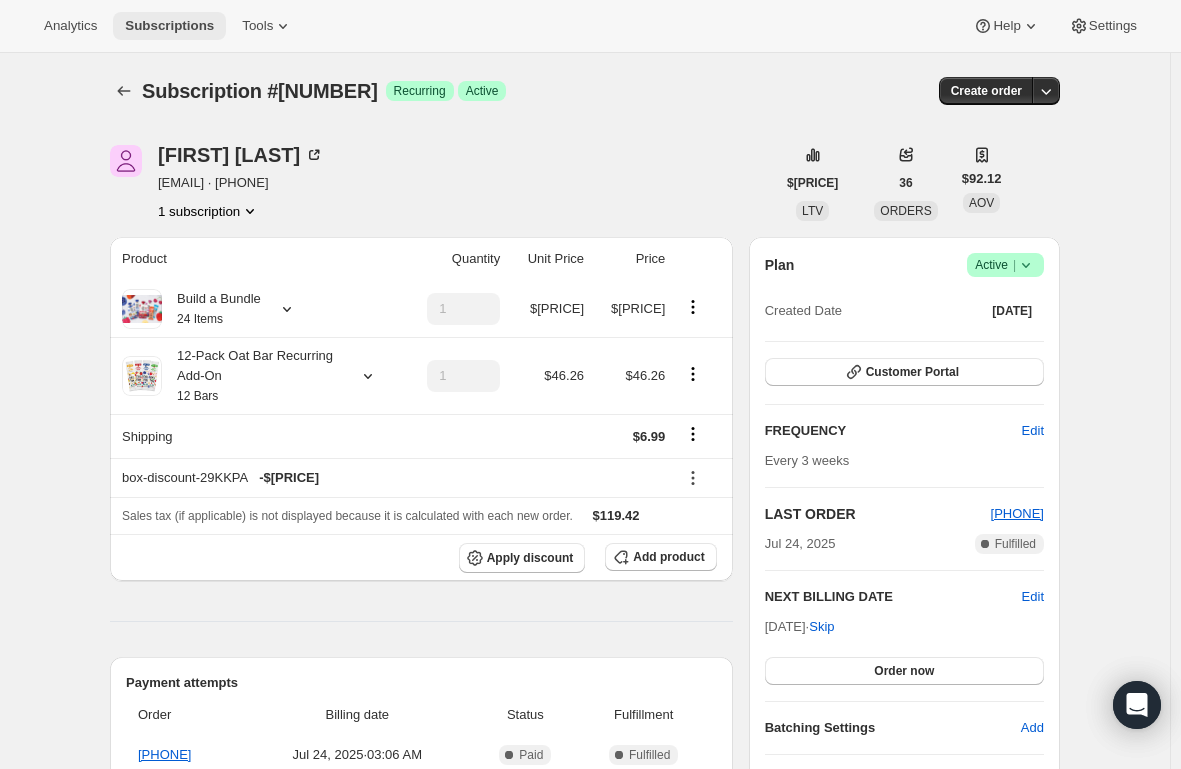 click on "Subscriptions" at bounding box center (169, 26) 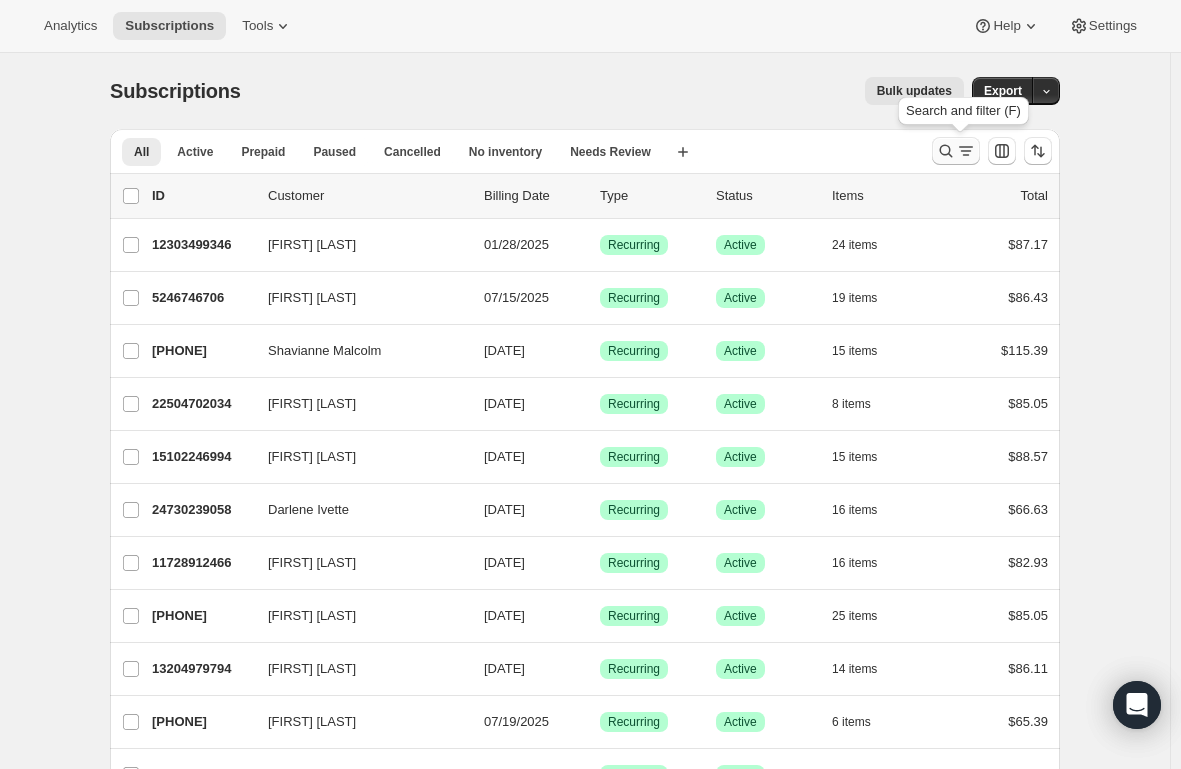 click 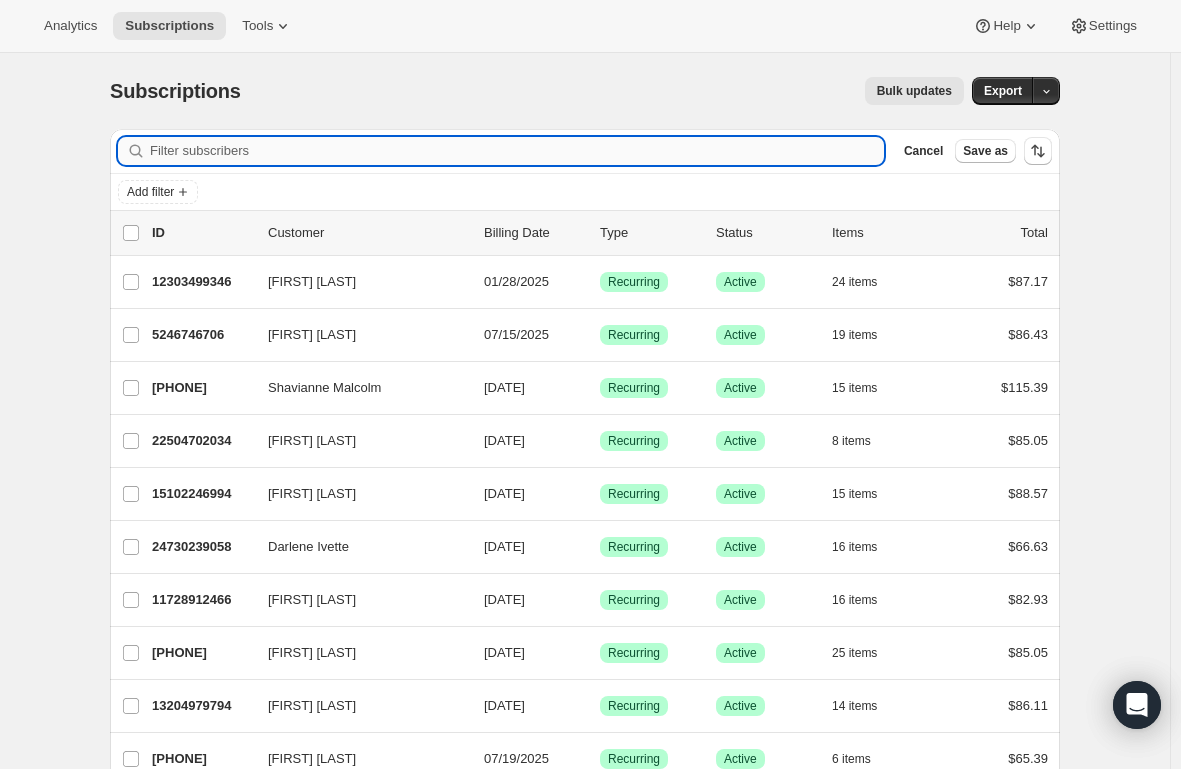 click on "Filter subscribers" at bounding box center [517, 151] 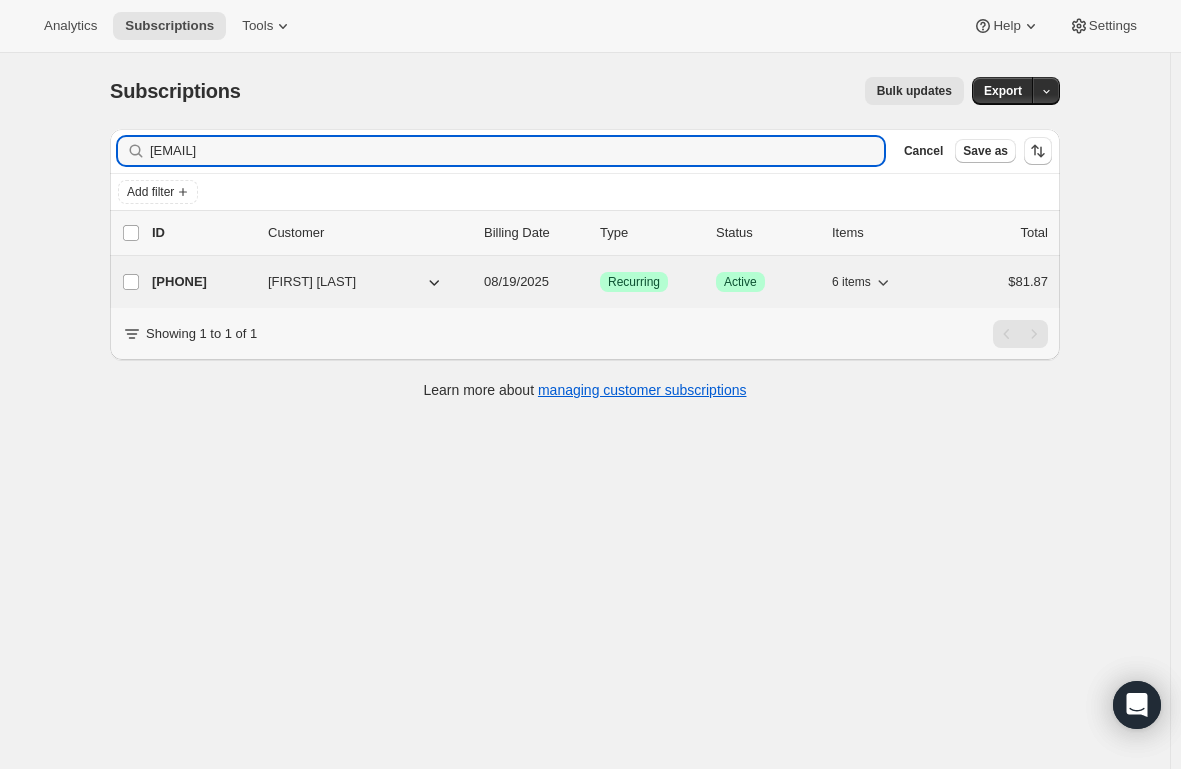 type on "[EMAIL]" 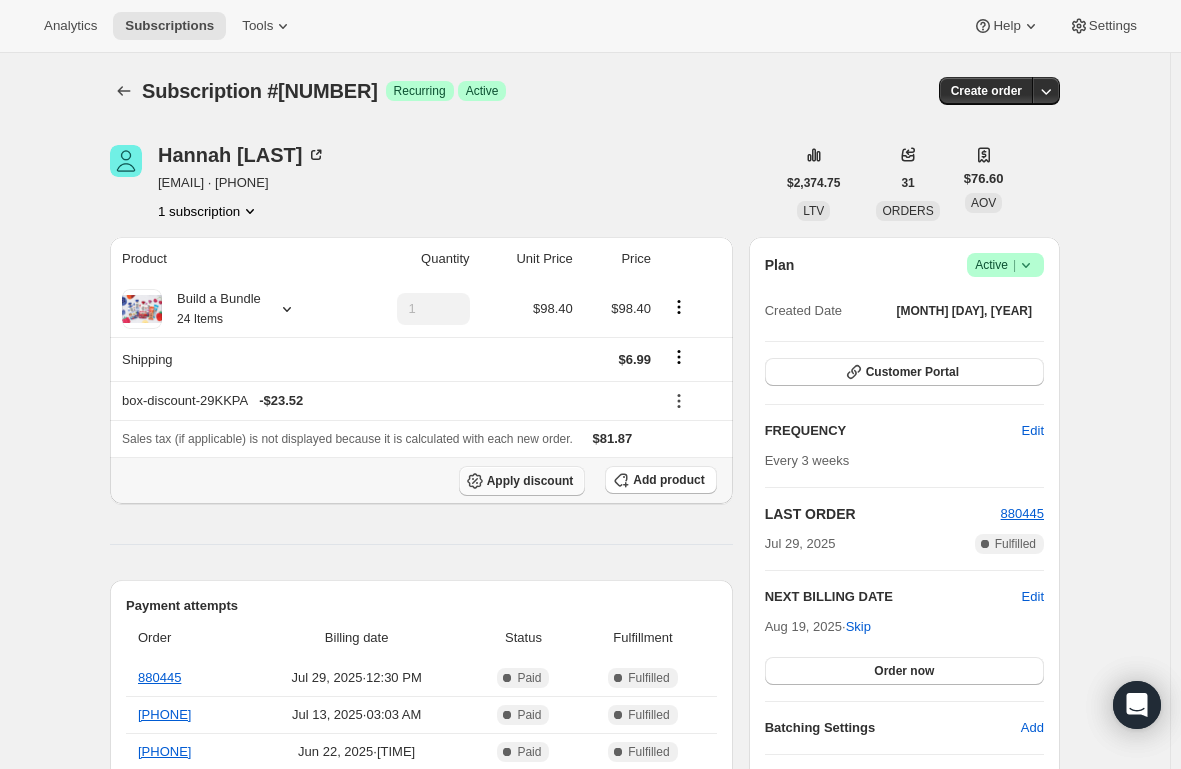 click on "Apply discount" at bounding box center [530, 481] 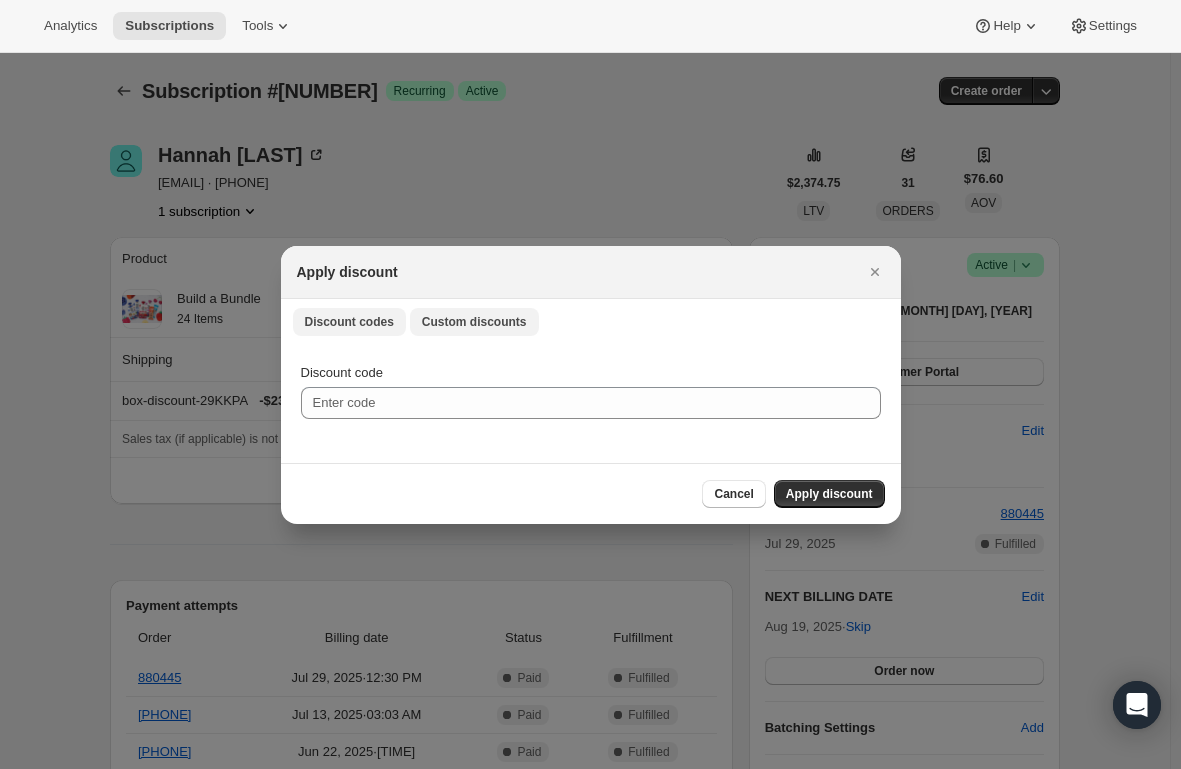 click on "Custom discounts" at bounding box center [474, 322] 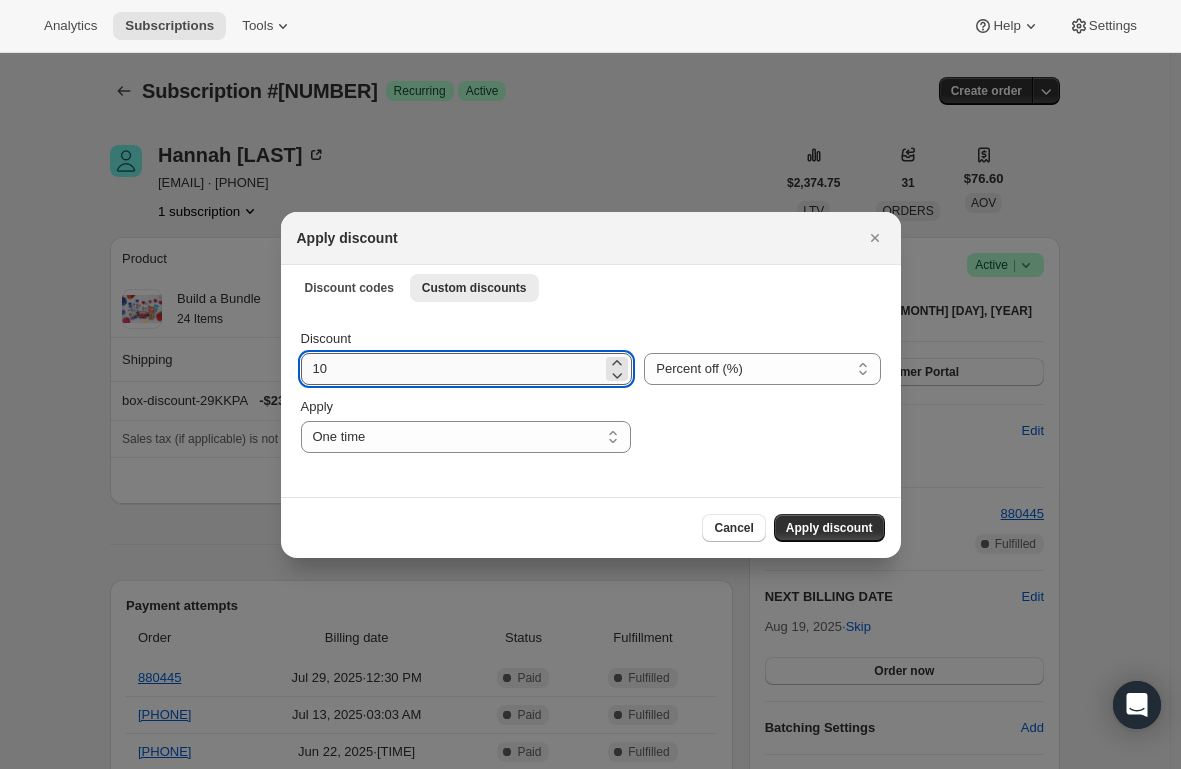 click on "10" at bounding box center [452, 369] 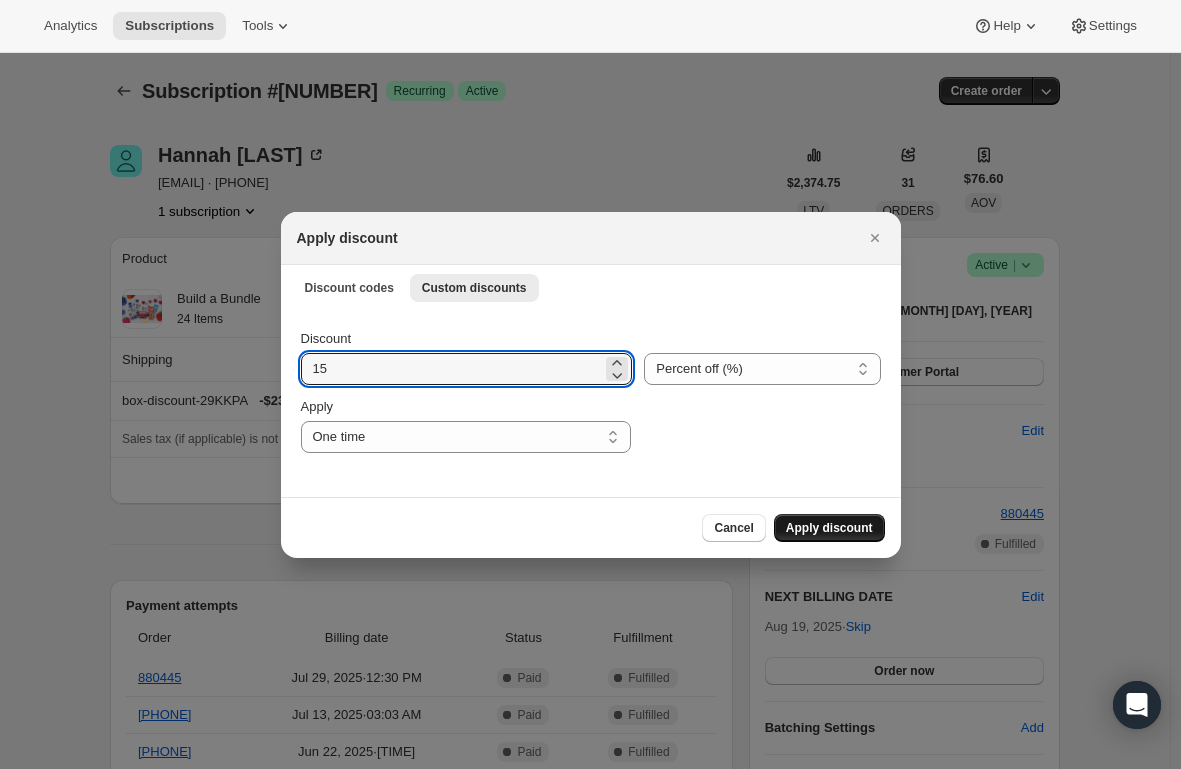 type on "15" 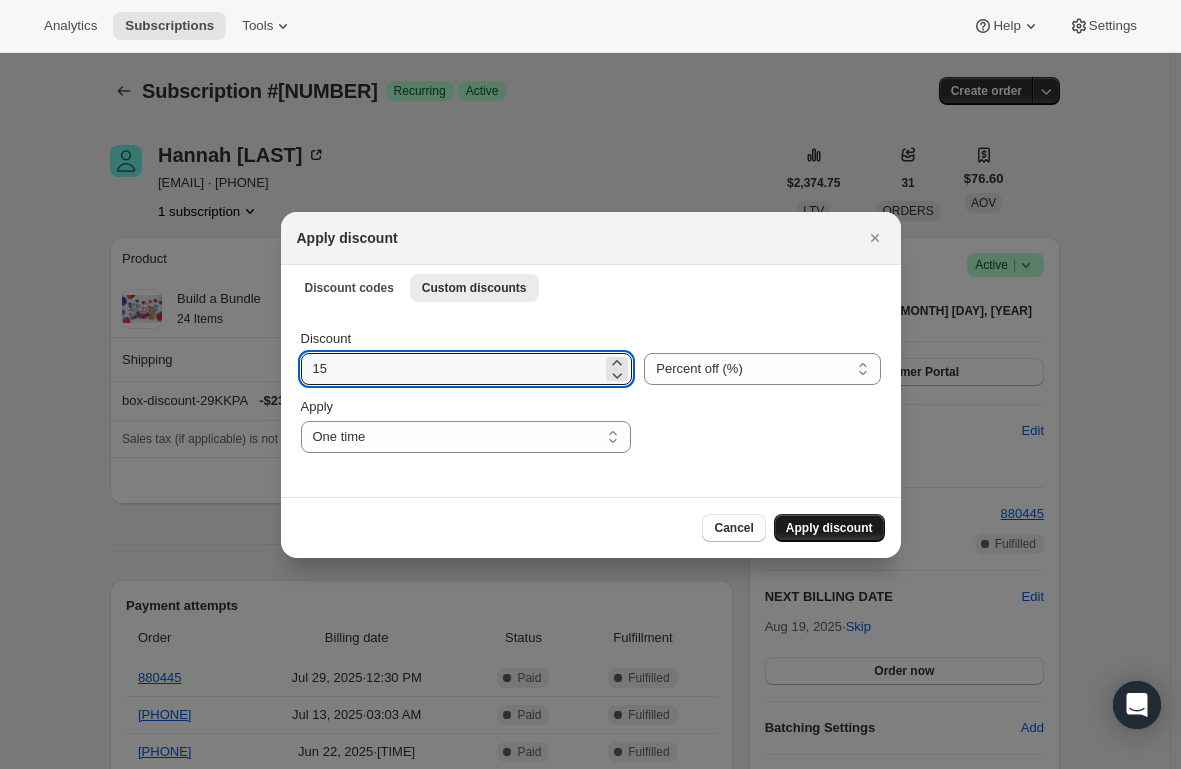 click on "Apply discount" at bounding box center (829, 528) 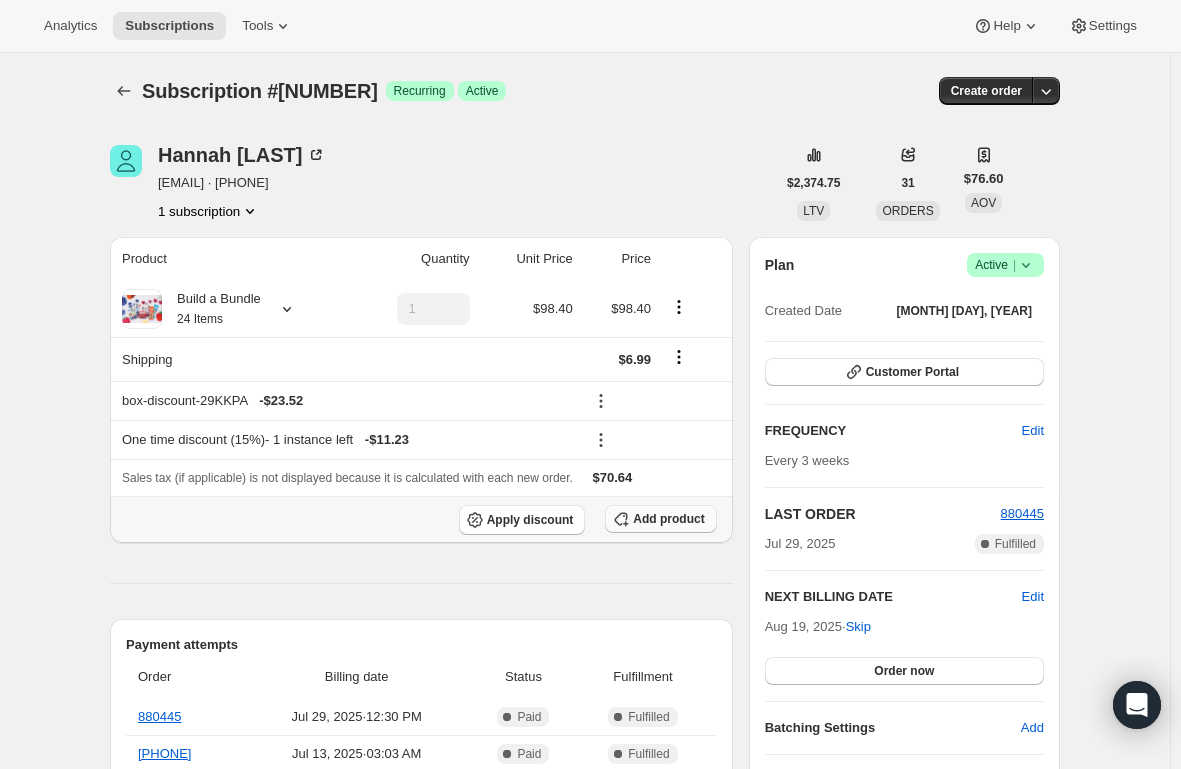 click on "Add product" at bounding box center [668, 519] 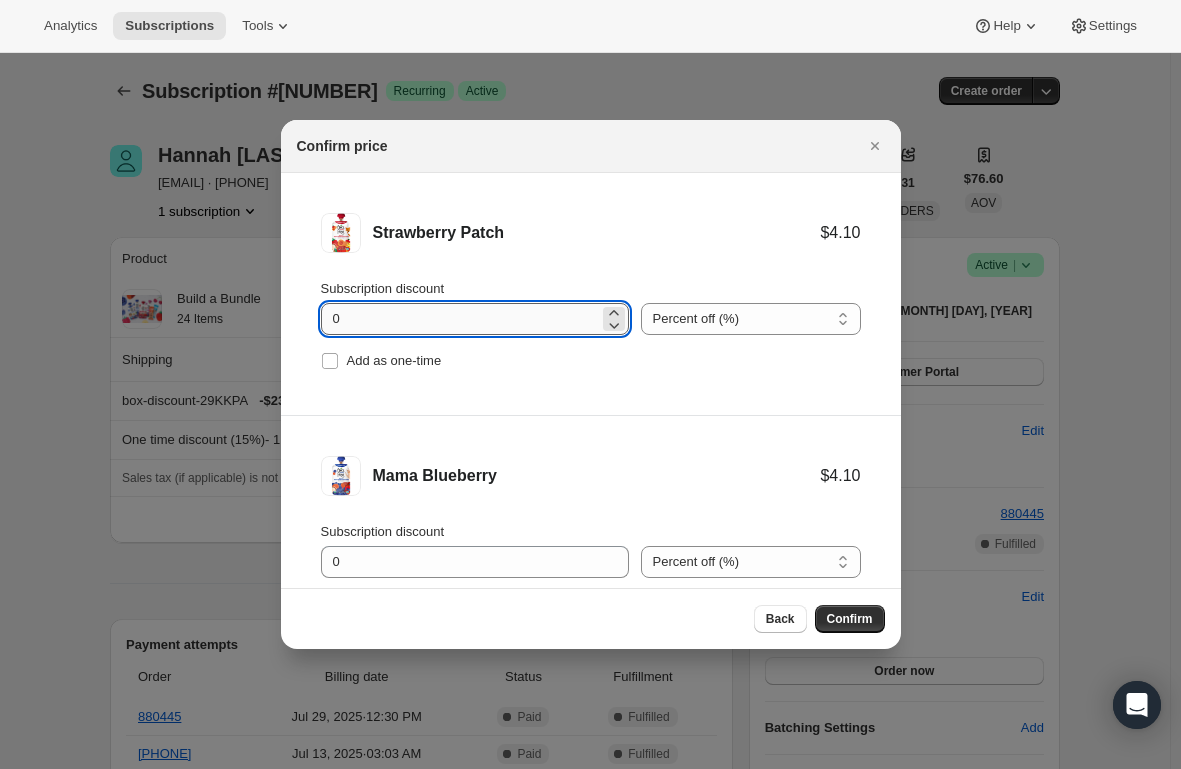 click on "0" at bounding box center (460, 319) 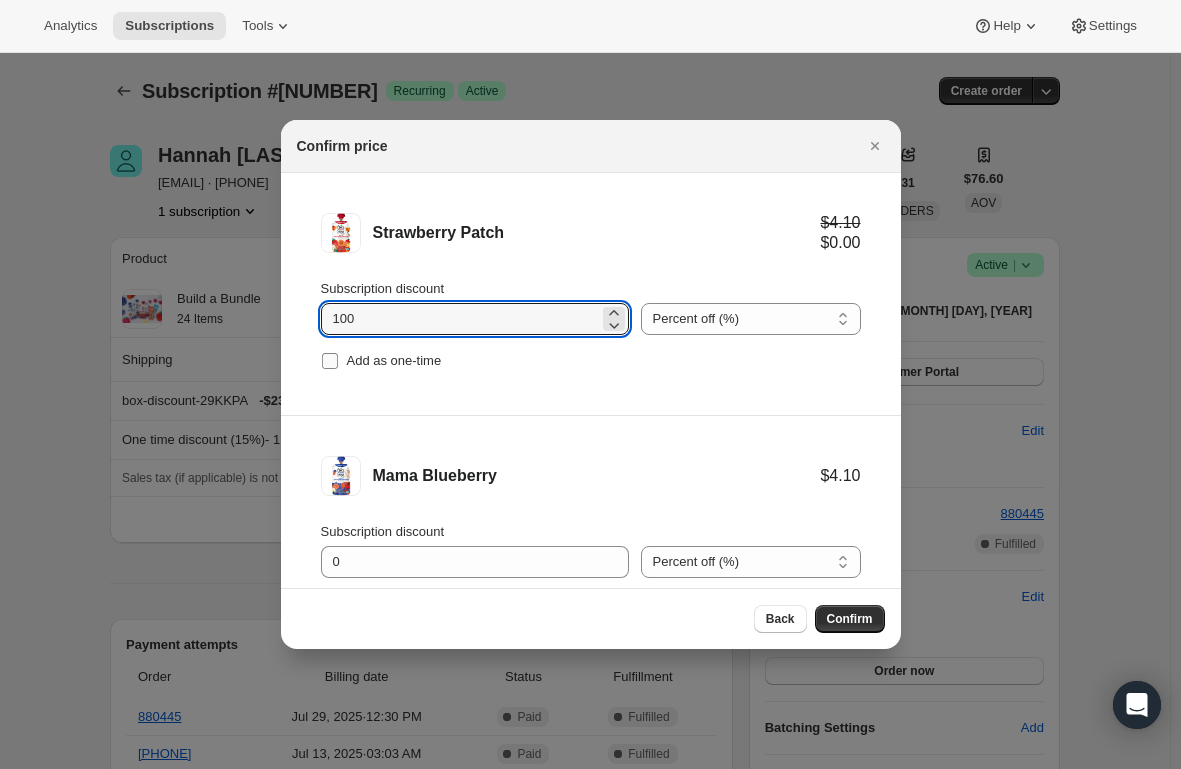 type on "100" 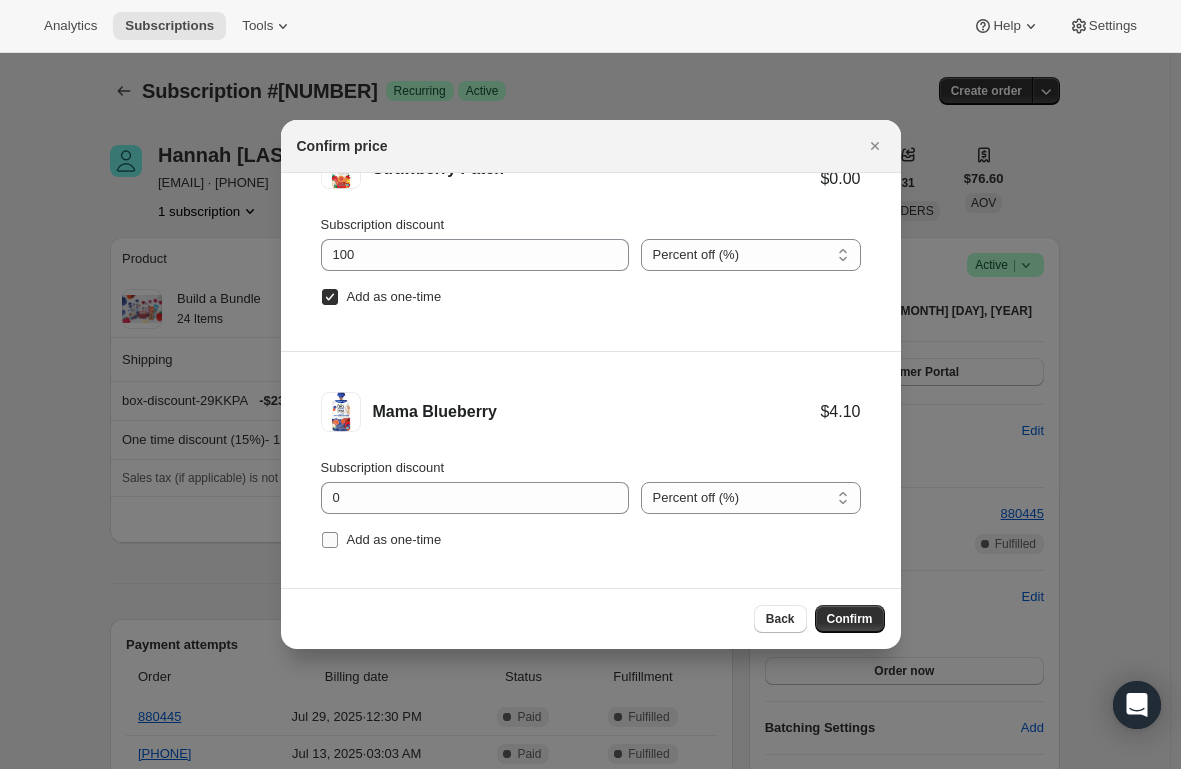 scroll, scrollTop: 83, scrollLeft: 0, axis: vertical 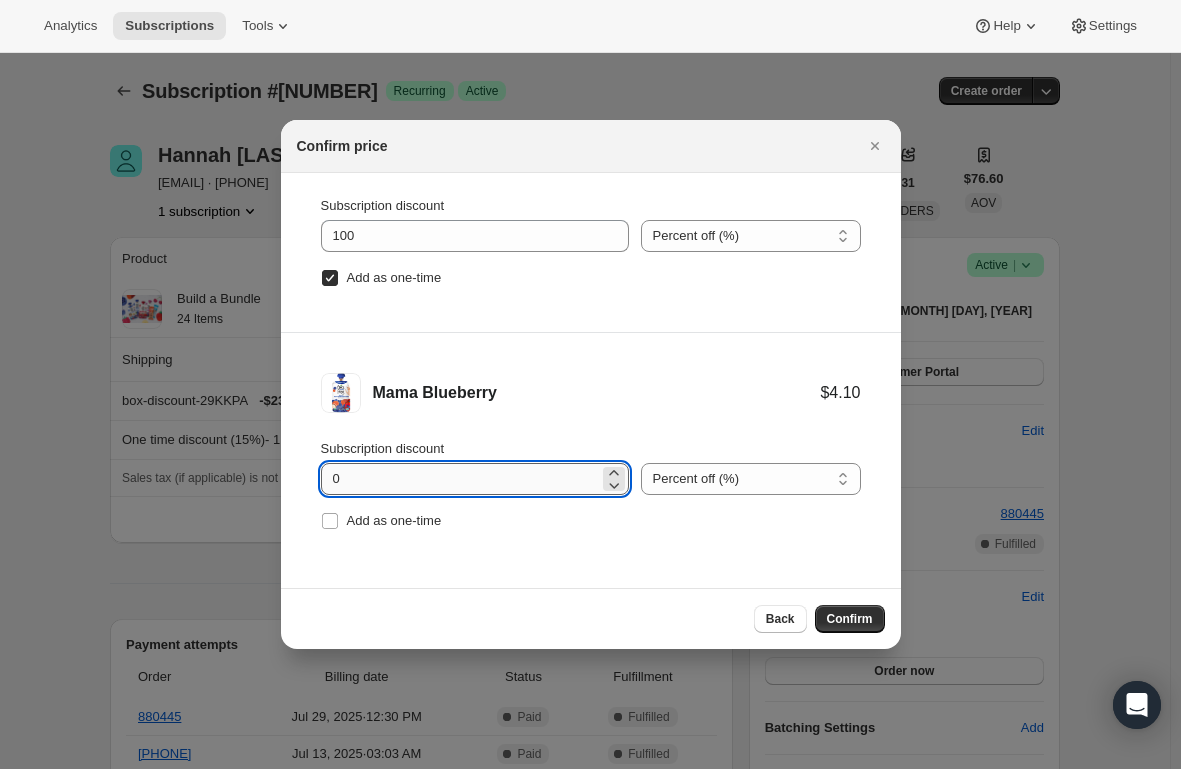 click on "0" at bounding box center (460, 479) 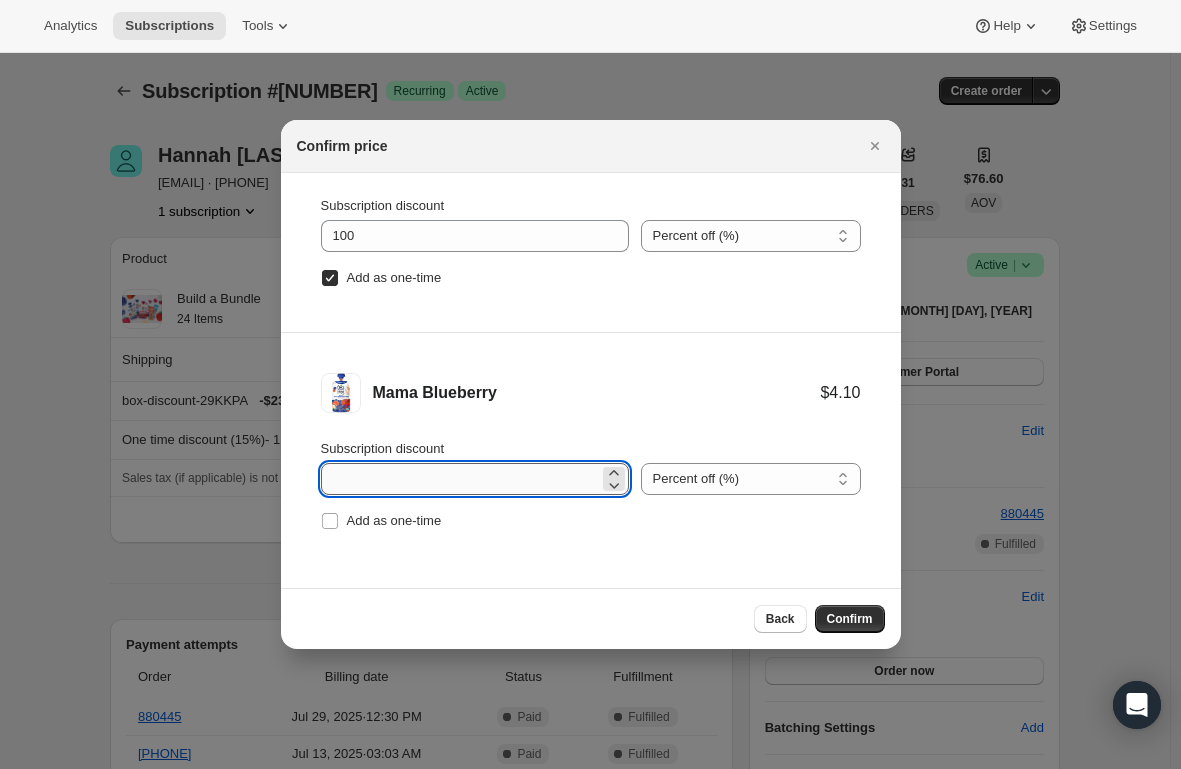type on "1" 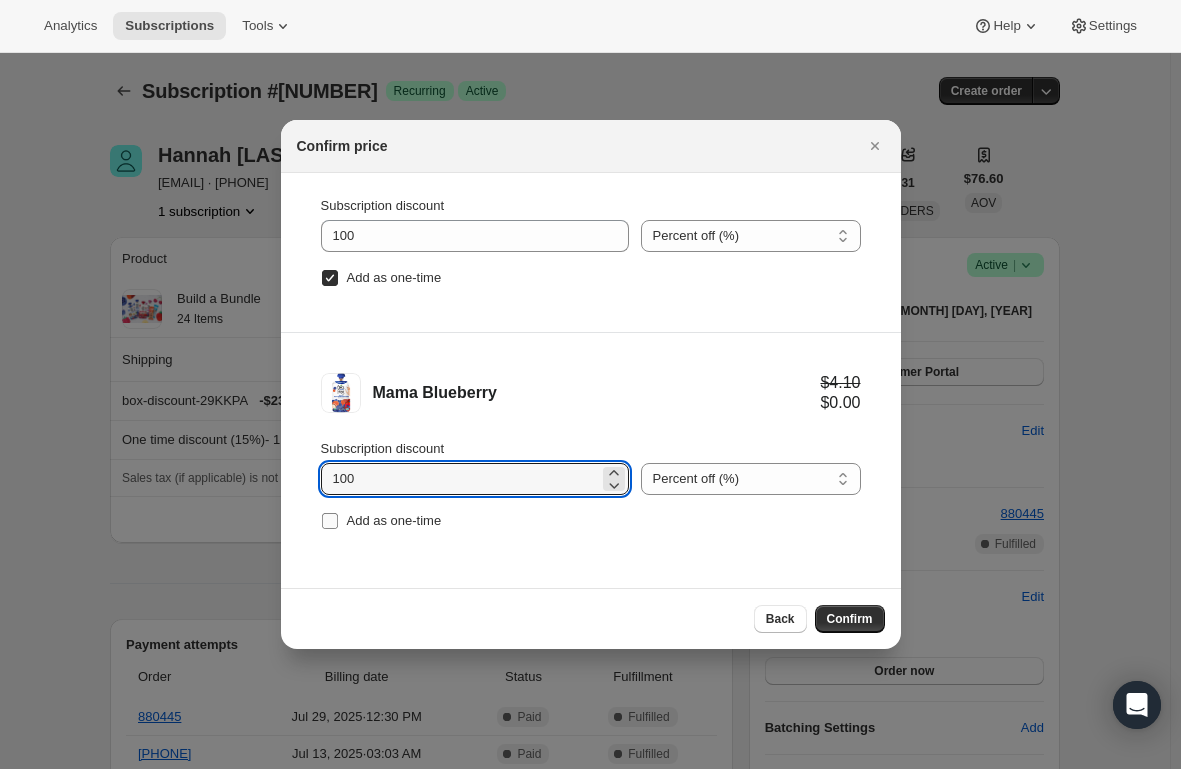 type on "100" 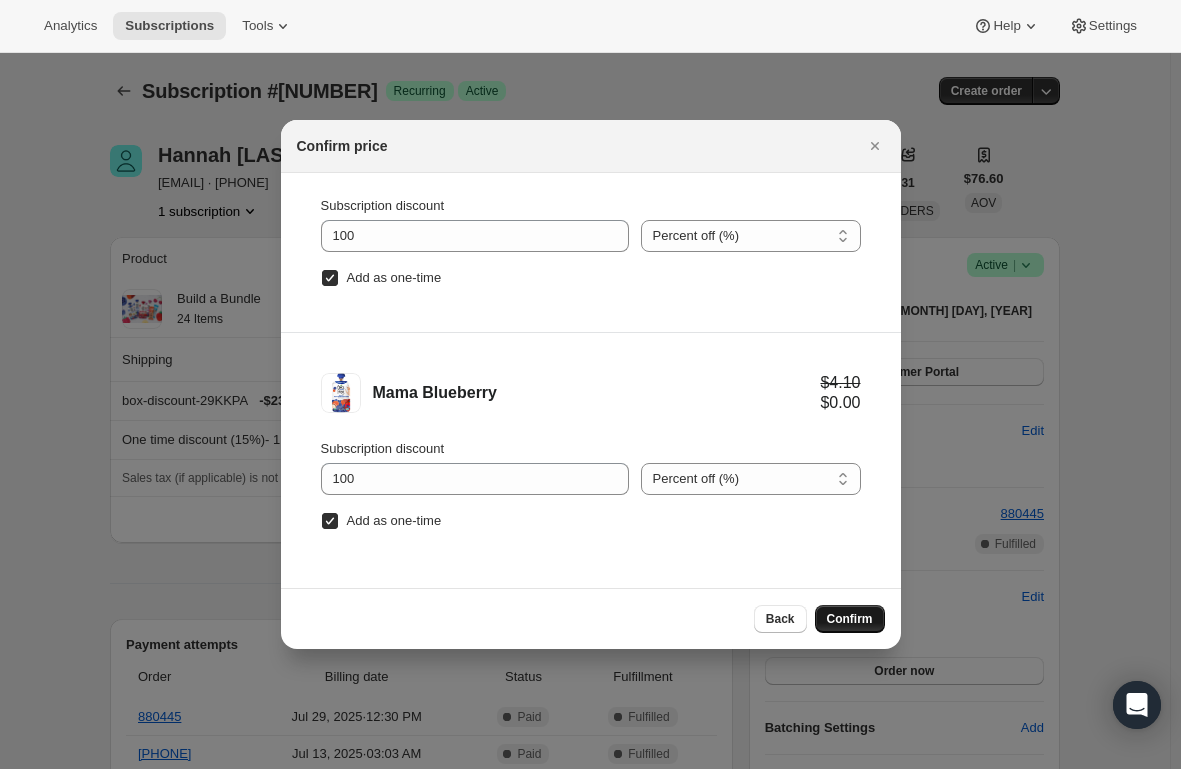 click on "Confirm" at bounding box center [850, 619] 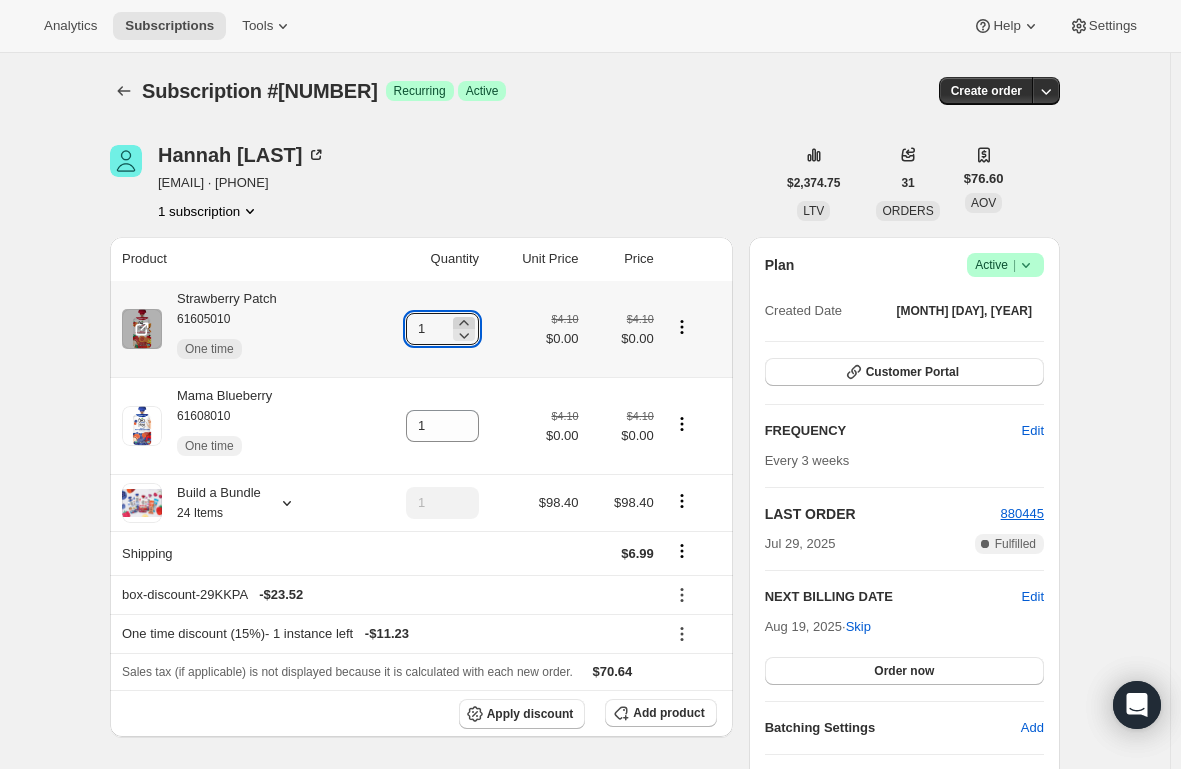 click 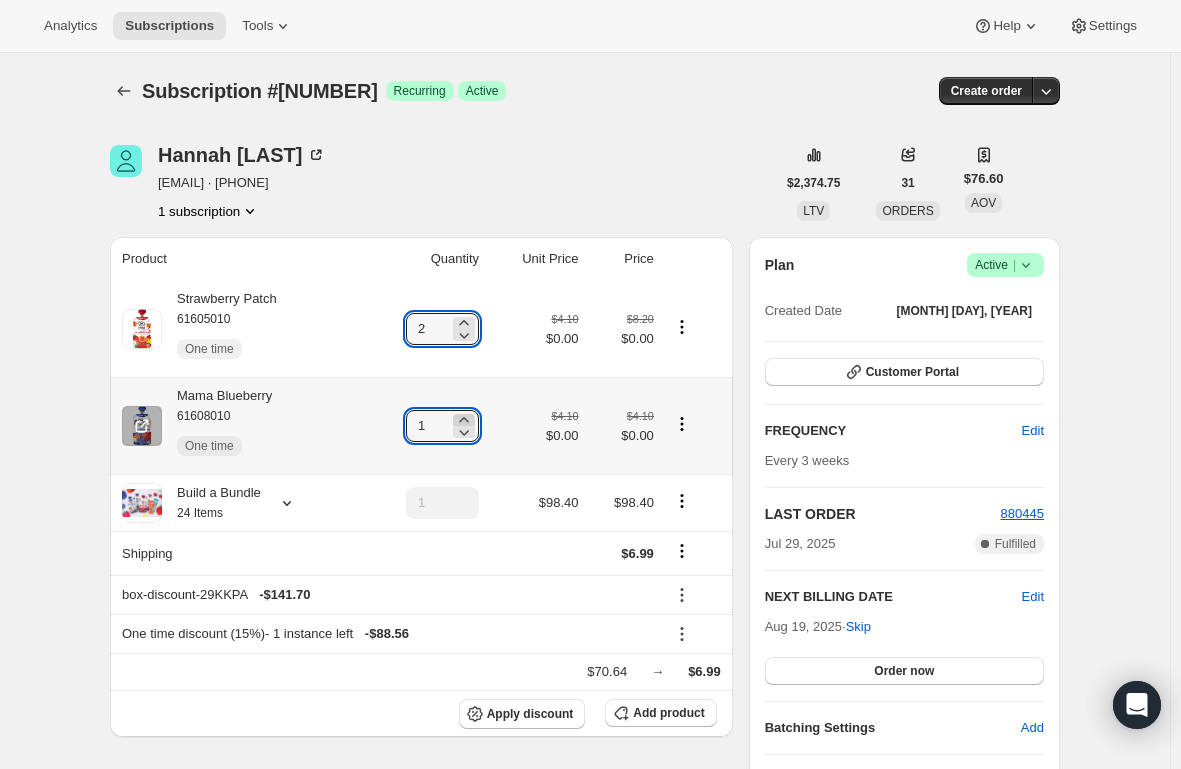 click 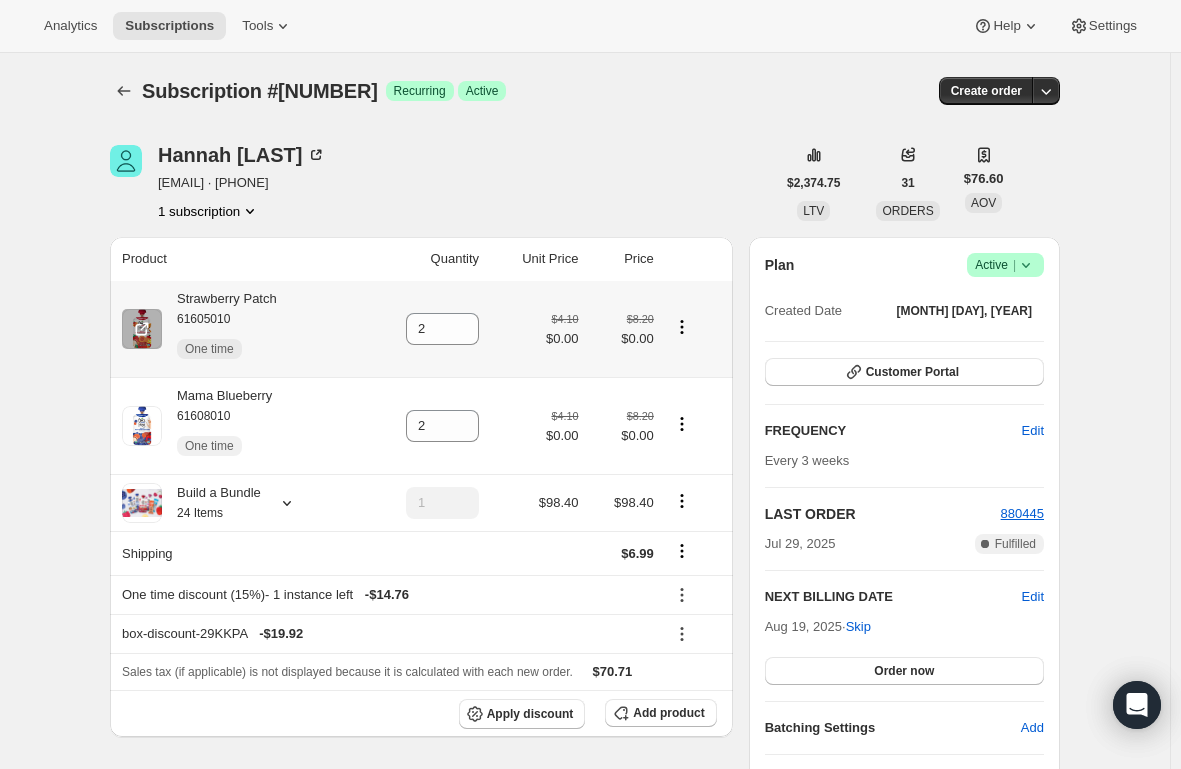 click on "Strawberry Patch 61605010 One time" at bounding box center (219, 329) 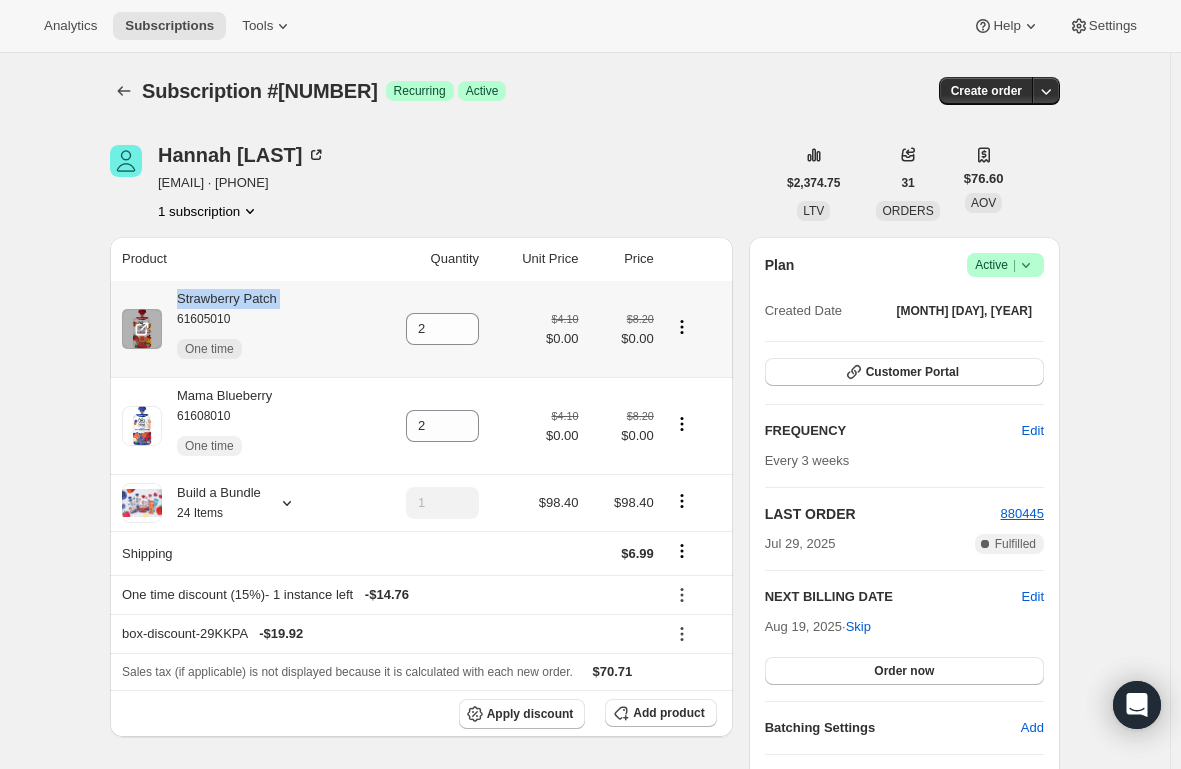 click on "Strawberry Patch 61605010 One time" at bounding box center (219, 329) 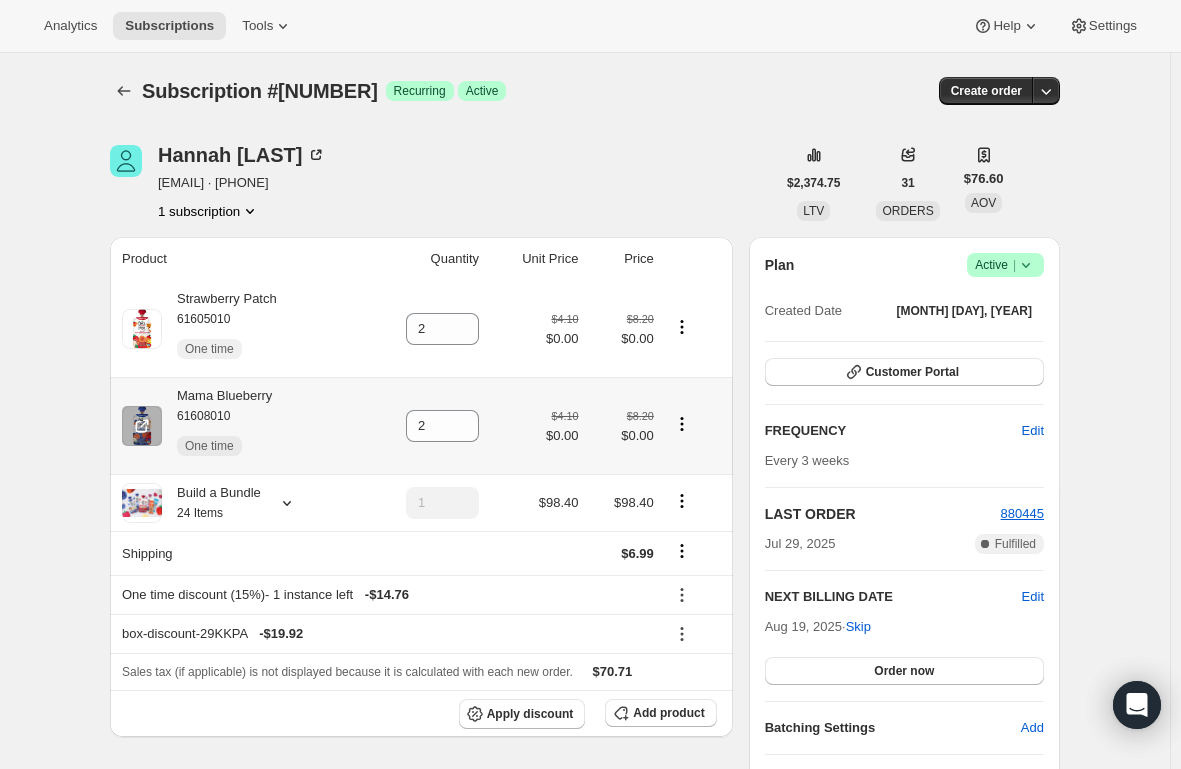 click on "Mama Blueberry 61608010 One time" at bounding box center (217, 426) 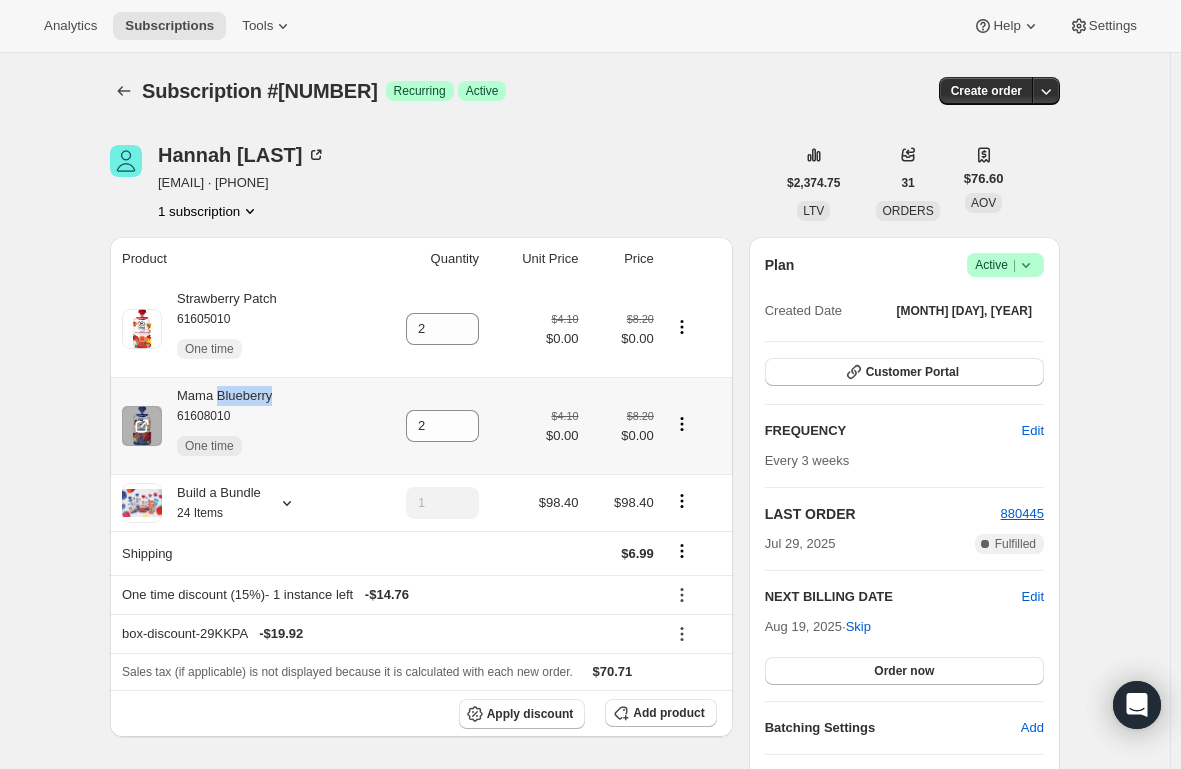click on "Mama Blueberry 61608010 One time" at bounding box center [217, 426] 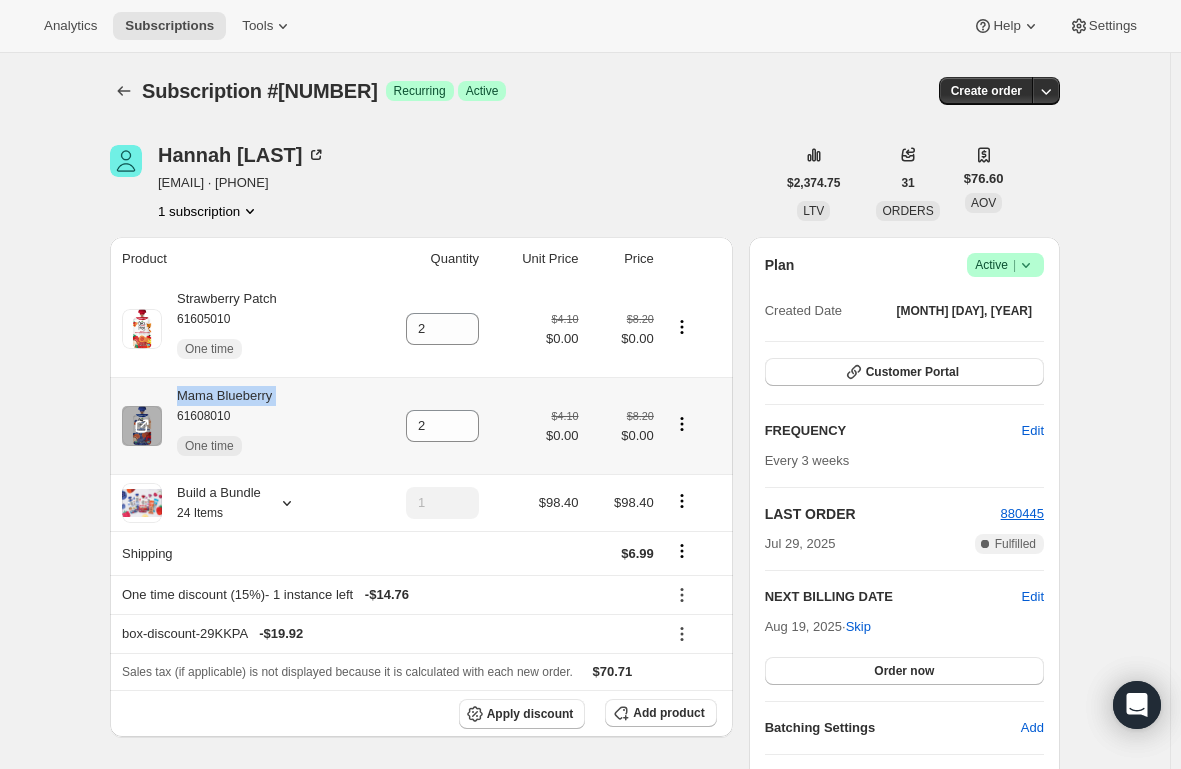 click on "Mama Blueberry 61608010 One time" at bounding box center [217, 426] 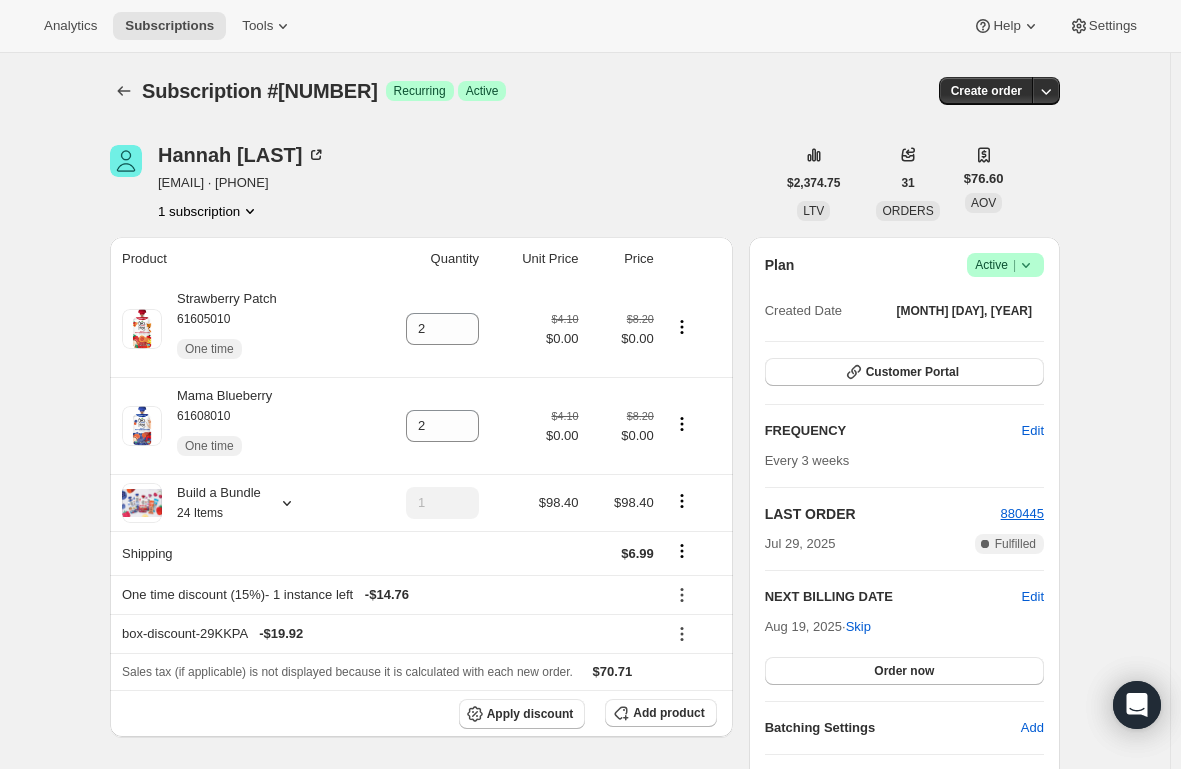 click on "Subscription #[NUMBER]. This page is ready Subscription #[NUMBER] Success Recurring Success Active Create order [FIRST]   [LAST] [EMAIL] · [PHONE] 1 subscription $[PRICE] LTV [NUMBER] ORDERS $[PRICE] AOV Product Quantity Unit Price Price Strawberry Patch 61605010 One time 2 $4.10 $0.00 $8.20 $0.00 Mama Blueberry 61608010 One time 2 $4.10 $0.00 $8.20 $0.00 Build a Bundle 24 Items 1 $98.40 $98.40 Shipping $6.99 One time discount (15%)  - 1 instance left   - $14.76 box-discount-29KKPA   - $19.92 Sales tax (if applicable) is not displayed because it is calculated with each new order.   $70.71 Apply discount Add product Payment attempts Order Billing date Status Fulfillment [NUMBER] [DATE]  ·  [TIME]  Complete Paid  Complete Fulfilled [NUMBER] [DATE]  ·  [TIME]  Complete Paid  Complete Fulfilled [NUMBER] [DATE]  ·  [TIME]  Complete Paid  Complete Fulfilled Timeline [DATE] [TIME] [TIME] [FIRST] [LAST] added 15% discount via Admin, which will apply to the next order.  |" at bounding box center [585, 1191] 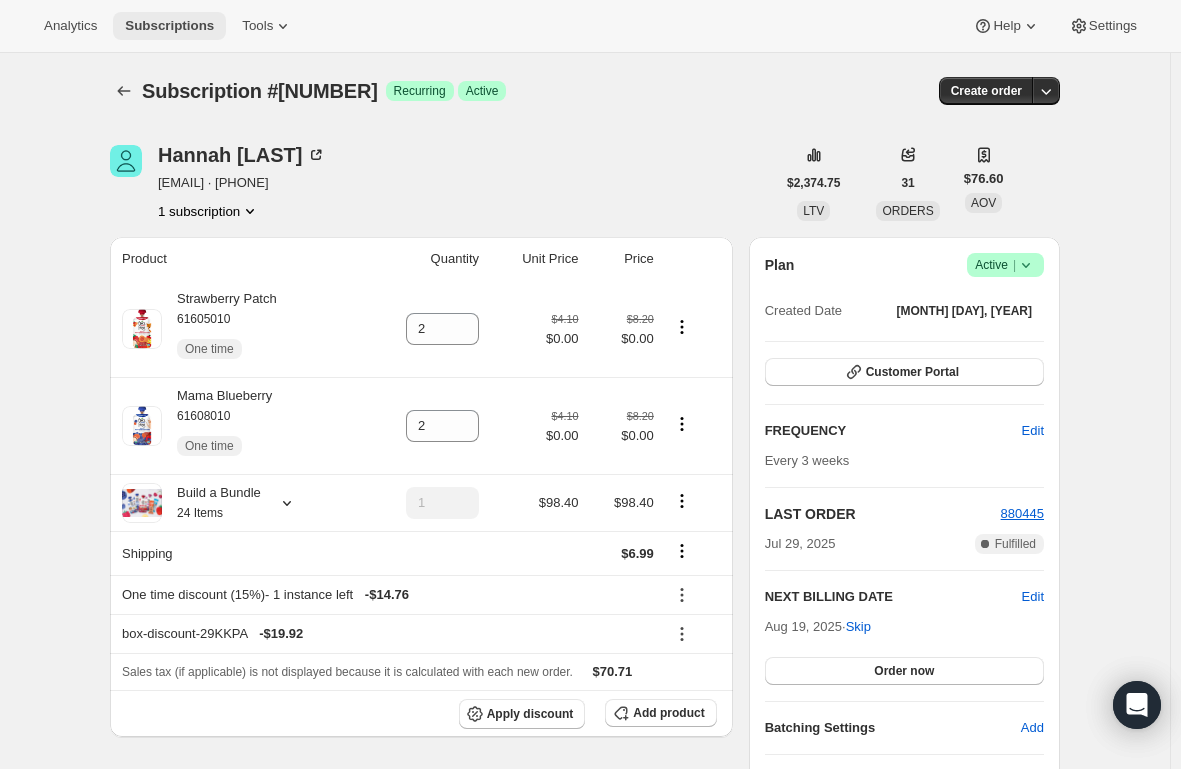 click on "Subscriptions" at bounding box center [169, 26] 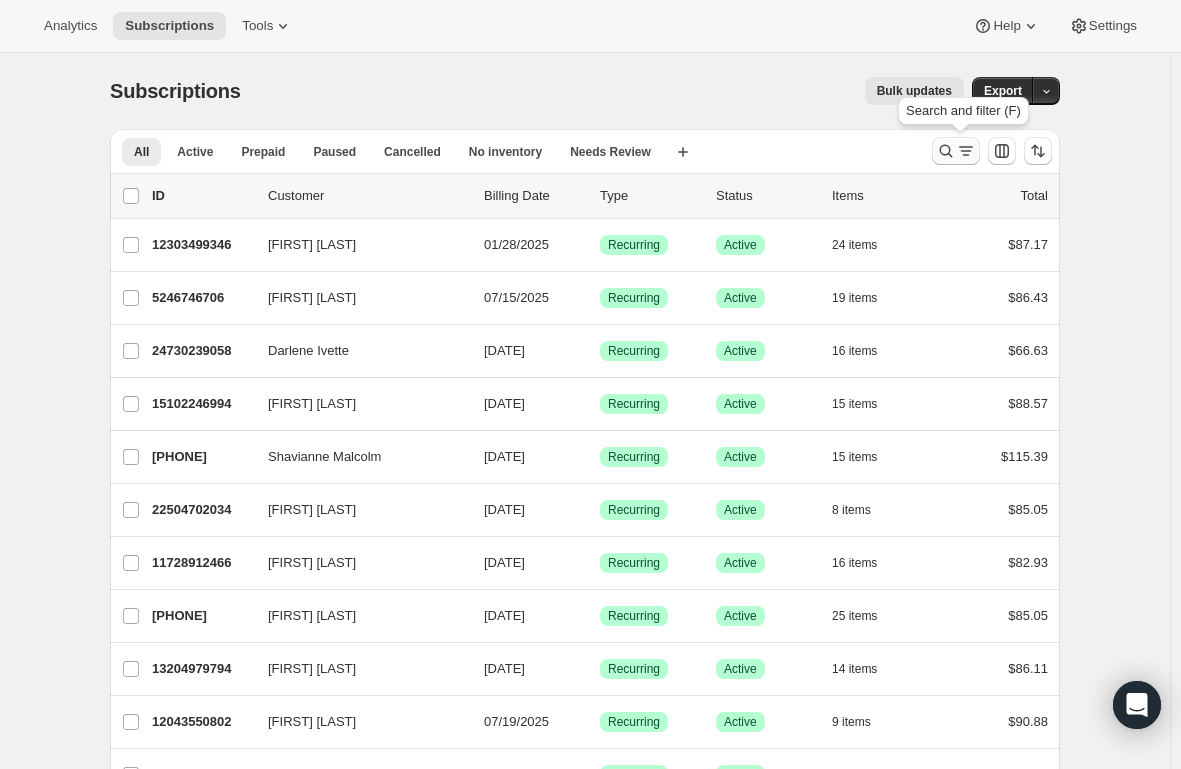 click 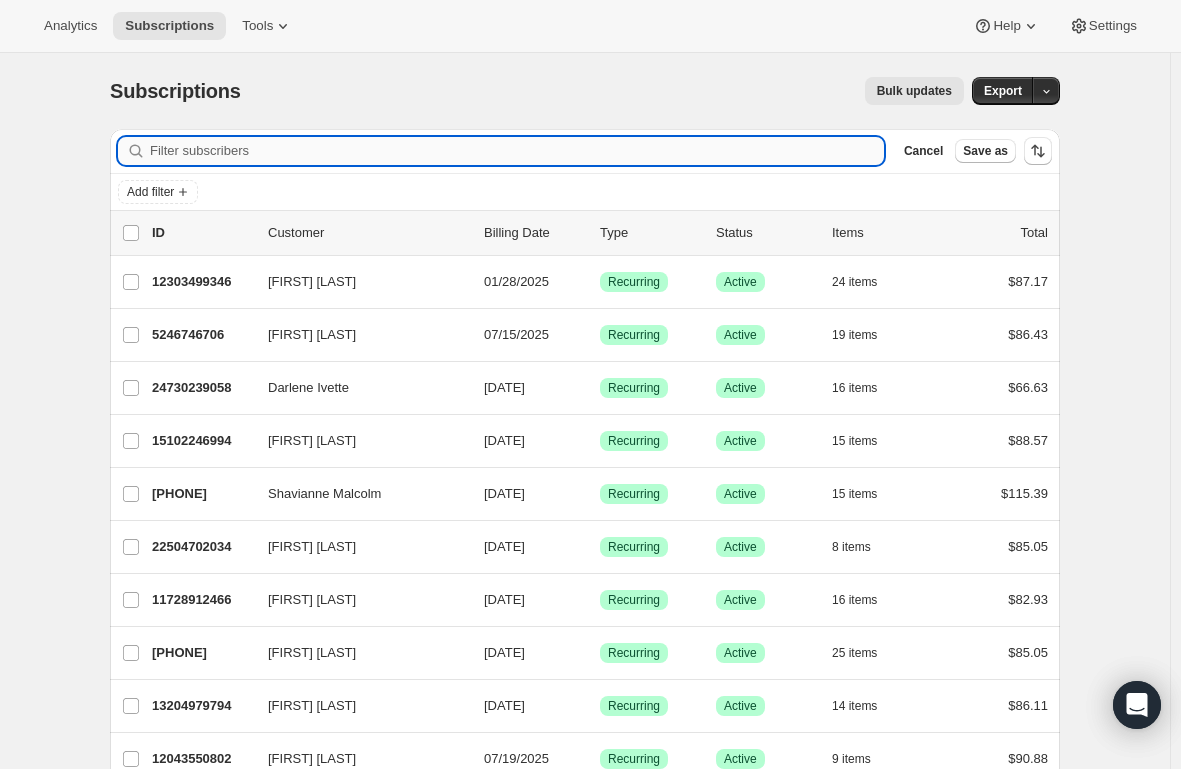 click on "Filter subscribers" at bounding box center (517, 151) 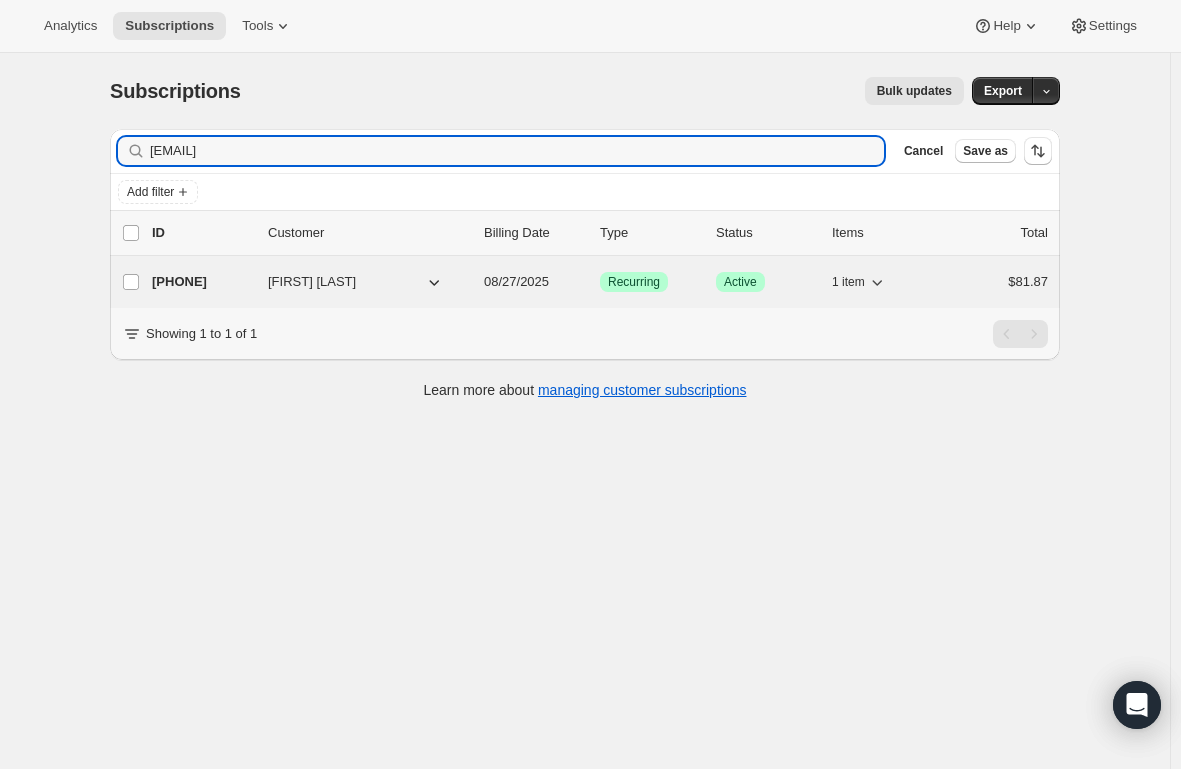 type on "[EMAIL]" 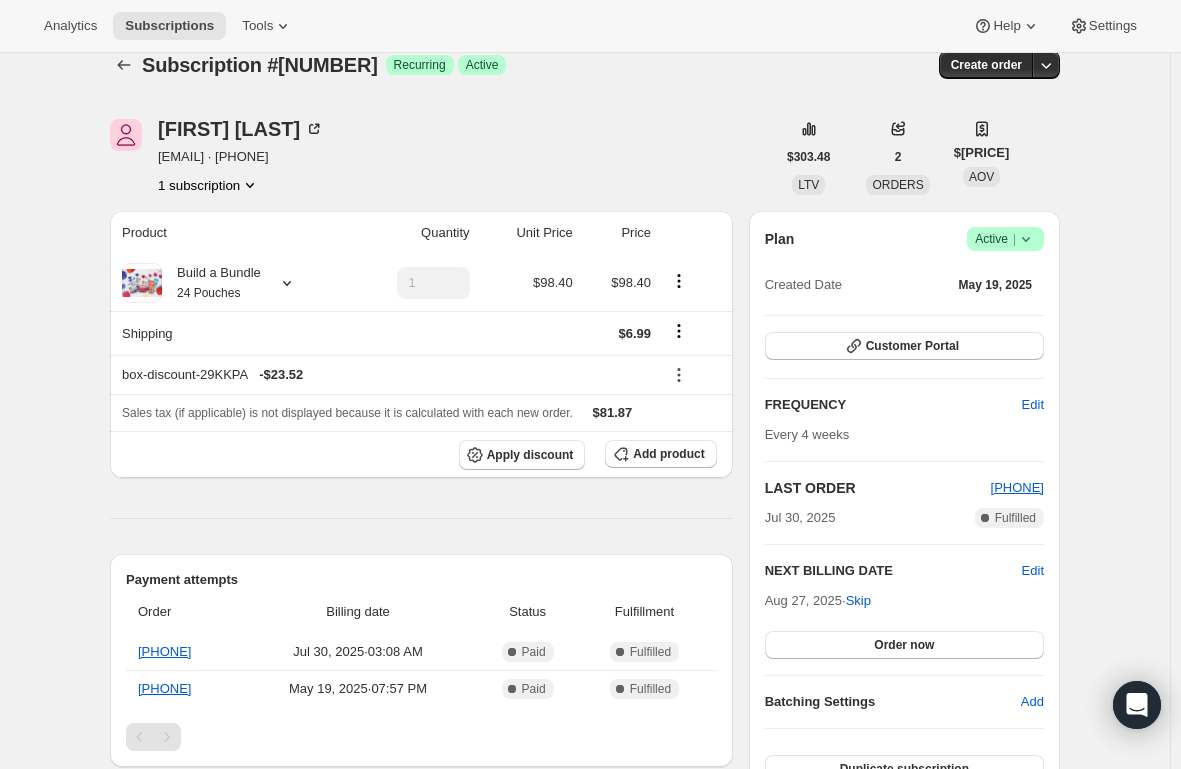 scroll, scrollTop: 0, scrollLeft: 0, axis: both 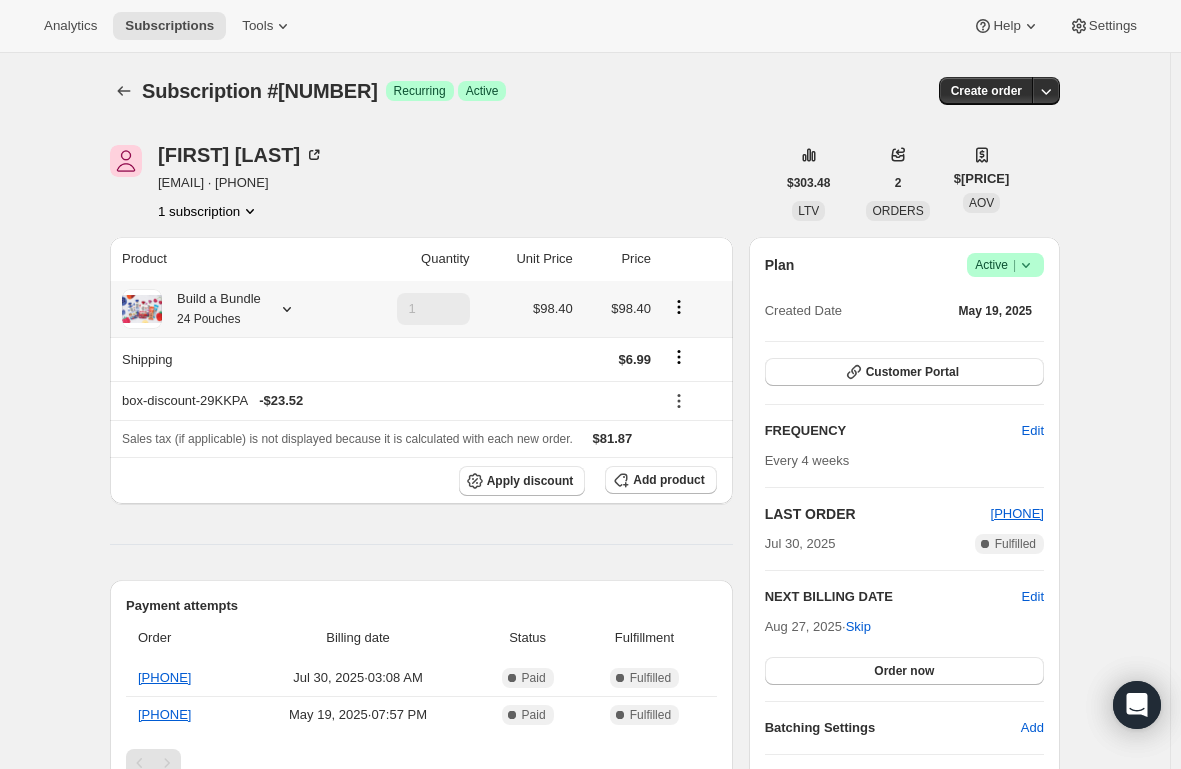 click on "Build a Bundle 24 Pouches" at bounding box center (211, 309) 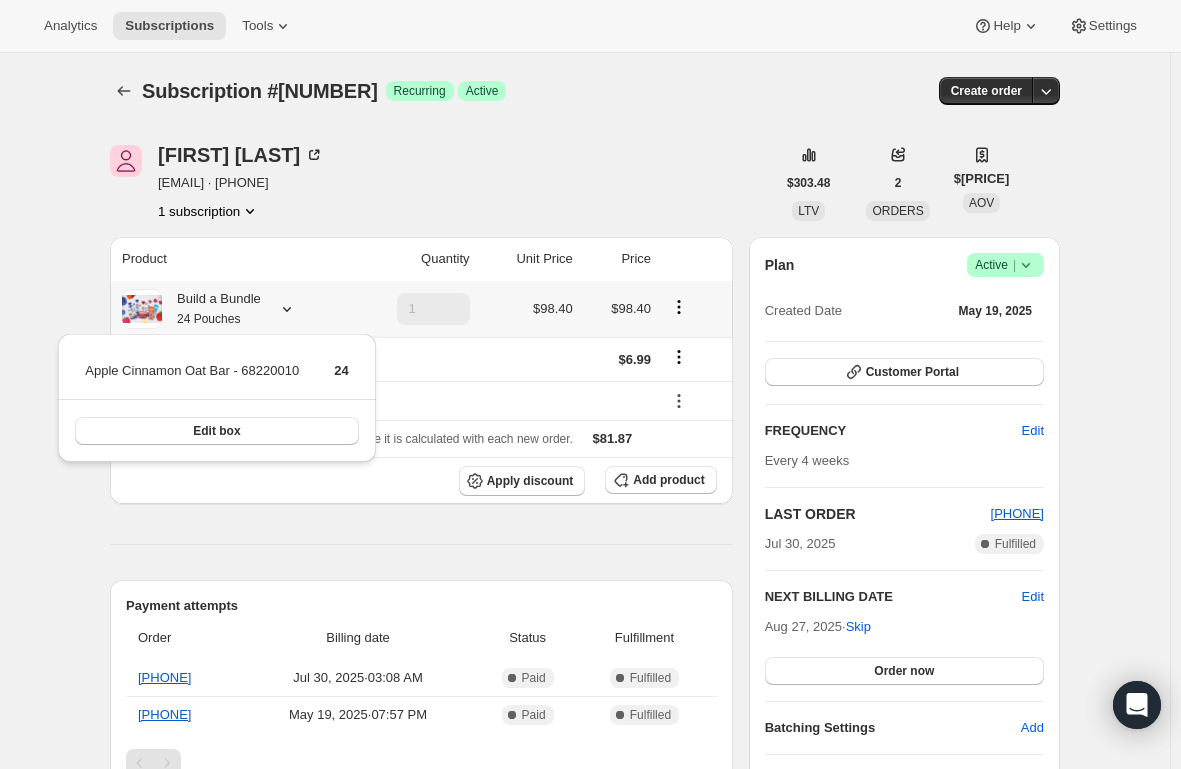 click on "Build a Bundle 24 Pouches" at bounding box center [211, 309] 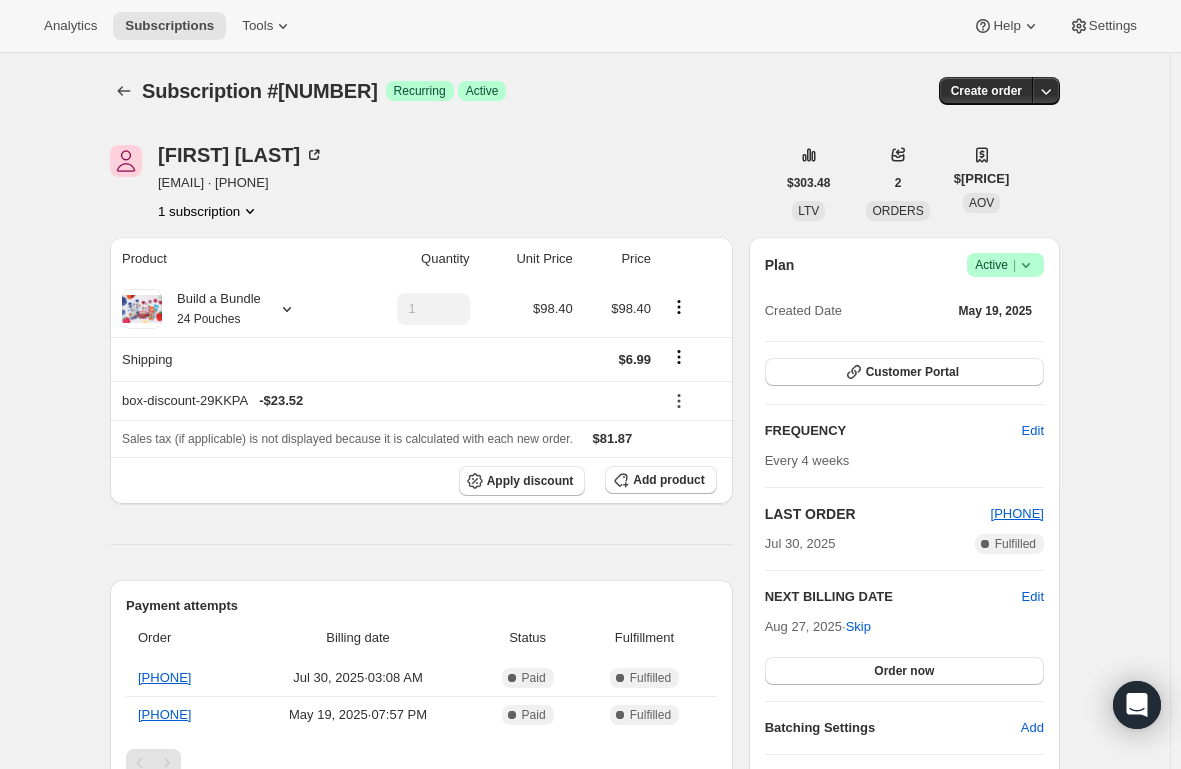 click on "Product Quantity Unit Price Price Build a Bundle 24 Pouches 1 $[PRICE] $[PRICE] Shipping $[PRICE] box-discount-29KKPA   $[PRICE] Sales tax (if applicable) is not displayed because it is calculated with each new order.   $[PRICE] Apply discount Add product Payment attempts Order Billing date Status Fulfillment [ORDER_ID] [MONTH] [DAY], [YEAR]  [TIME]  Complete Paid  Complete Fulfilled Timeline [MONTH] [DAY], [YEAR] Klaviyo notification sent via Awtomic Moments. [TIME] Earned moment Free Cocoyo Mixed Berry Pouch with 3rd Subscription Box via Awtomic Moments. [TIME] Order processed successfully.  View order [TIME] Strawberry Applesauce One-Time Add-On 3-Pack (one-time) removed from subscription via Awtomic application.  [TIME] [MONTH] [DAY], [YEAR] [FIRST] [LAST] added 4 Strawberry Applesauce One-Time Add-On - 3-Pack (one-time) via Customer Portal.  [TIME] [FIRST] [LAST] removed Apple, Banana, Spinach & Avocado (REWARD) (one-time) via Customer Portal.  [TIME]  to" at bounding box center [421, 1185] 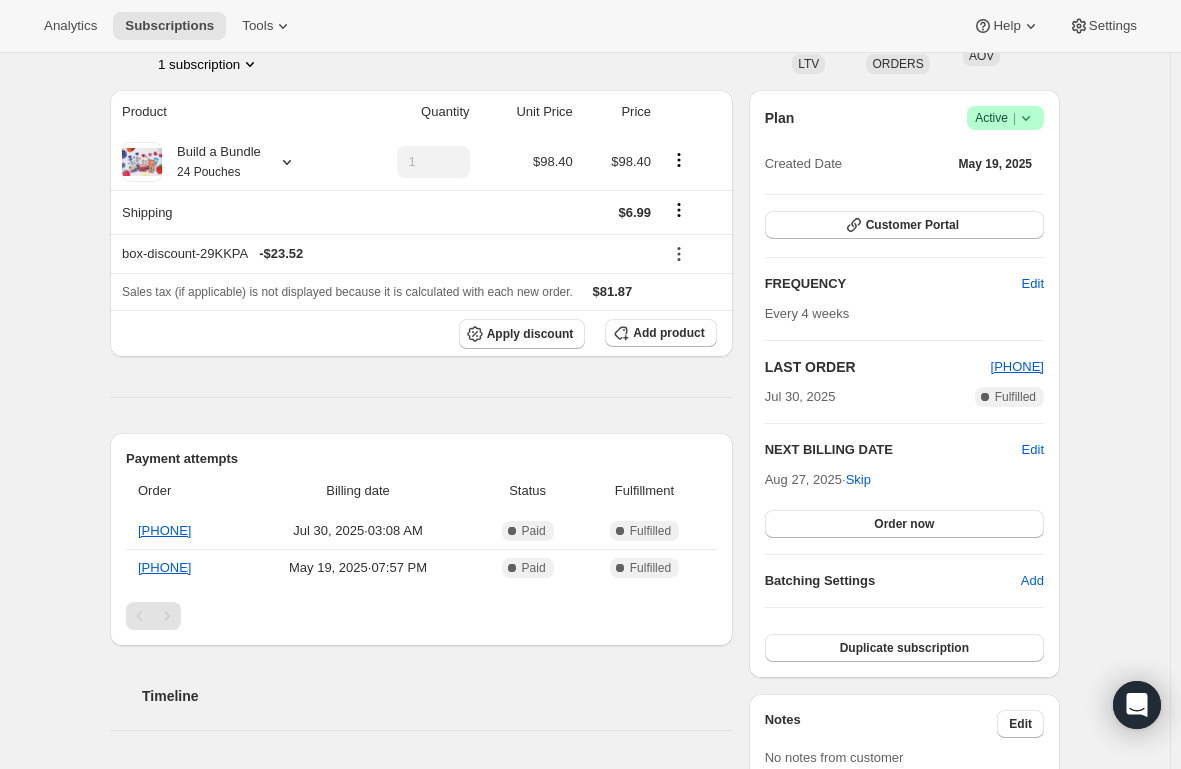 scroll, scrollTop: 200, scrollLeft: 0, axis: vertical 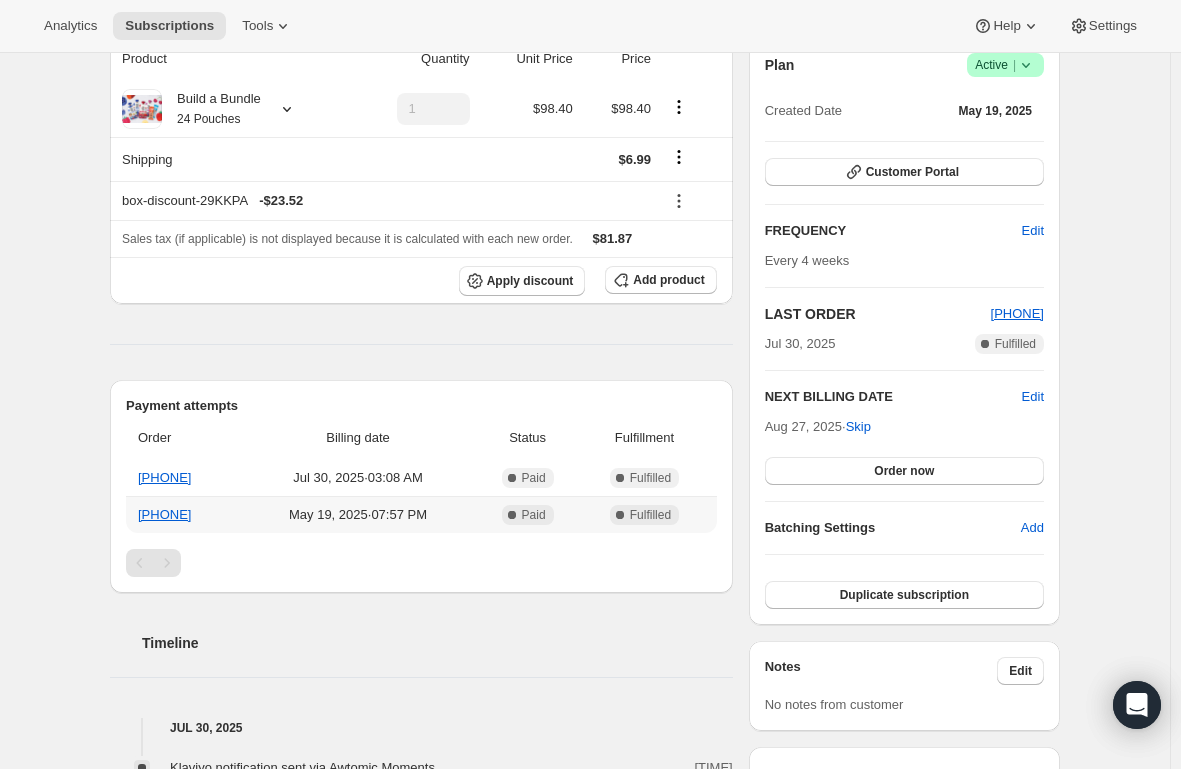 click on "[PHONE]" at bounding box center [182, 514] 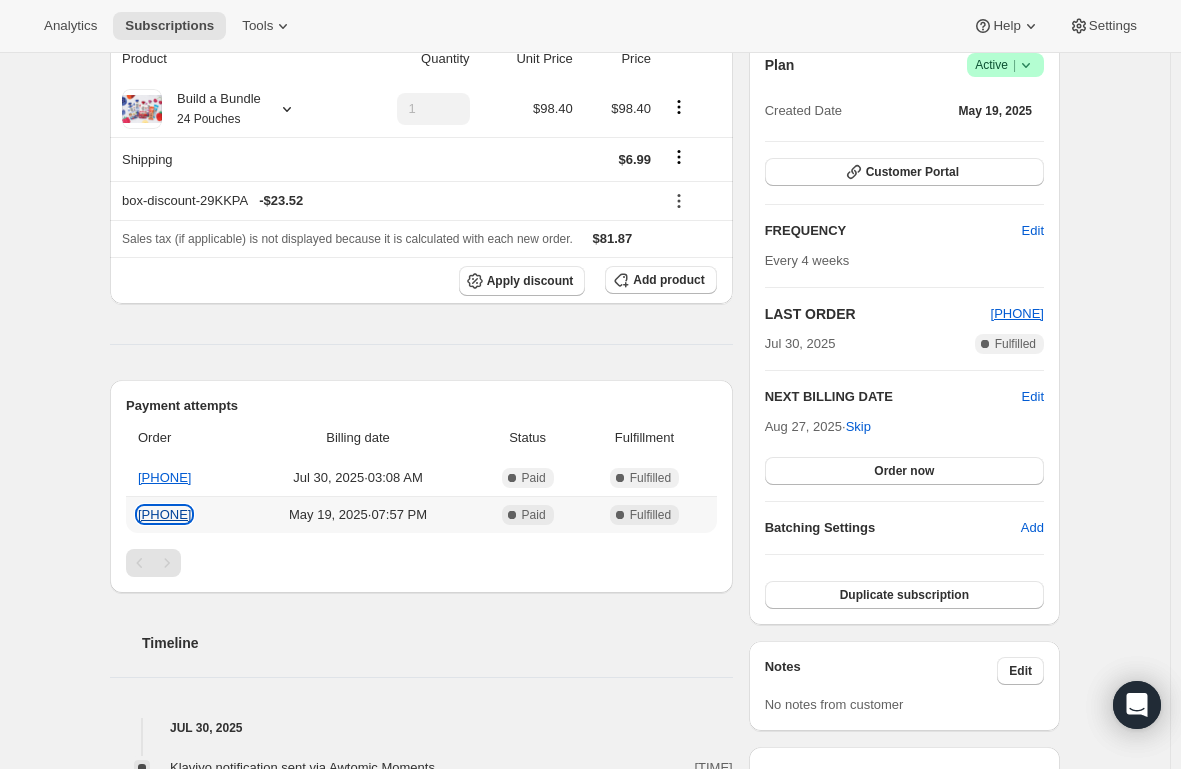 click on "[PHONE]" at bounding box center (164, 514) 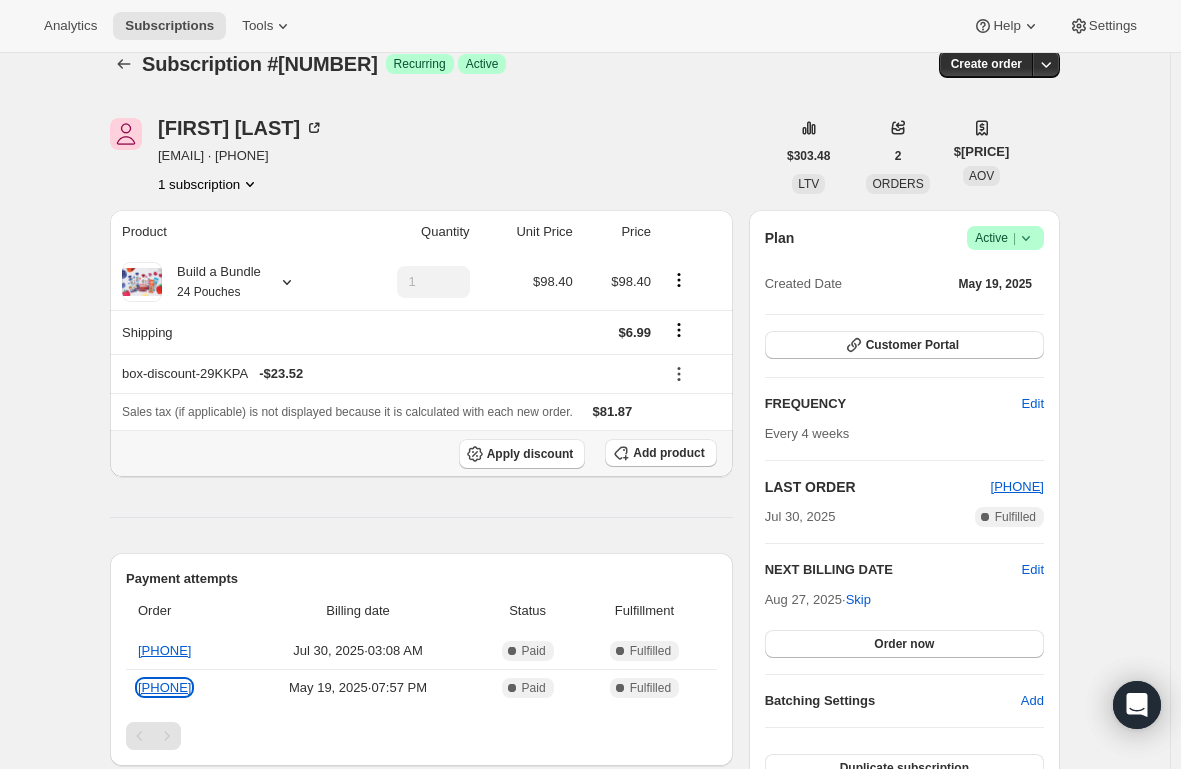 scroll, scrollTop: 0, scrollLeft: 0, axis: both 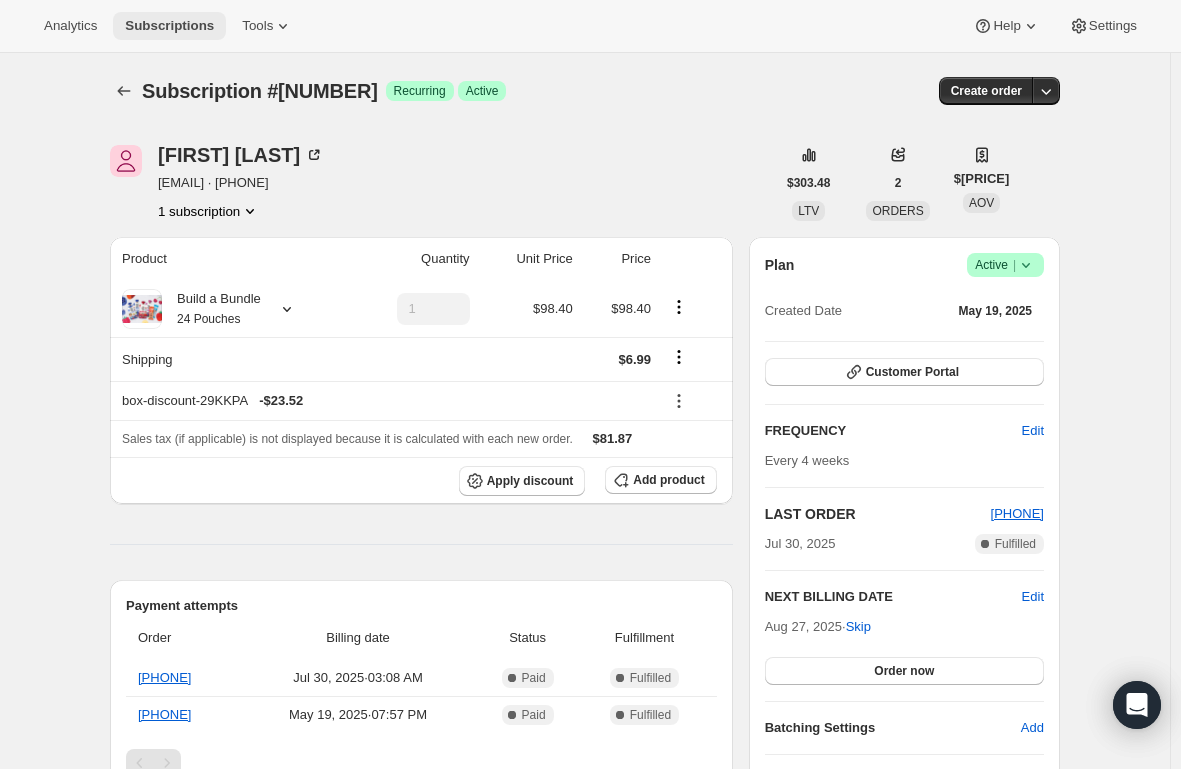 click on "Subscriptions" at bounding box center [169, 26] 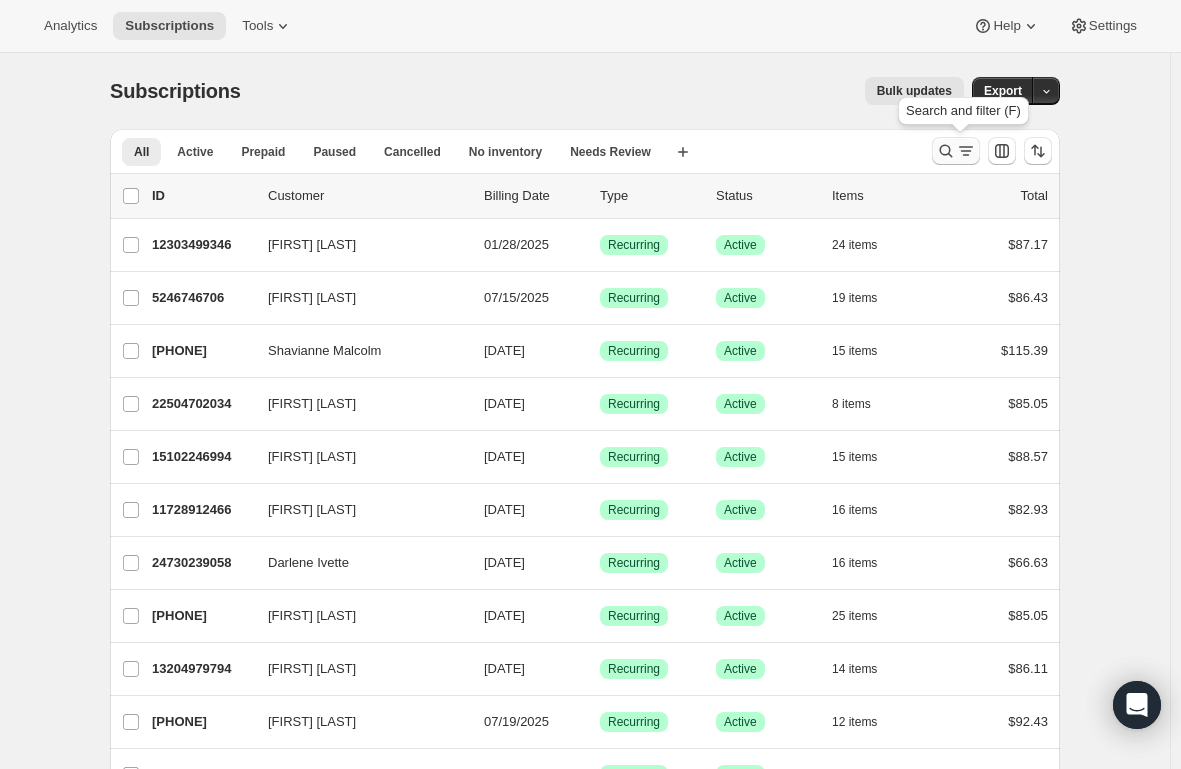 click 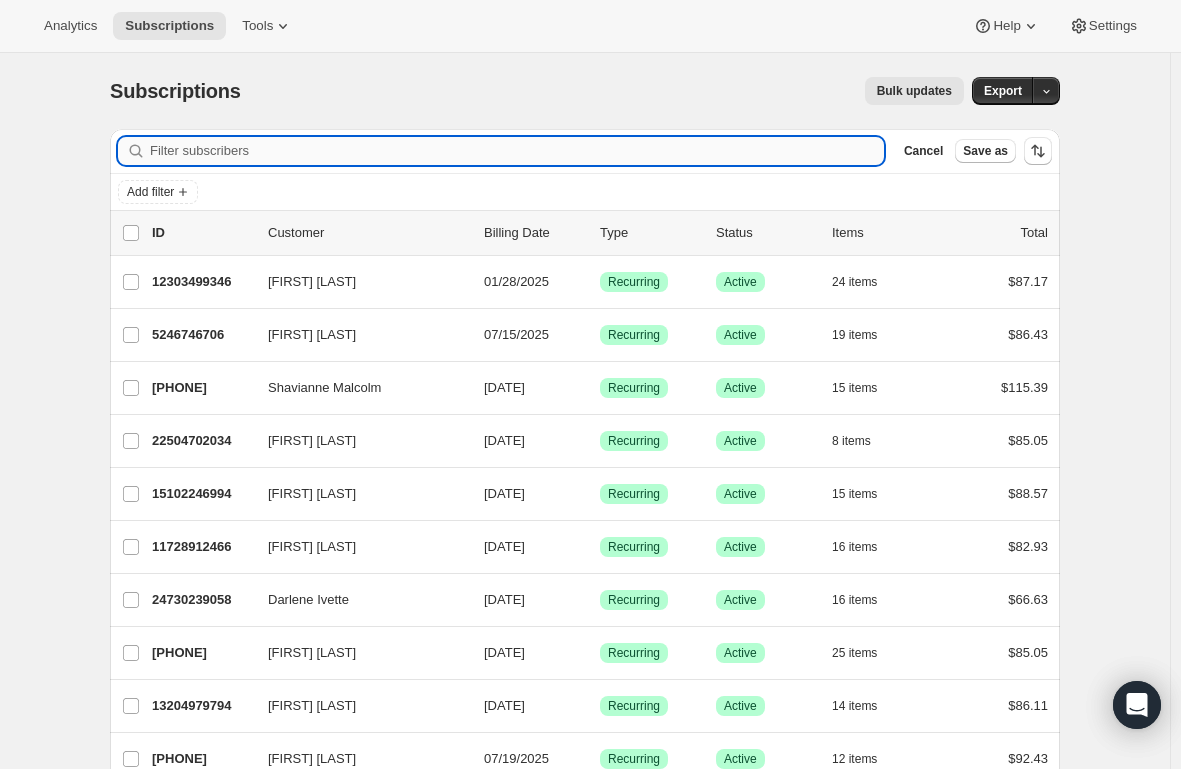 click on "Filter subscribers" at bounding box center [517, 151] 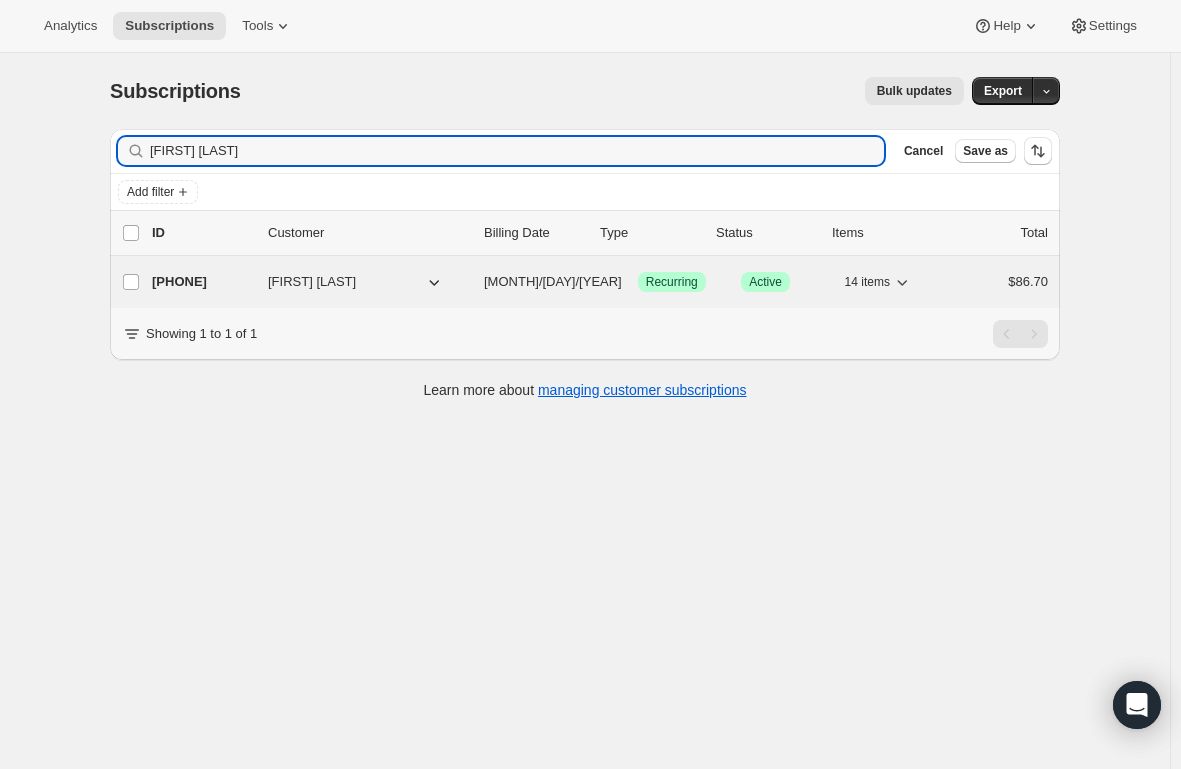 type on "[FIRST] [LAST]" 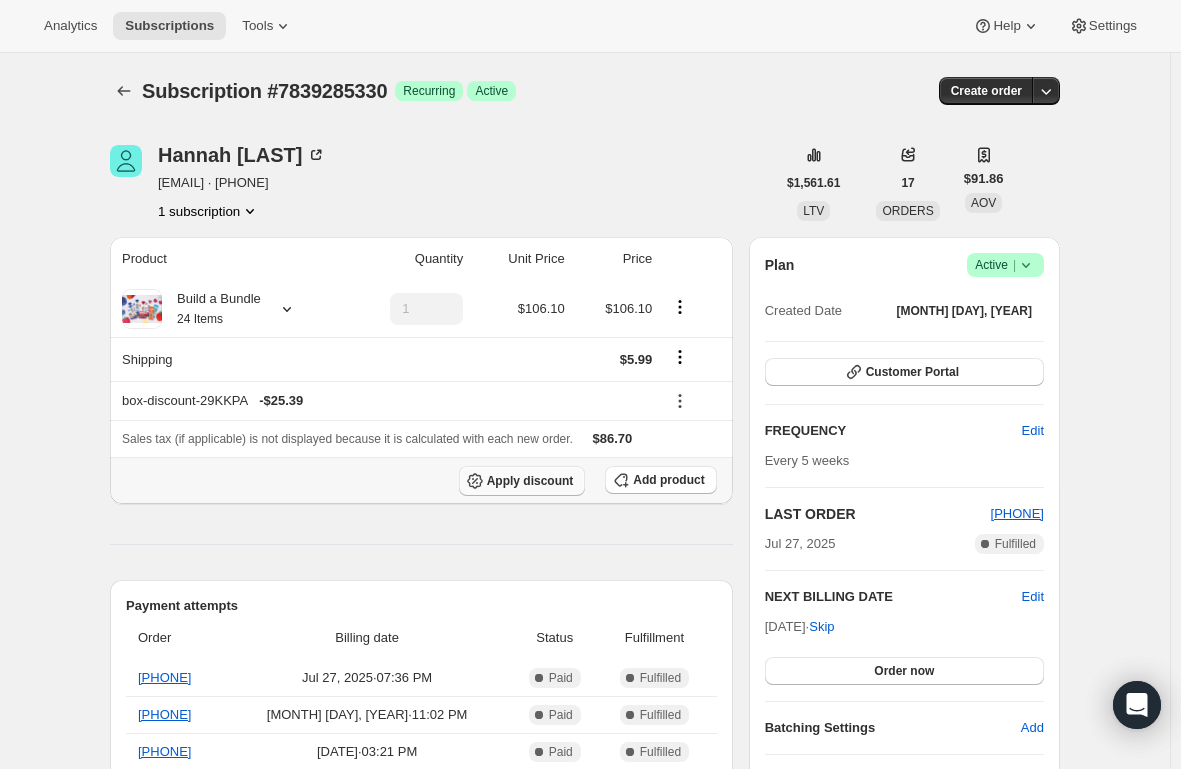 click on "Apply discount" at bounding box center (530, 481) 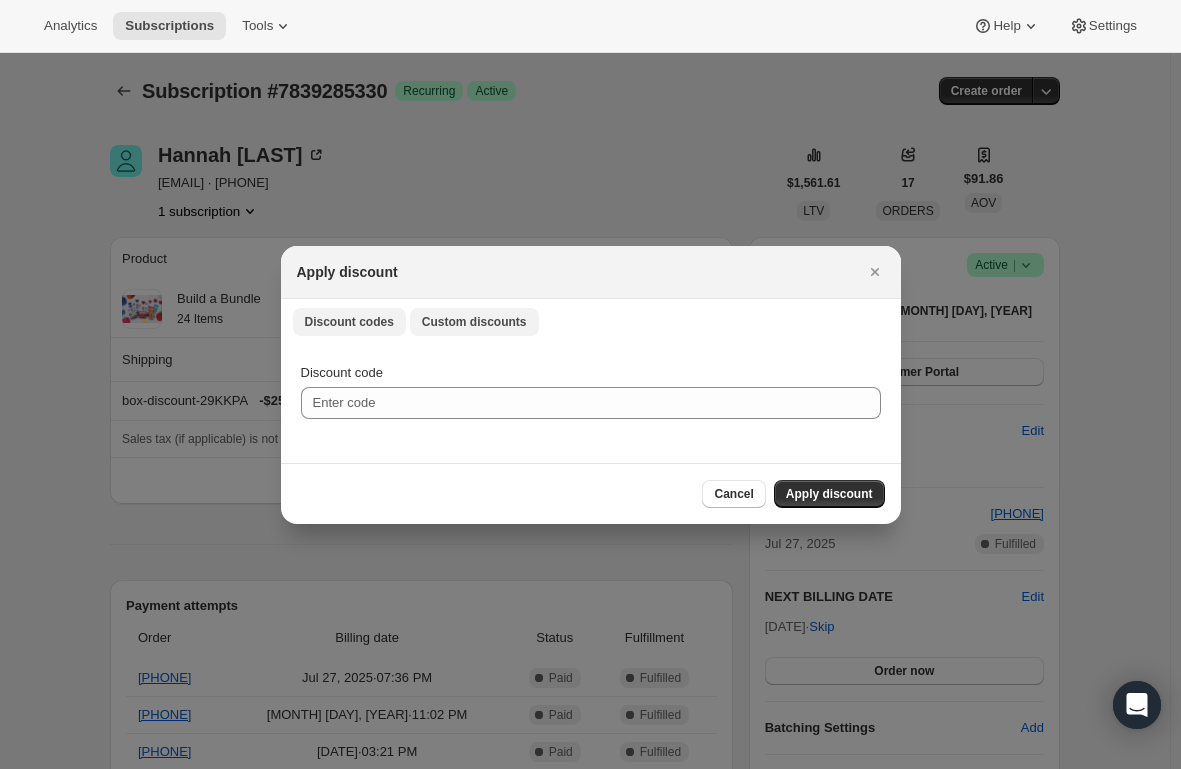 click on "Custom discounts" at bounding box center (474, 322) 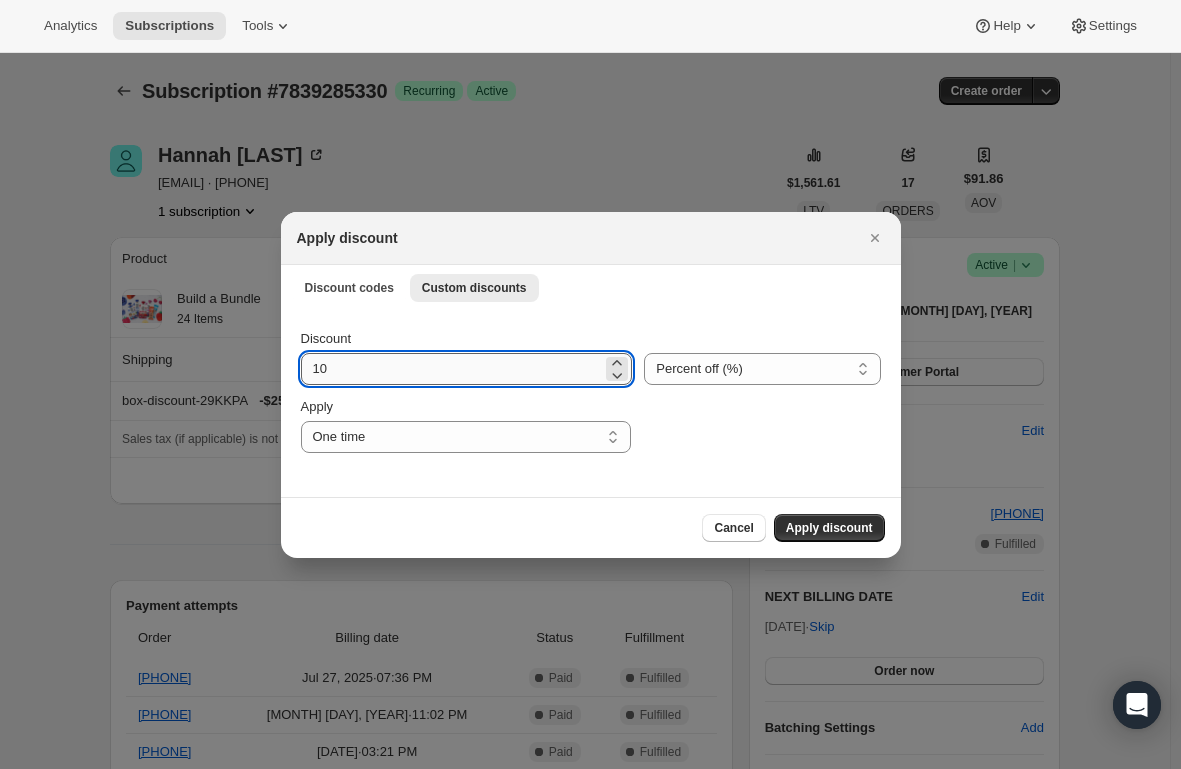 click on "10" at bounding box center (452, 369) 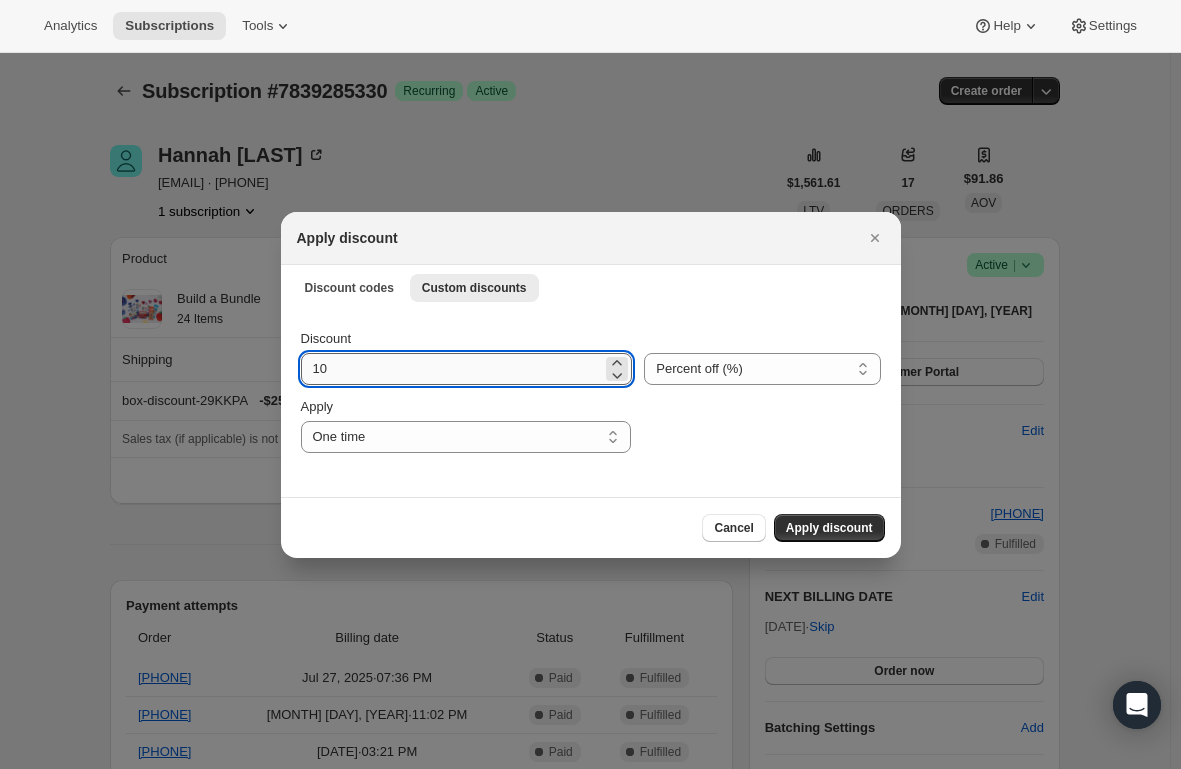 type on "1" 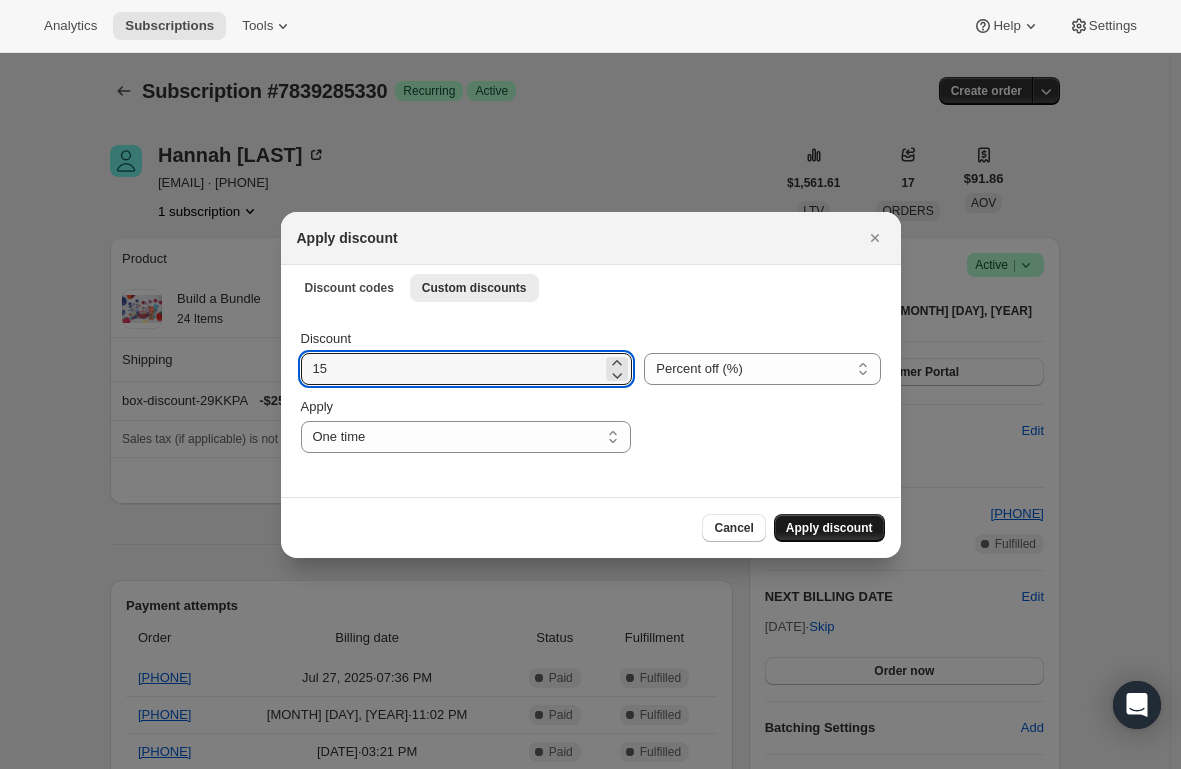 type on "15" 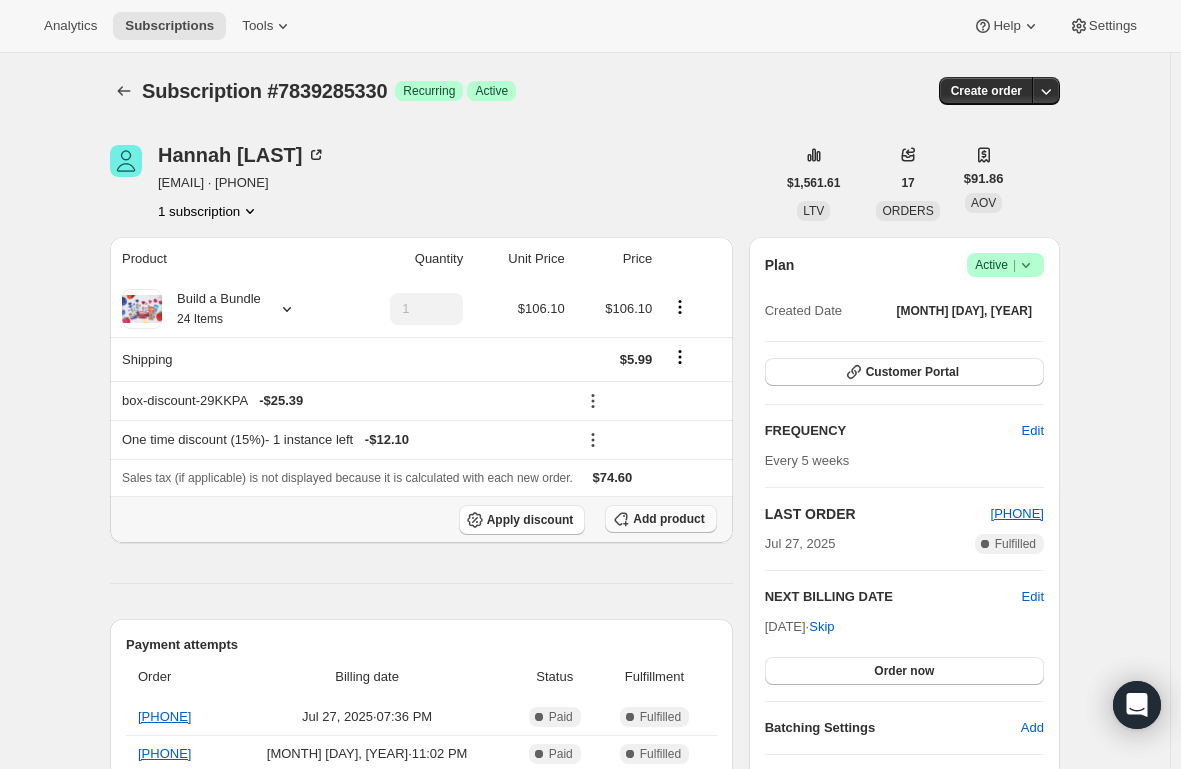 click on "Add product" at bounding box center [668, 519] 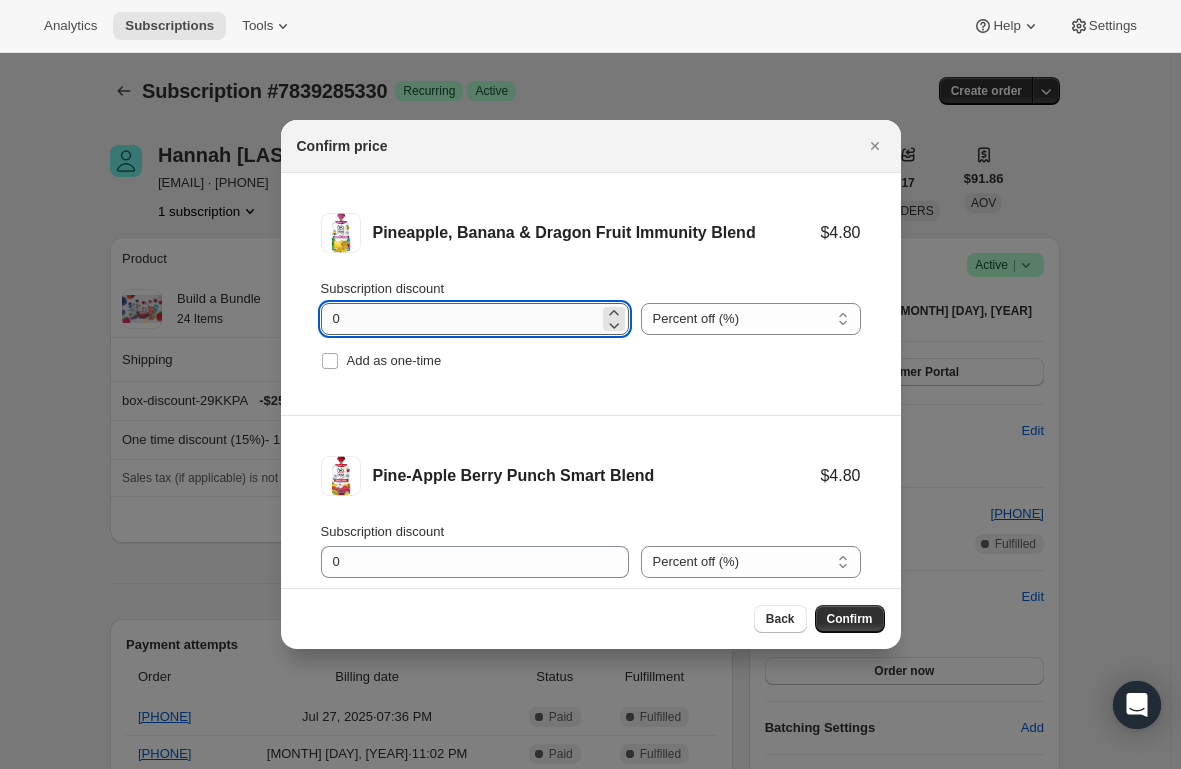 click on "0" at bounding box center (460, 319) 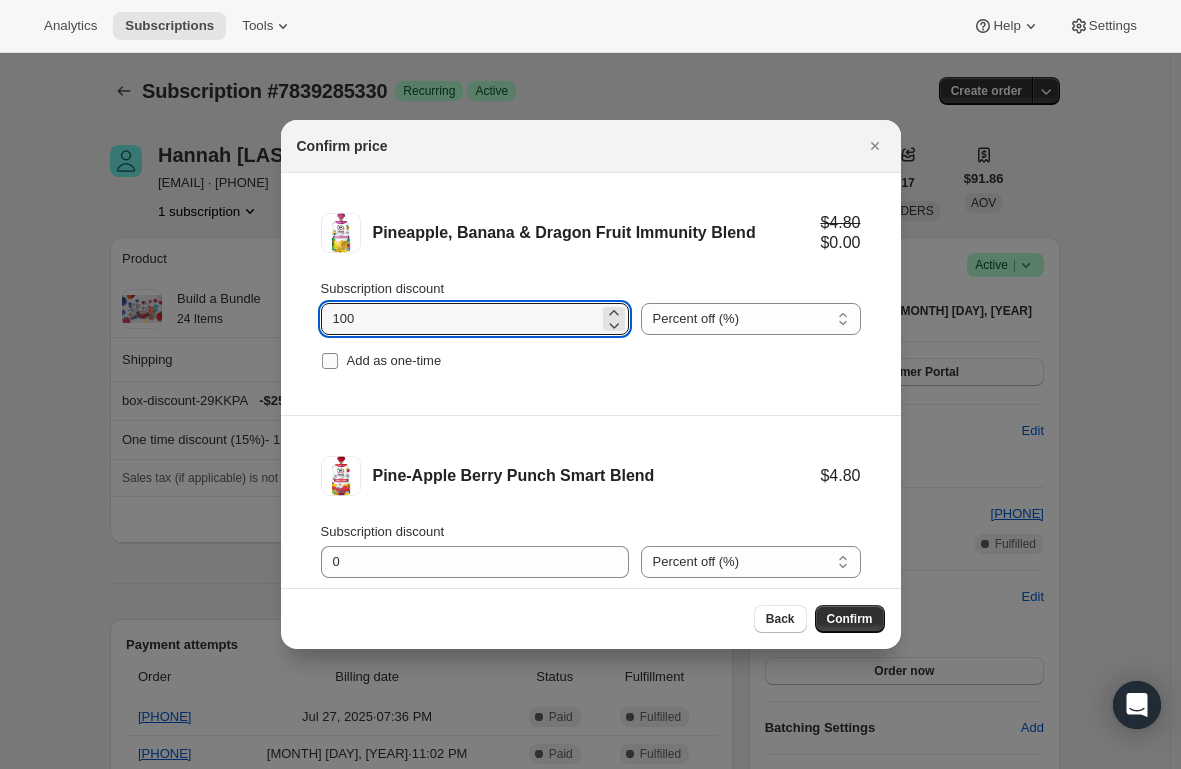 type on "100" 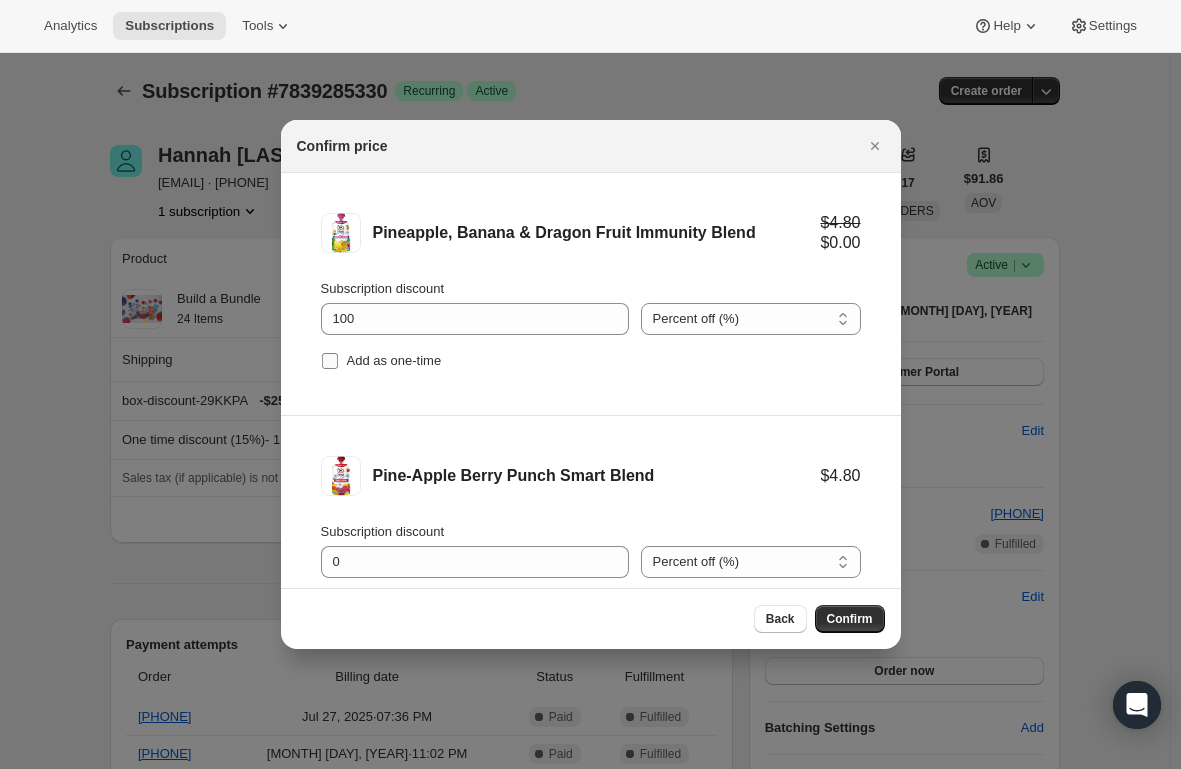 click on "Add as one-time" at bounding box center [330, 361] 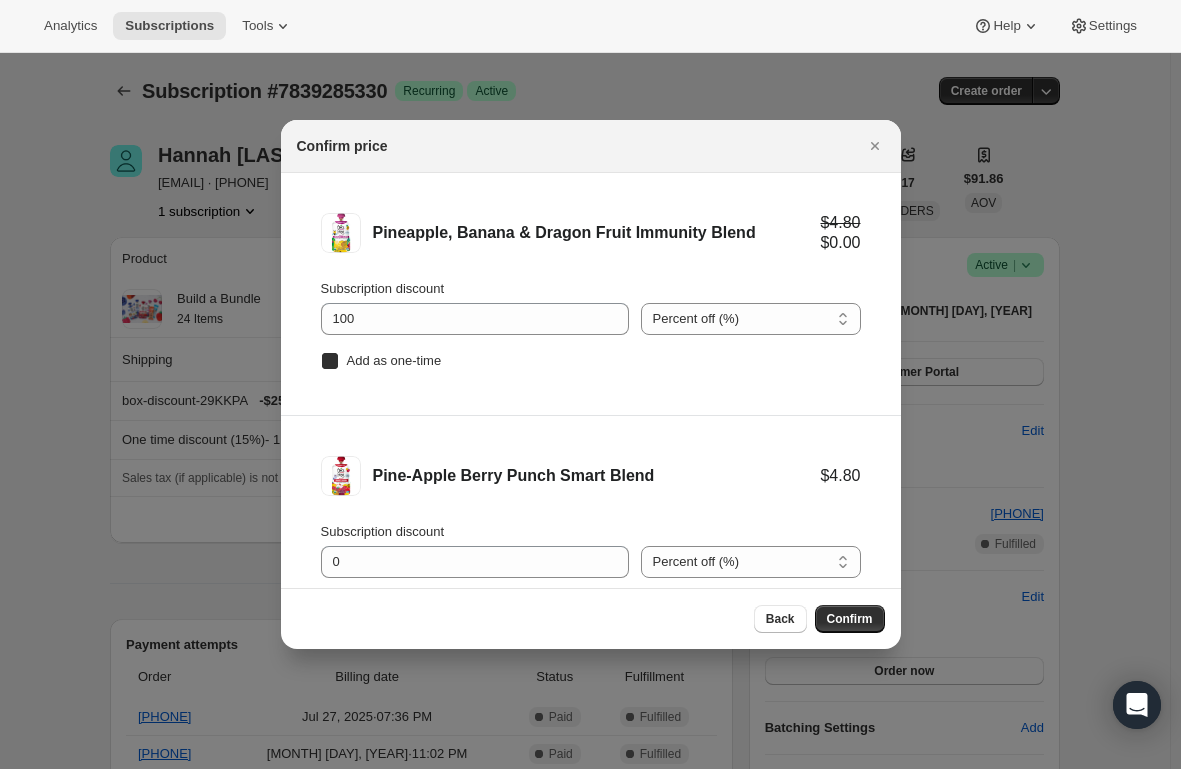 checkbox on "true" 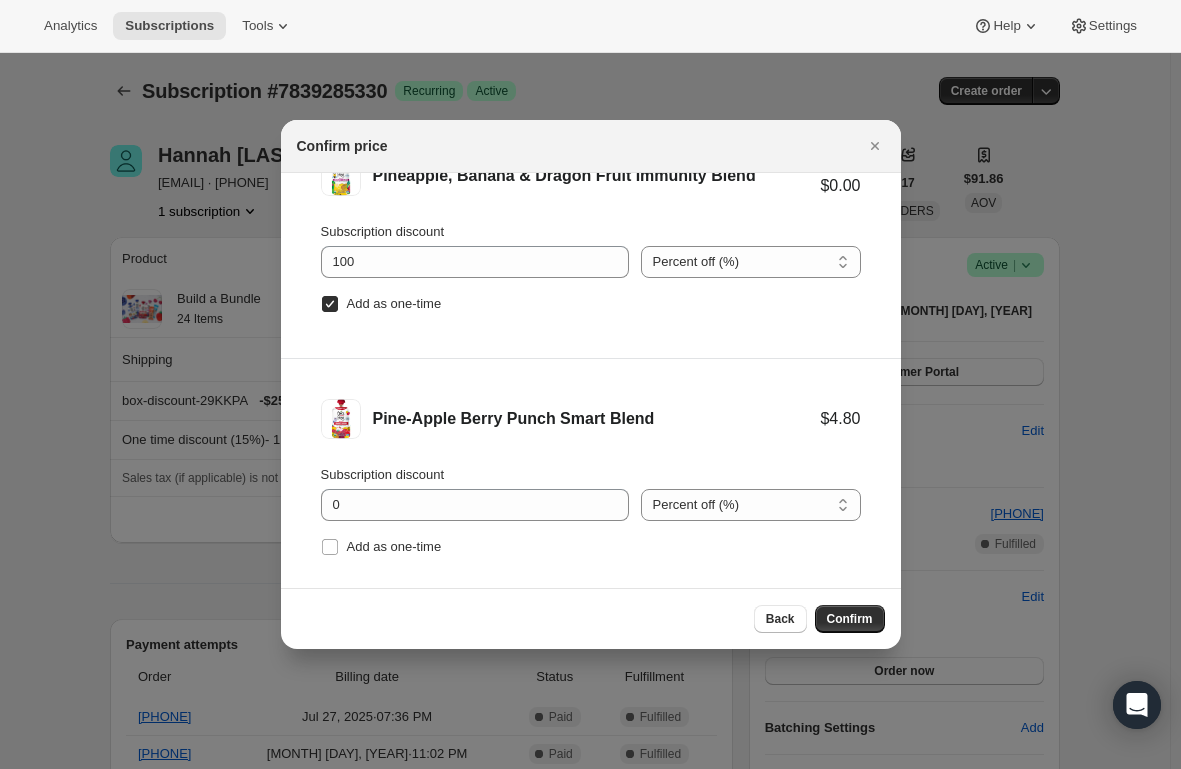 scroll, scrollTop: 83, scrollLeft: 0, axis: vertical 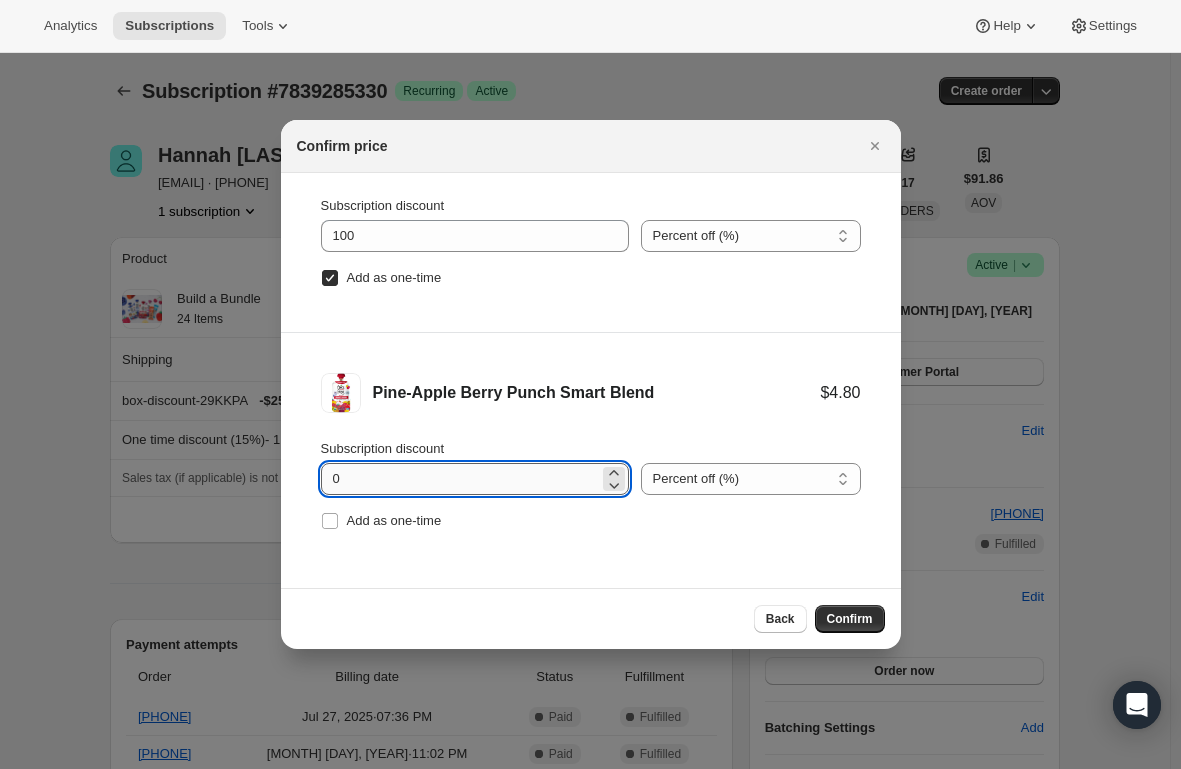 click on "0" at bounding box center (460, 479) 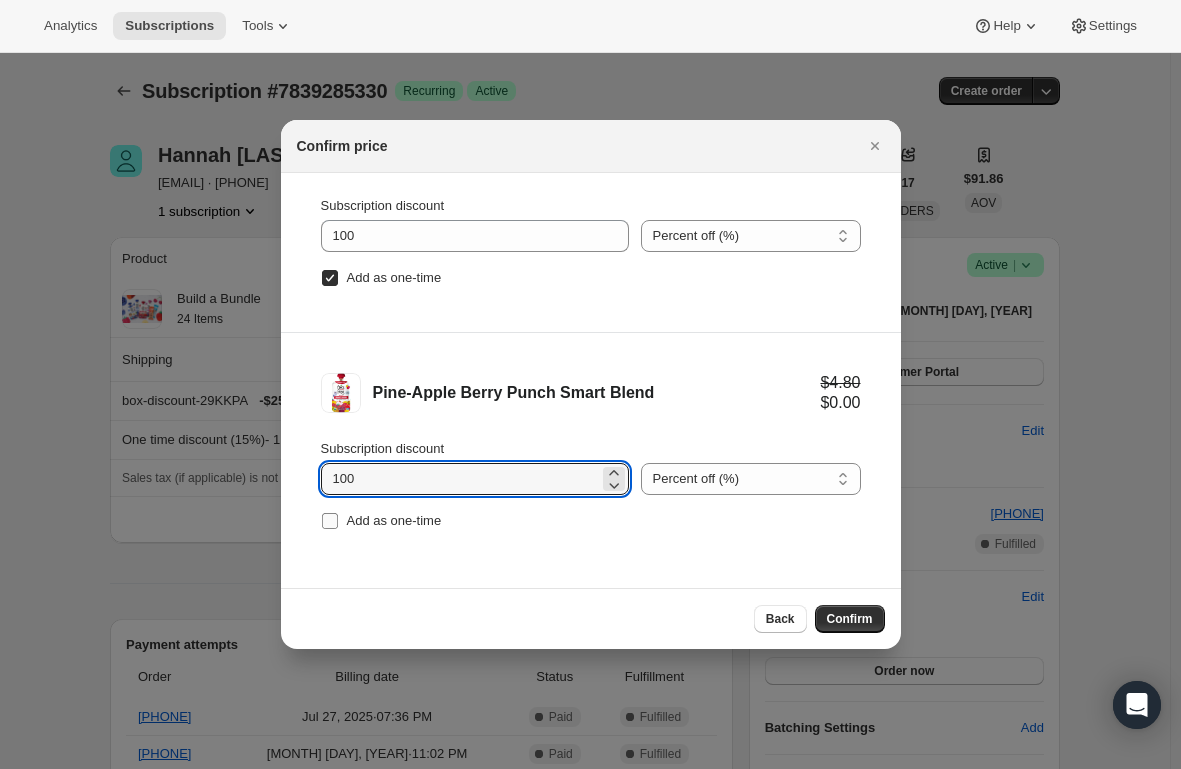type on "100" 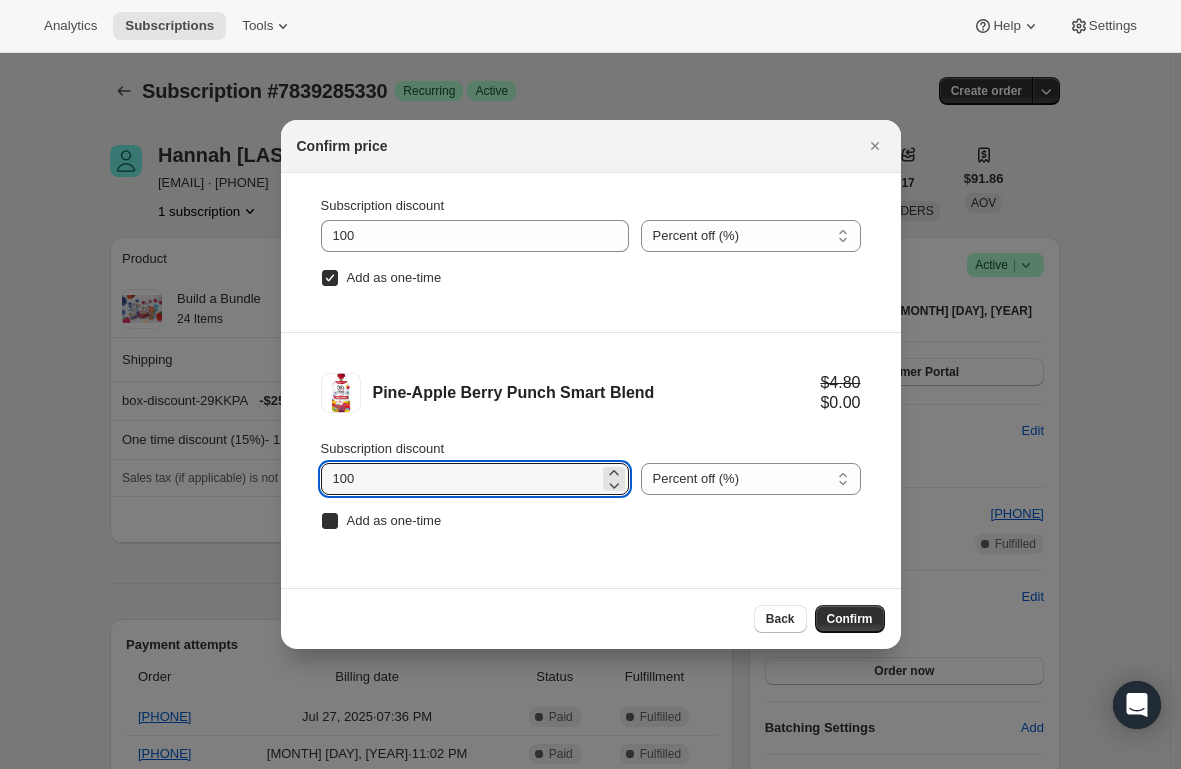 checkbox on "true" 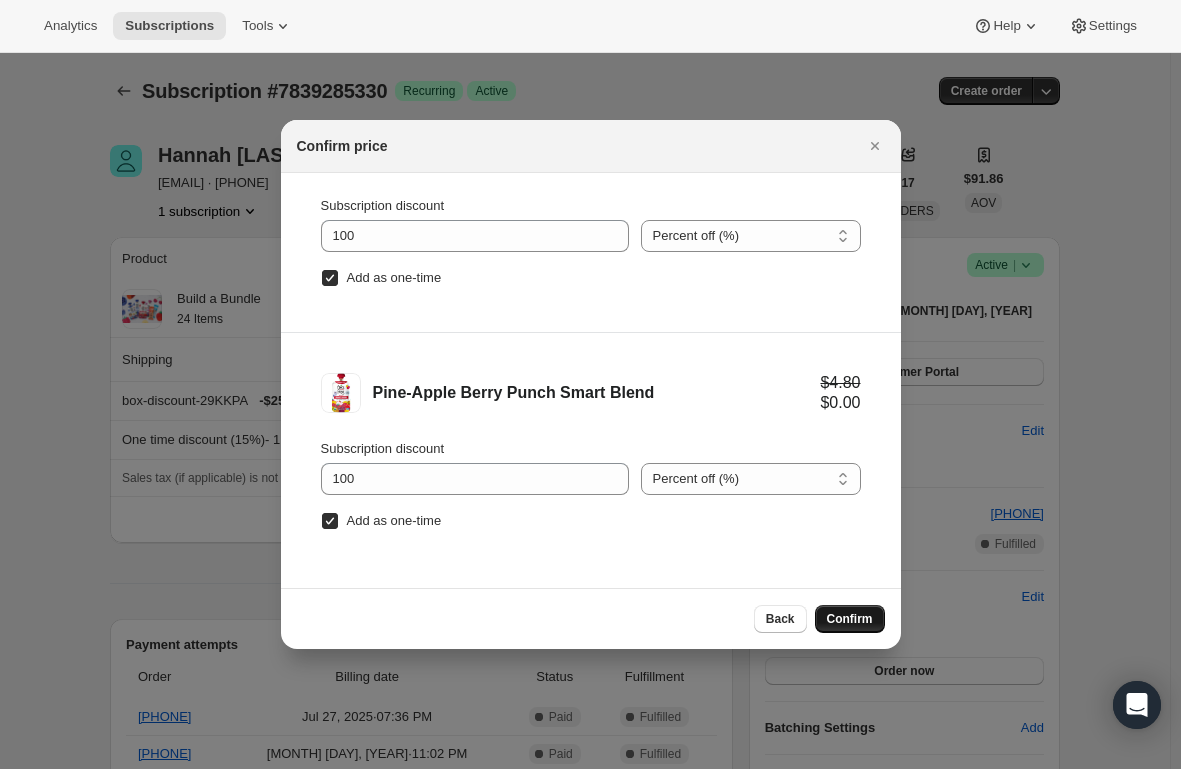 click on "Confirm" at bounding box center [850, 619] 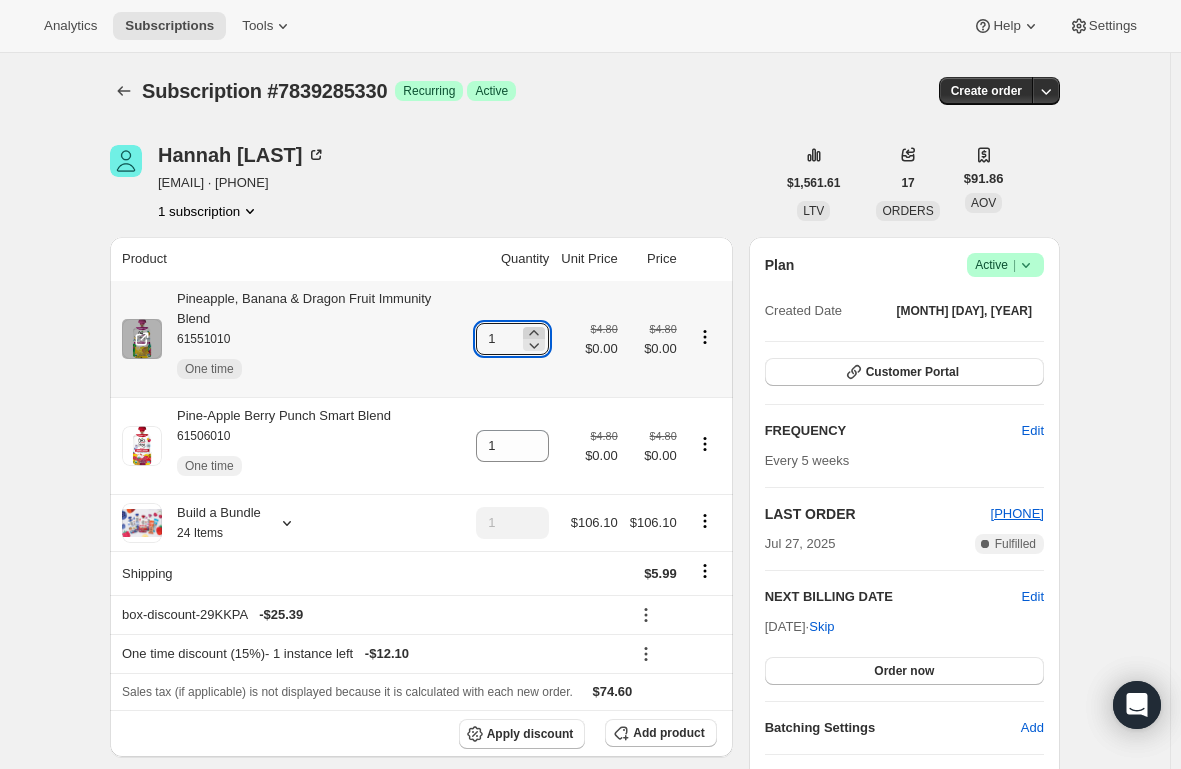 click 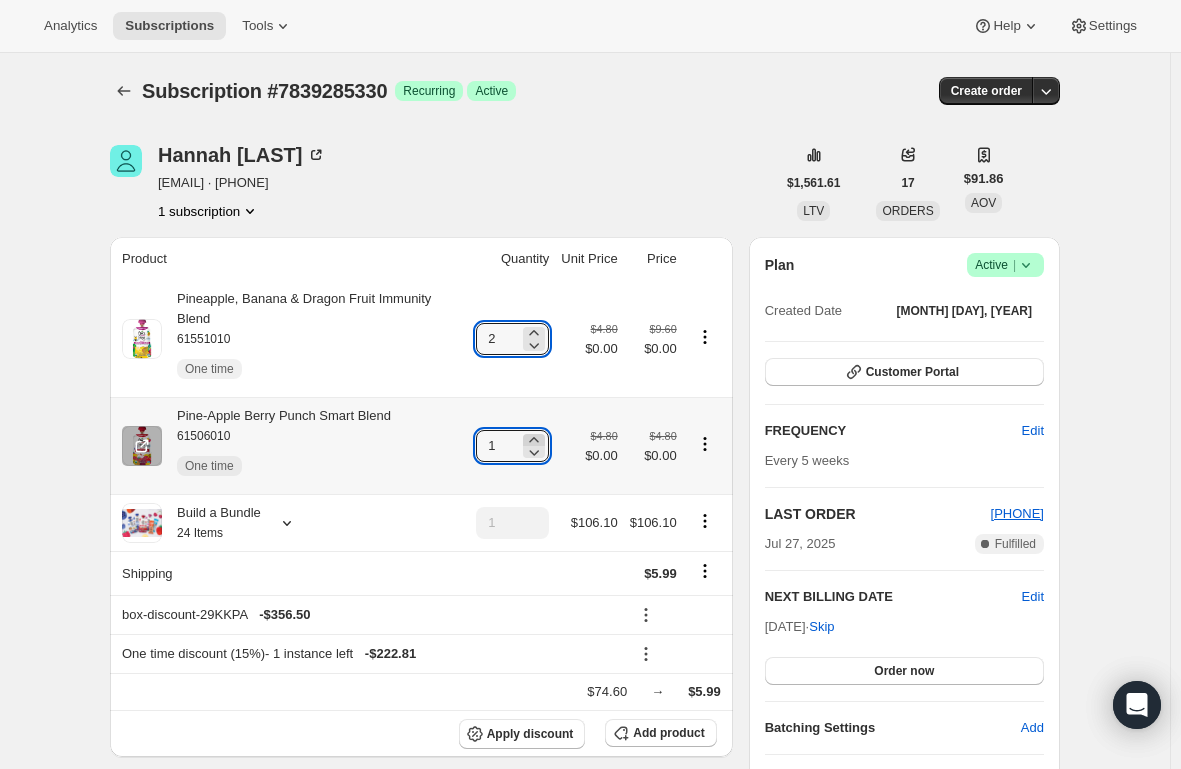 click 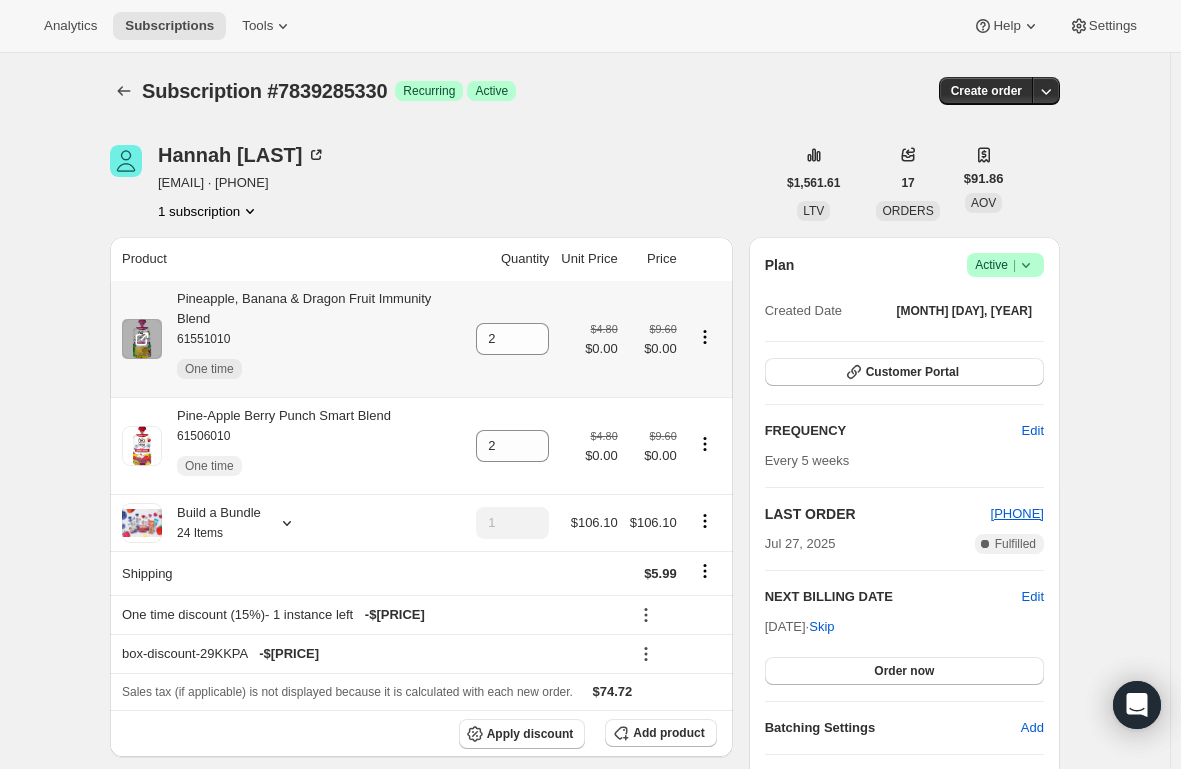 click on "Pineapple, Banana & Dragon Fruit Immunity Blend 61551010 One time" at bounding box center (313, 339) 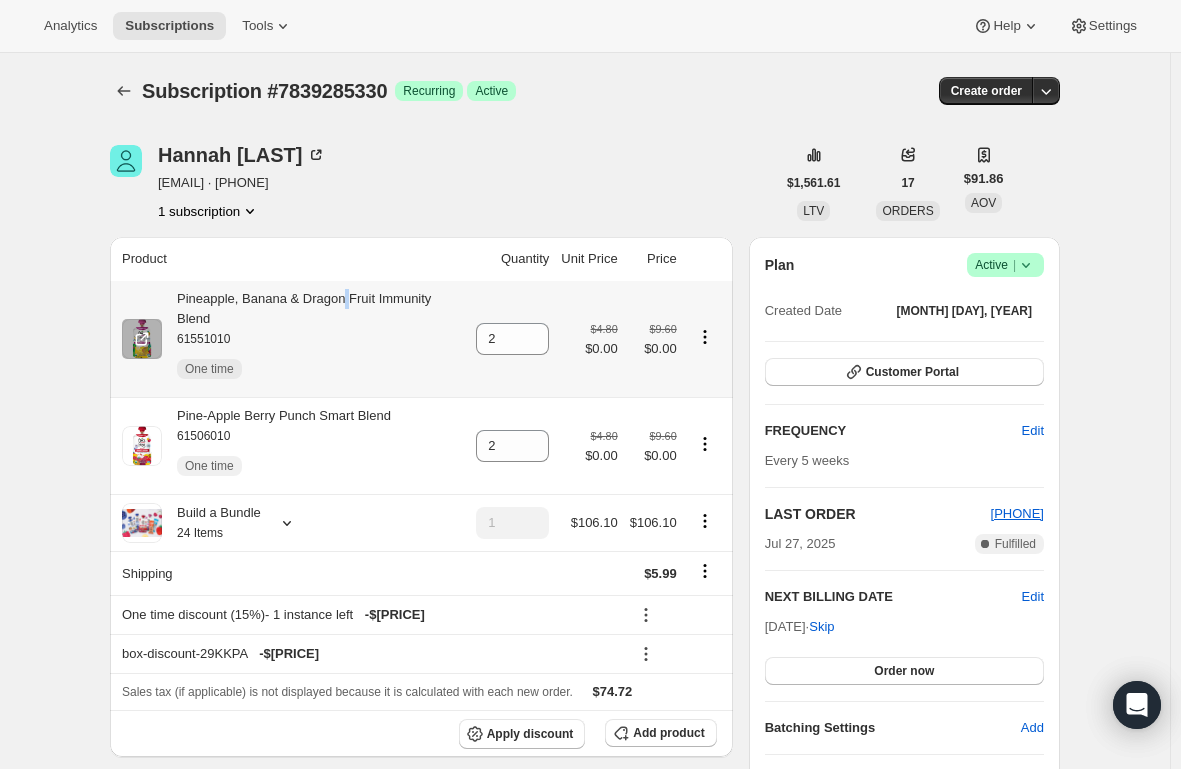 click on "Pineapple, Banana & Dragon Fruit Immunity Blend 61551010 One time" at bounding box center (313, 339) 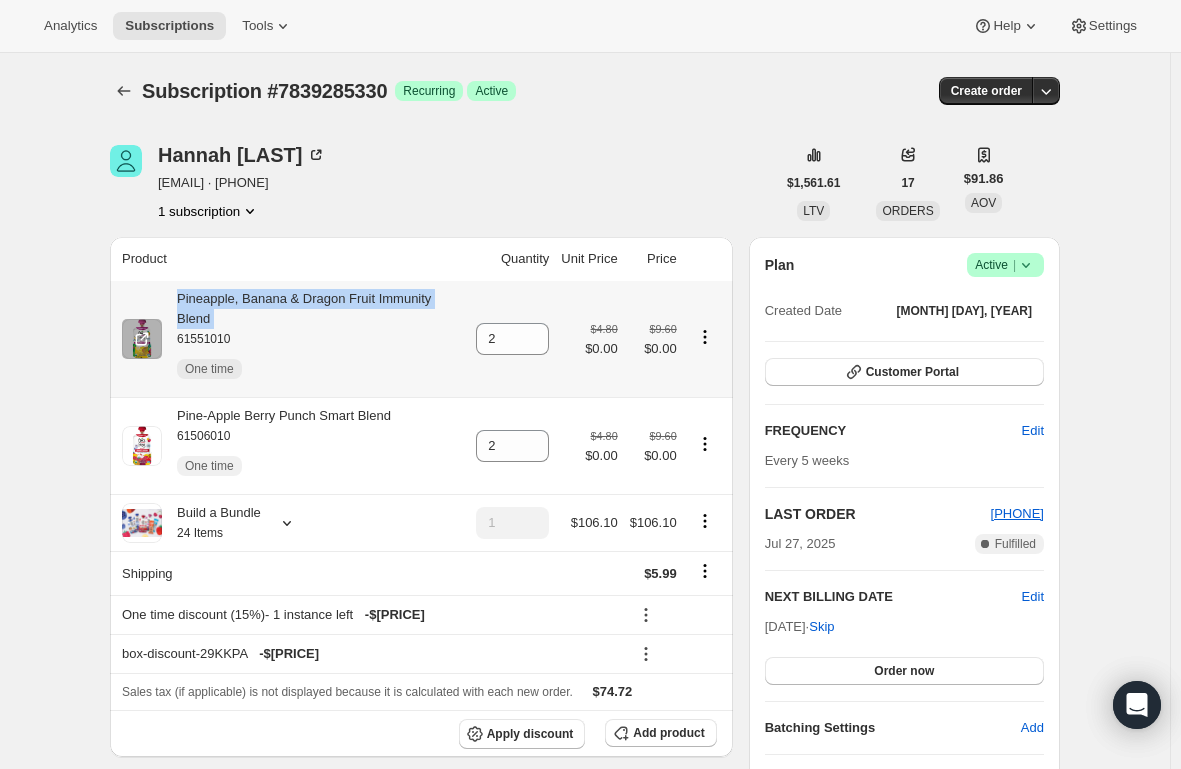 click on "Pineapple, Banana & Dragon Fruit Immunity Blend 61551010 One time" at bounding box center (313, 339) 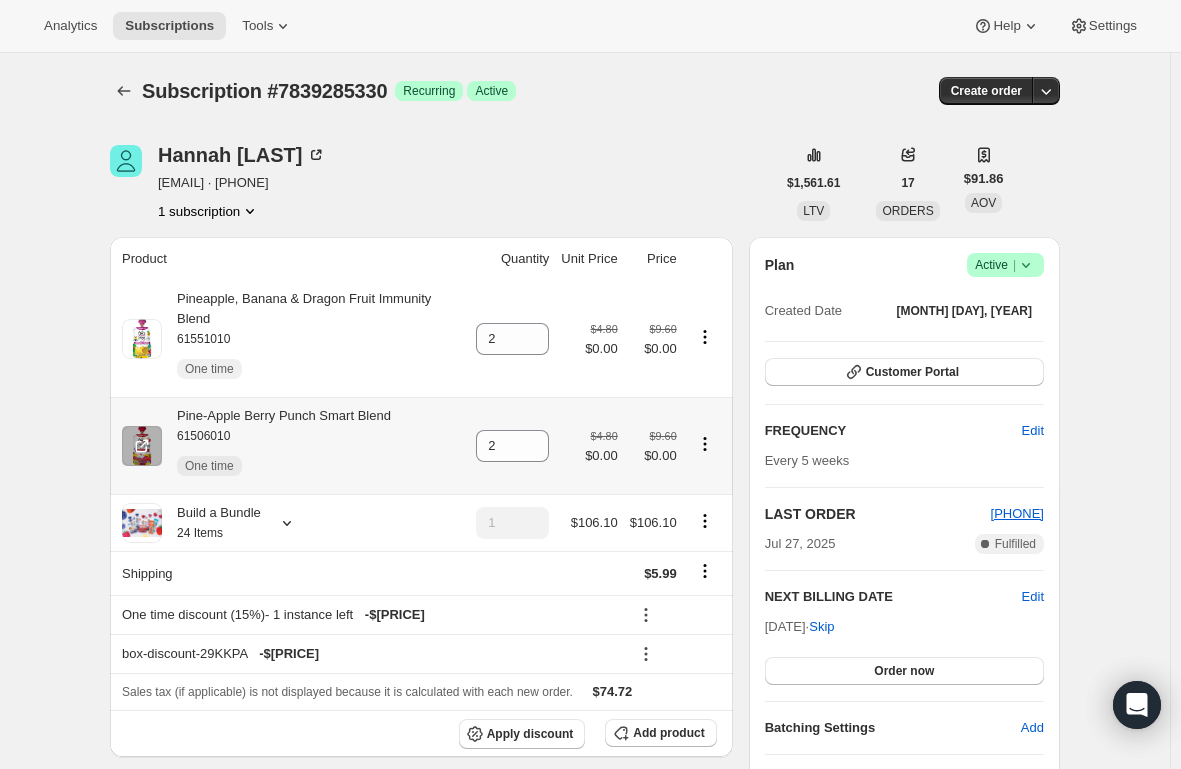 click on "Pine-Apple Berry Punch Smart Blend 61506010 One time" at bounding box center [276, 446] 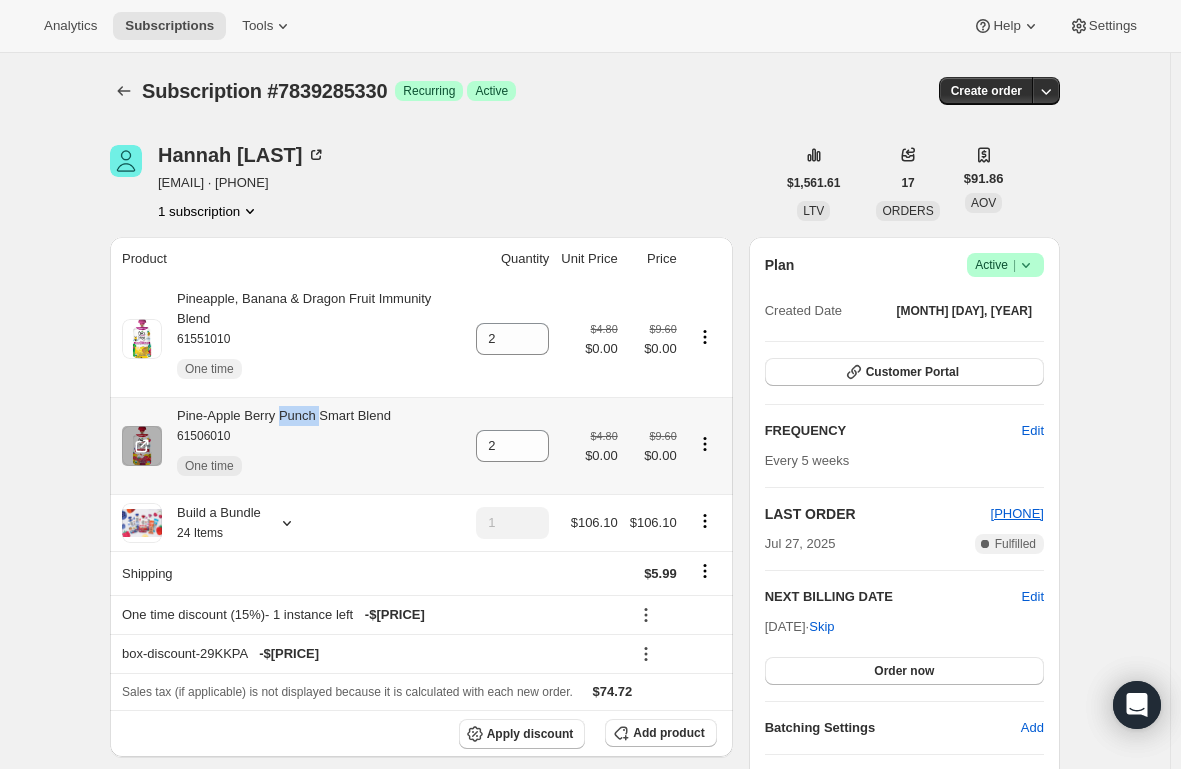 click on "Pine-Apple Berry Punch Smart Blend 61506010 One time" at bounding box center (276, 446) 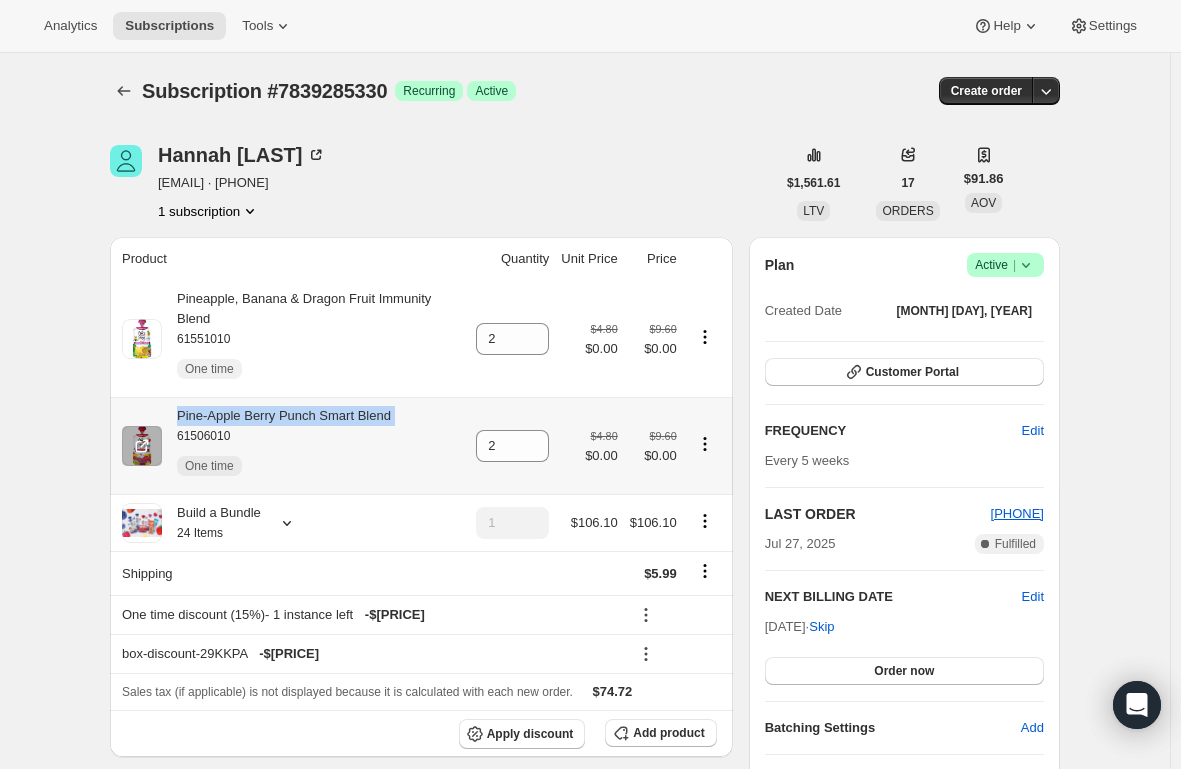 click on "Pine-Apple Berry Punch Smart Blend 61506010 One time" at bounding box center (276, 446) 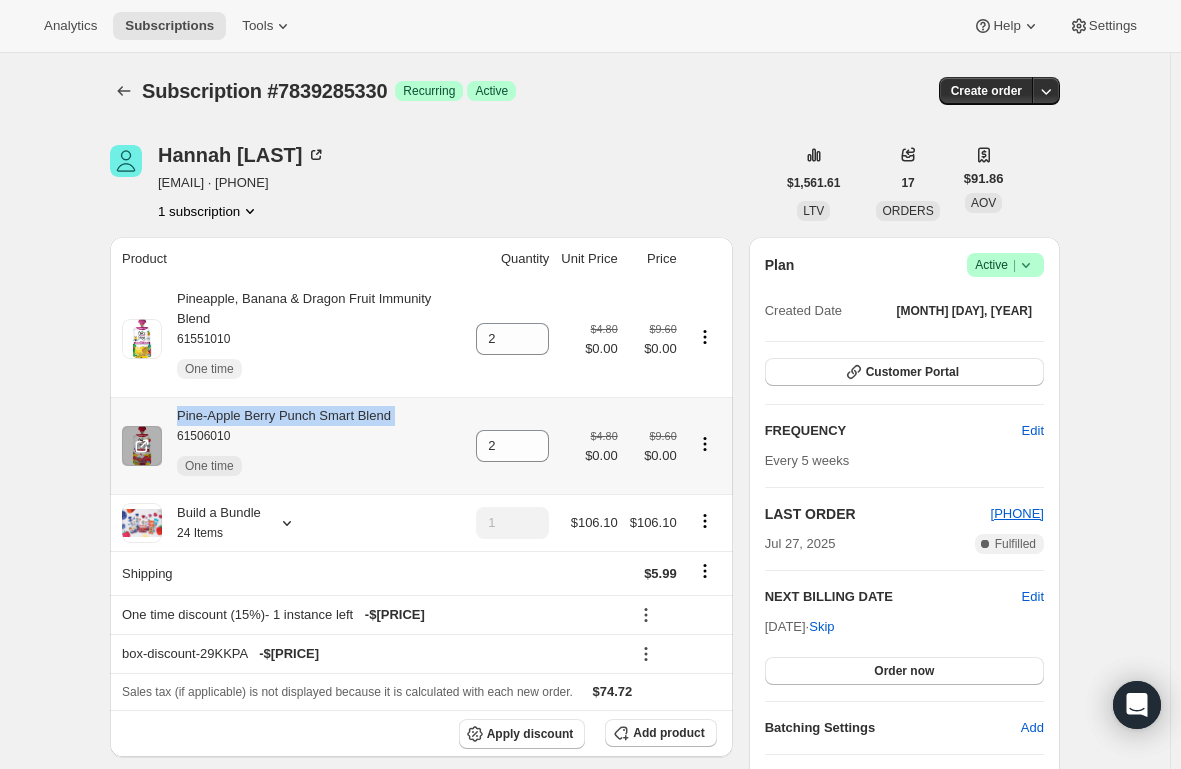 copy on "Pine-Apple Berry Punch Smart Blend" 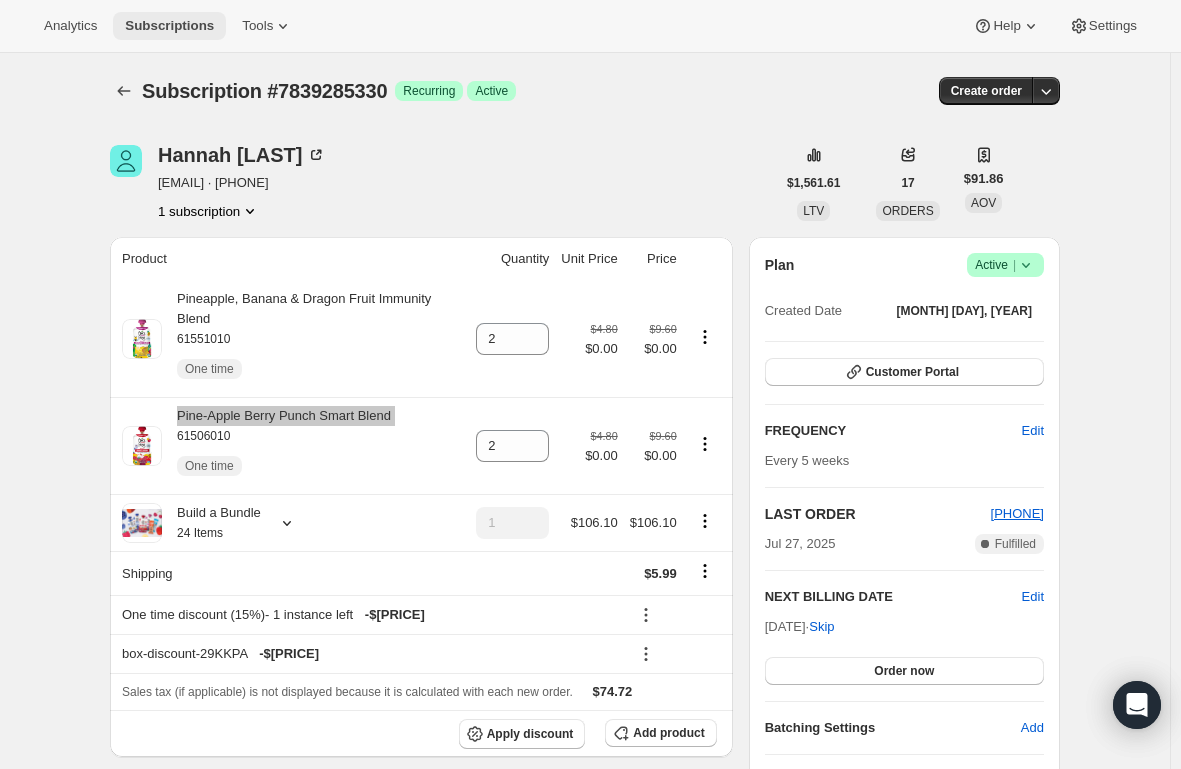 click on "Subscriptions" at bounding box center [169, 26] 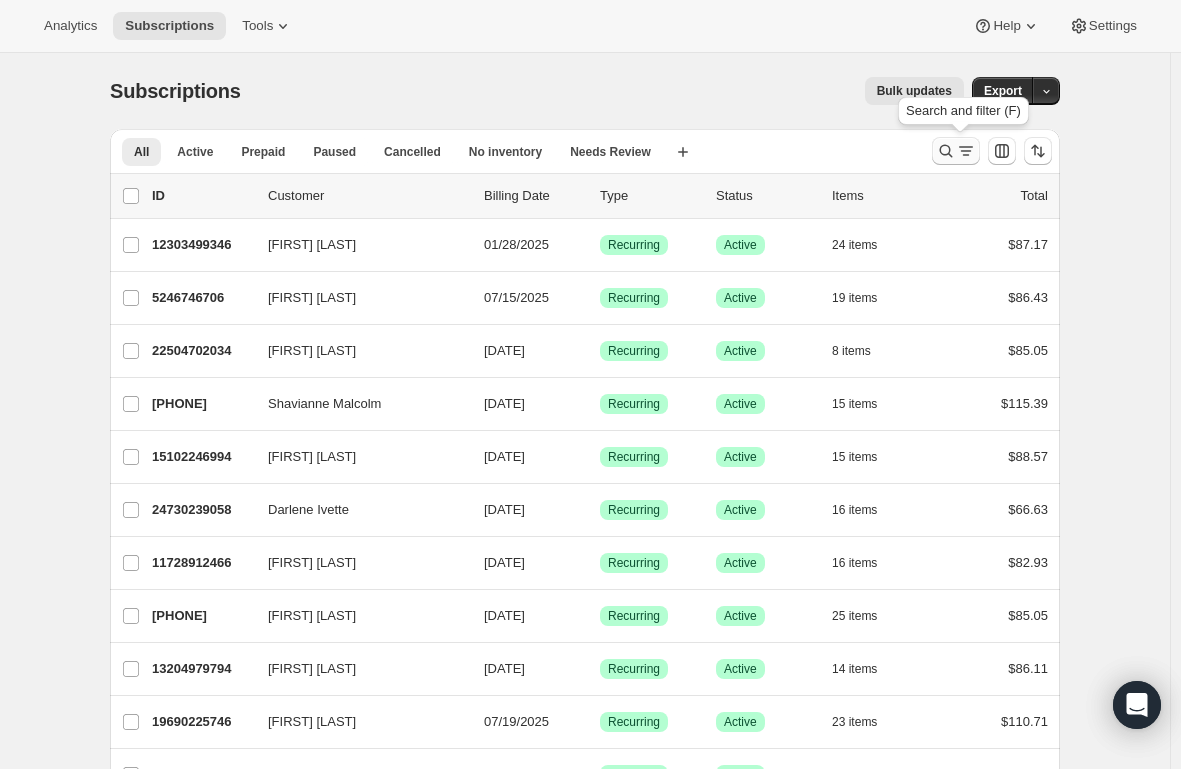 click 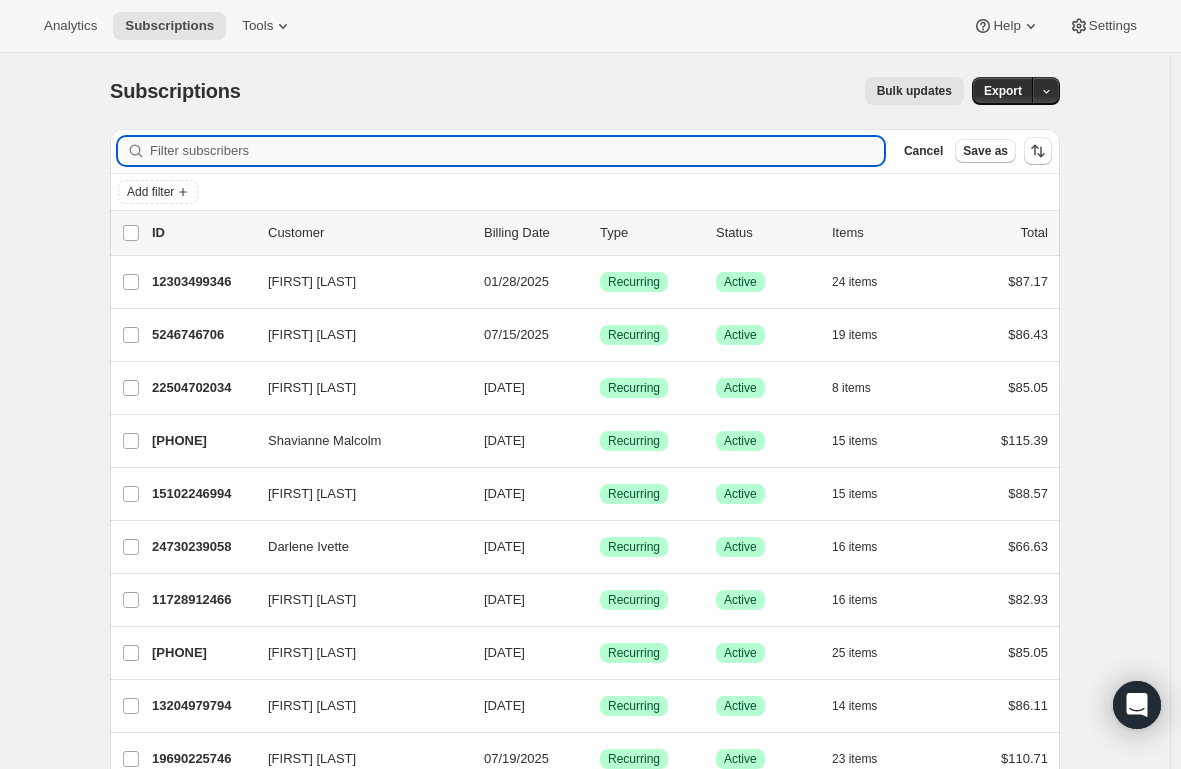 click on "Filter subscribers" at bounding box center (517, 151) 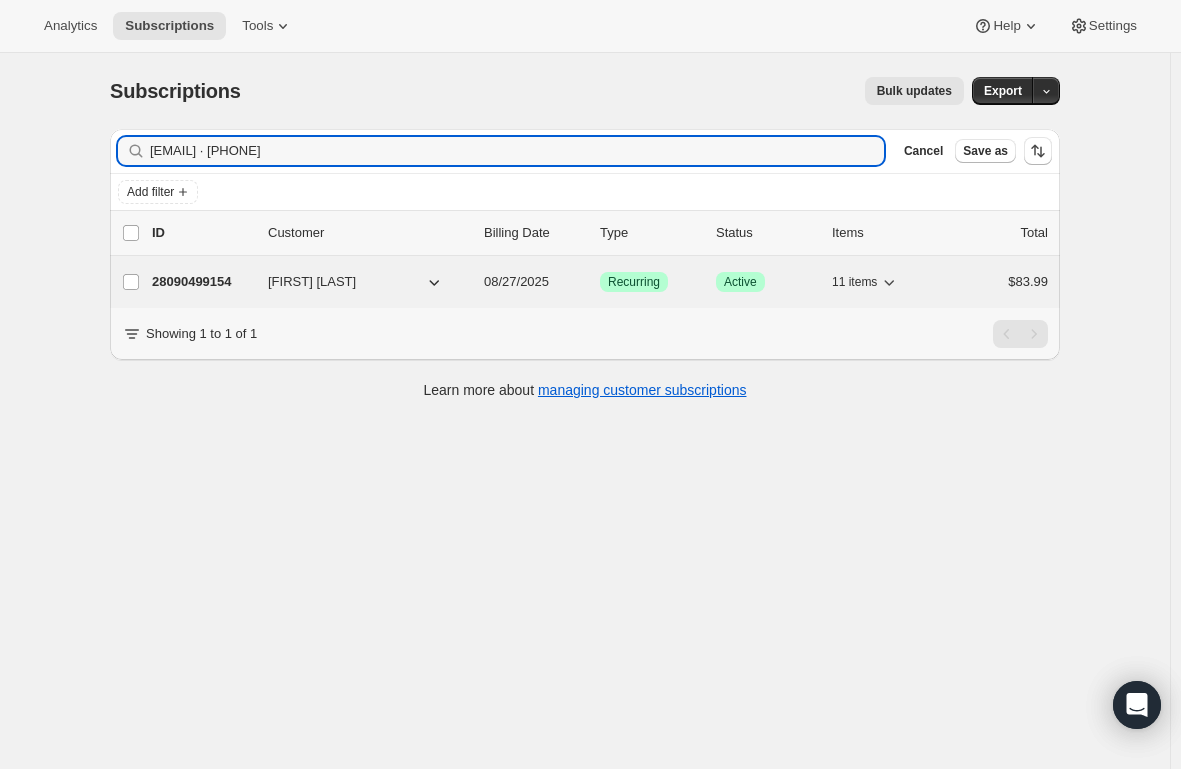 type on "[EMAIL] · [PHONE]" 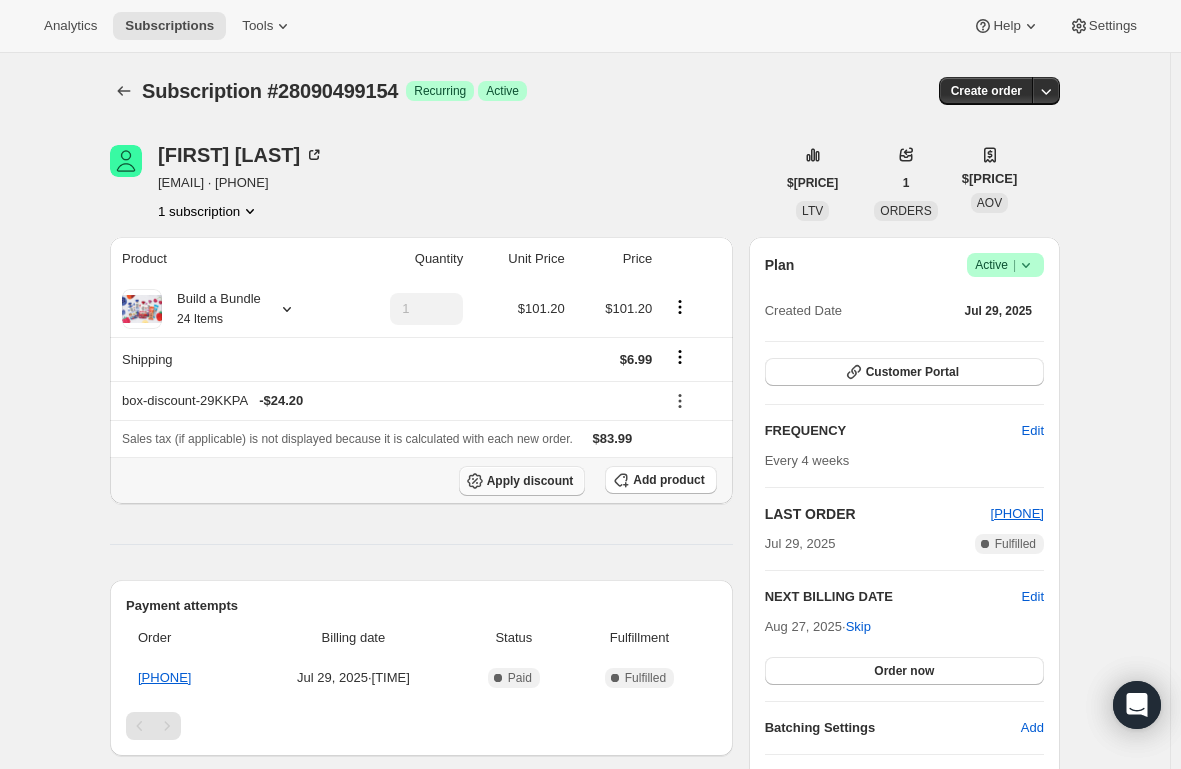 click 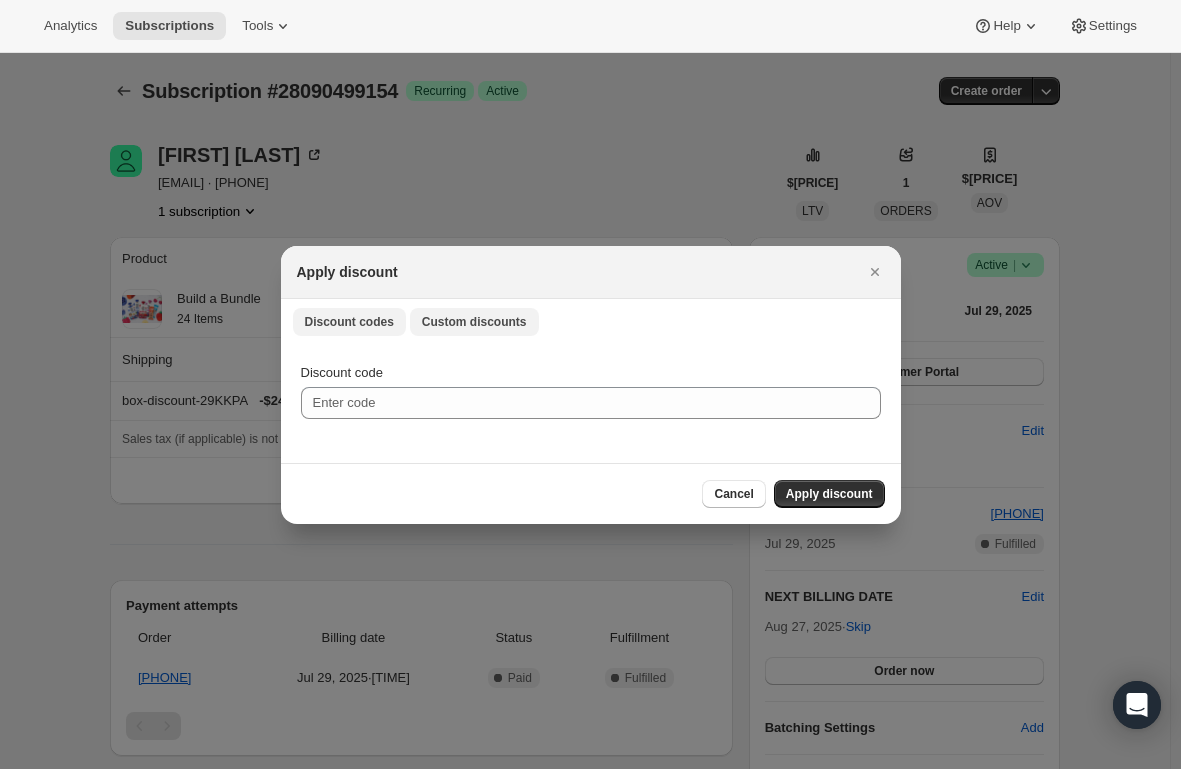 click on "Custom discounts" at bounding box center [474, 322] 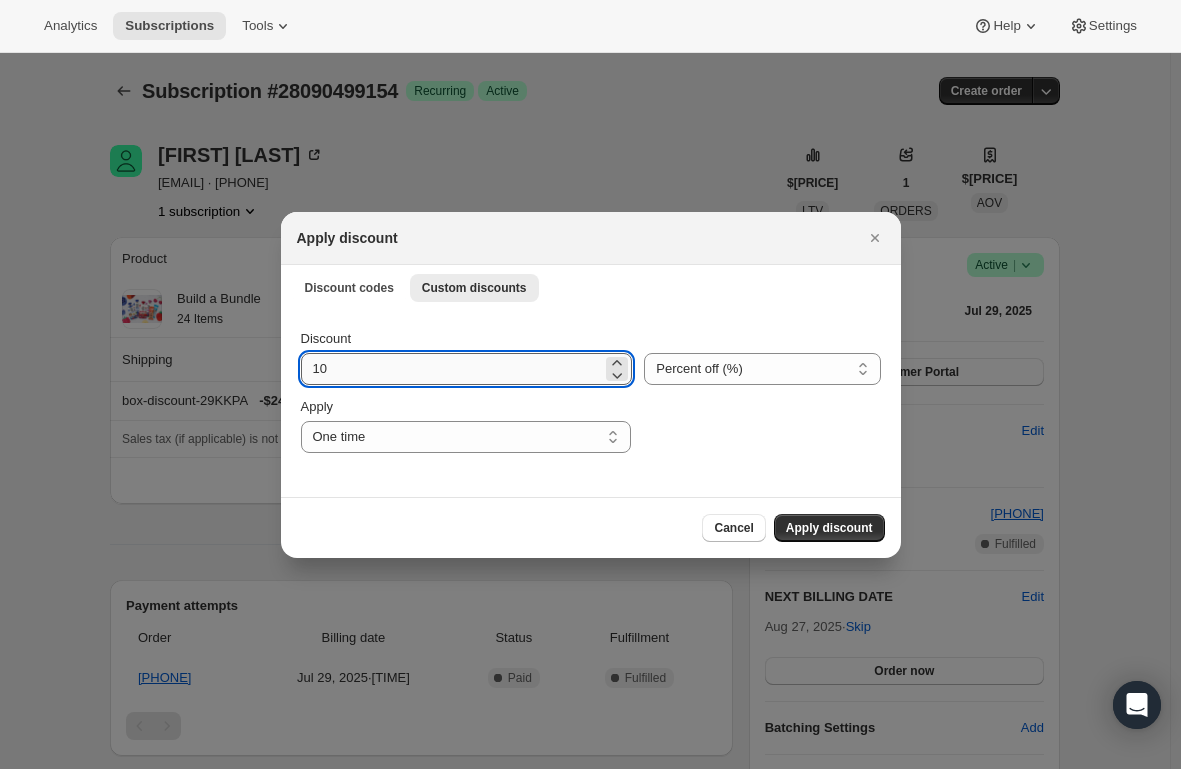 click on "10" at bounding box center (452, 369) 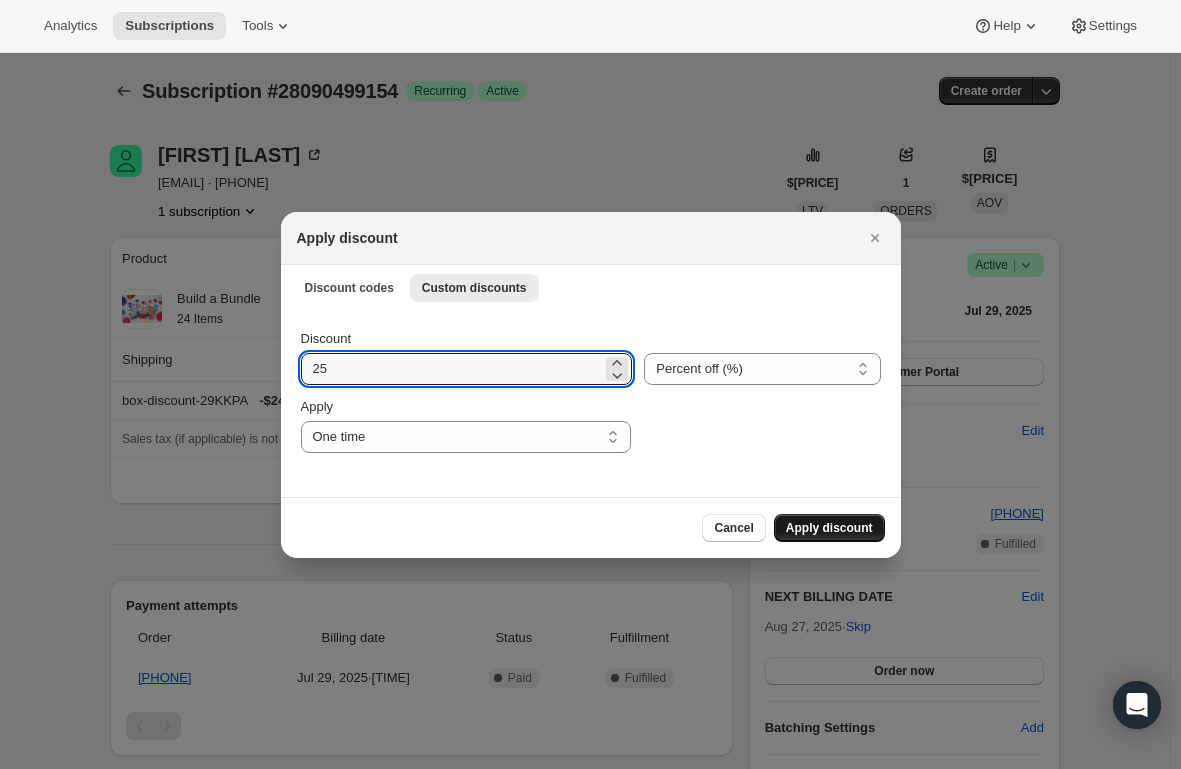 type on "25" 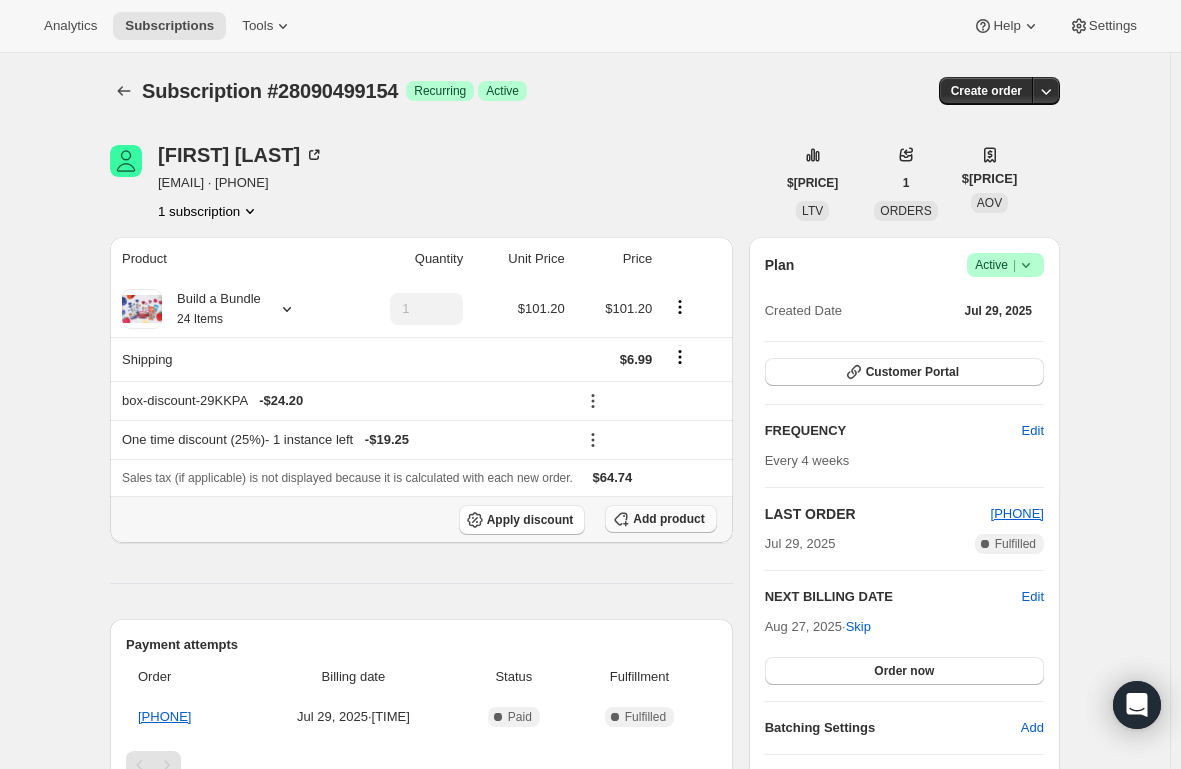 click on "Add product" at bounding box center (668, 519) 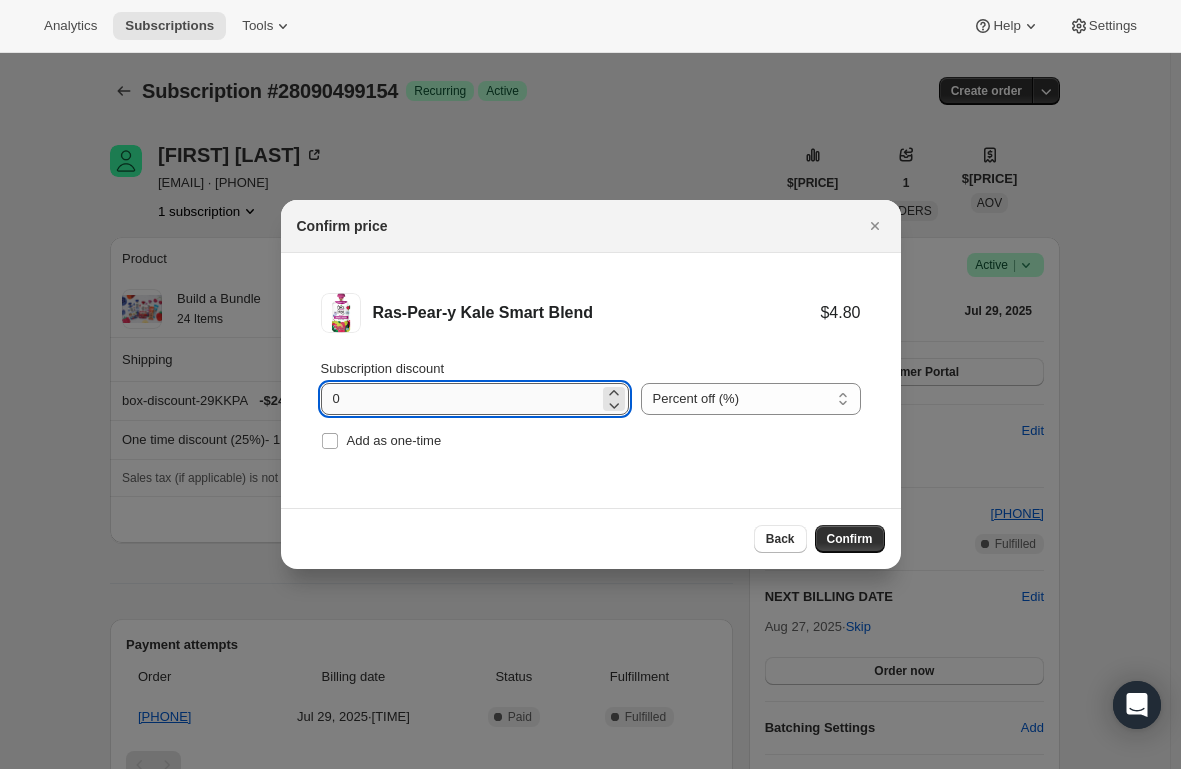 click on "0" at bounding box center [460, 399] 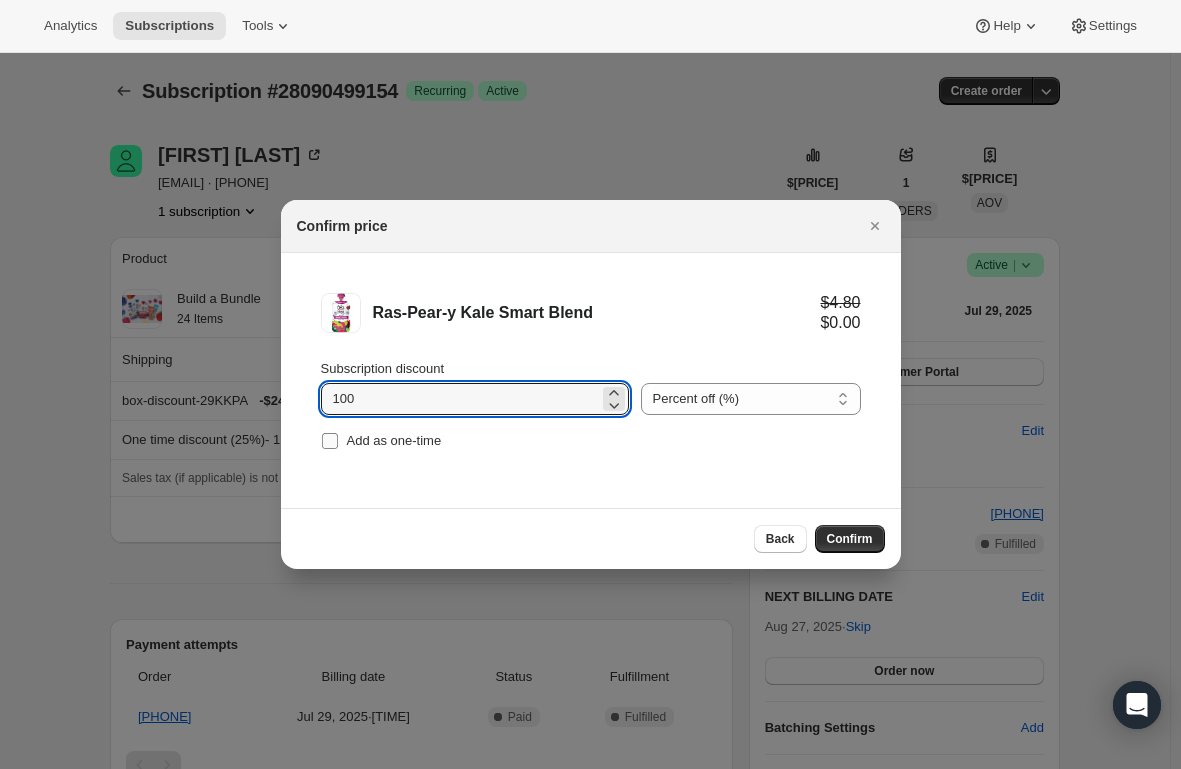 type on "100" 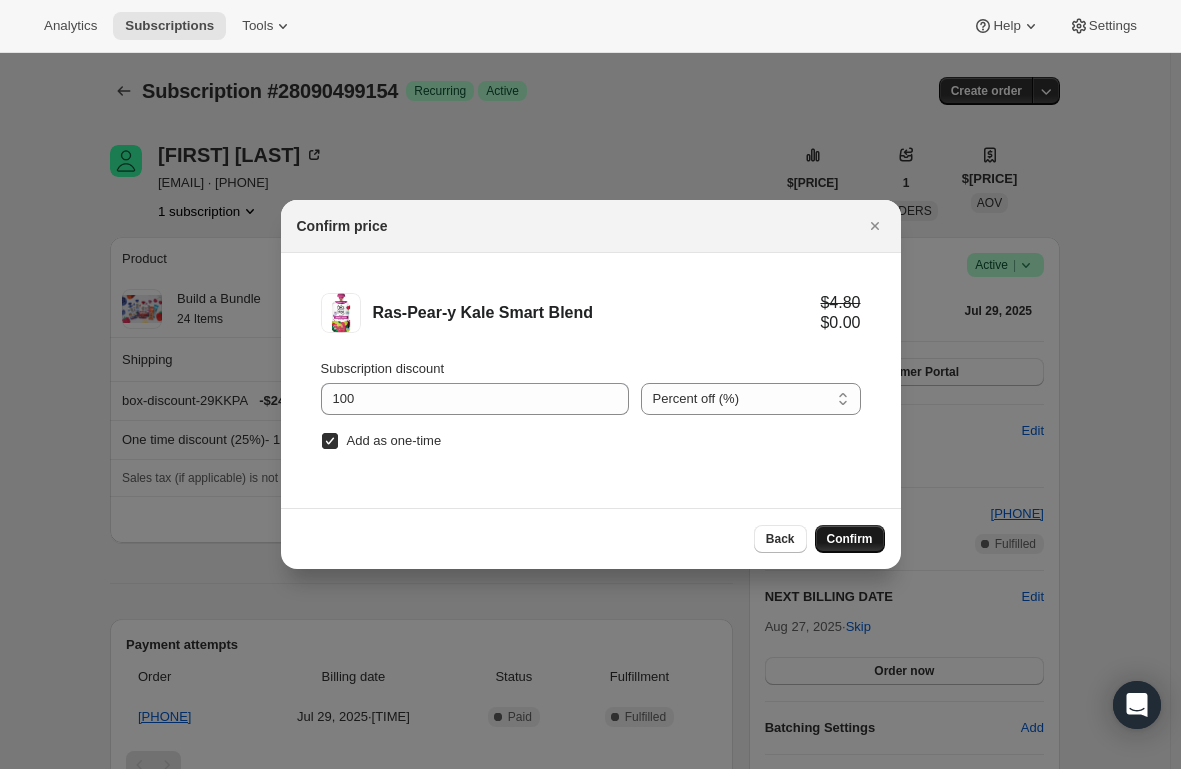 click on "Confirm" at bounding box center (850, 539) 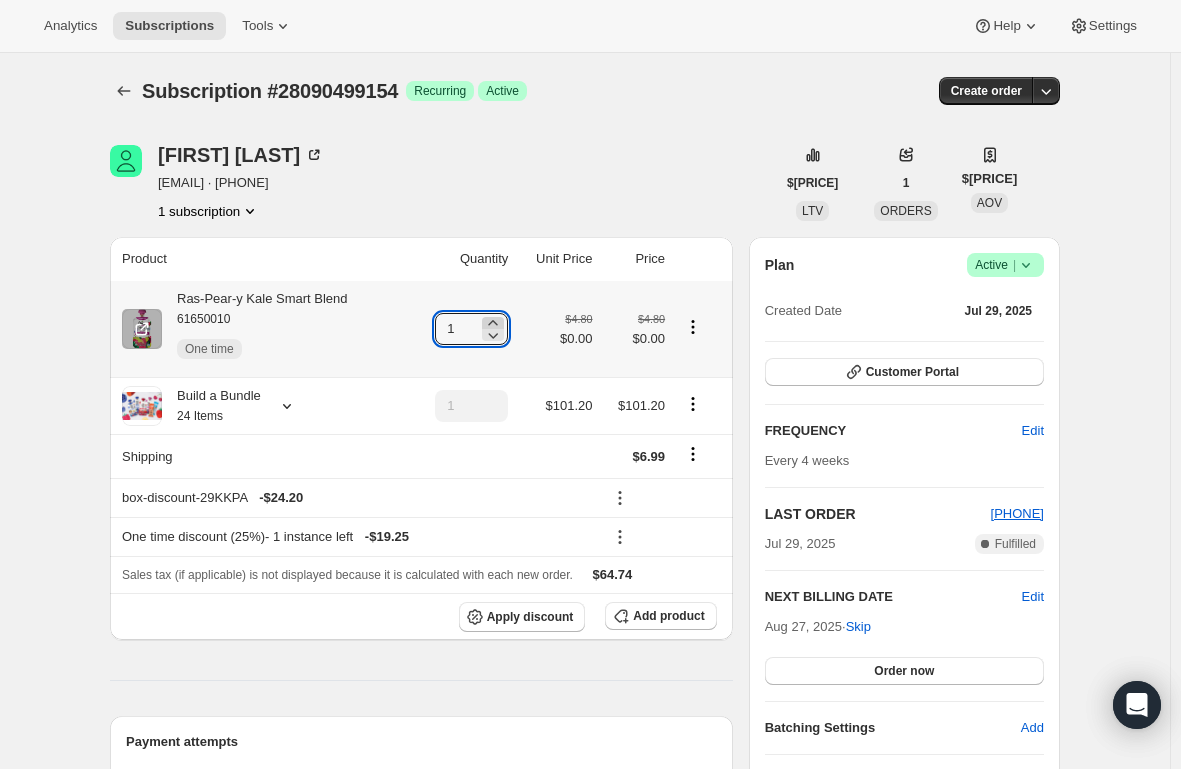 click 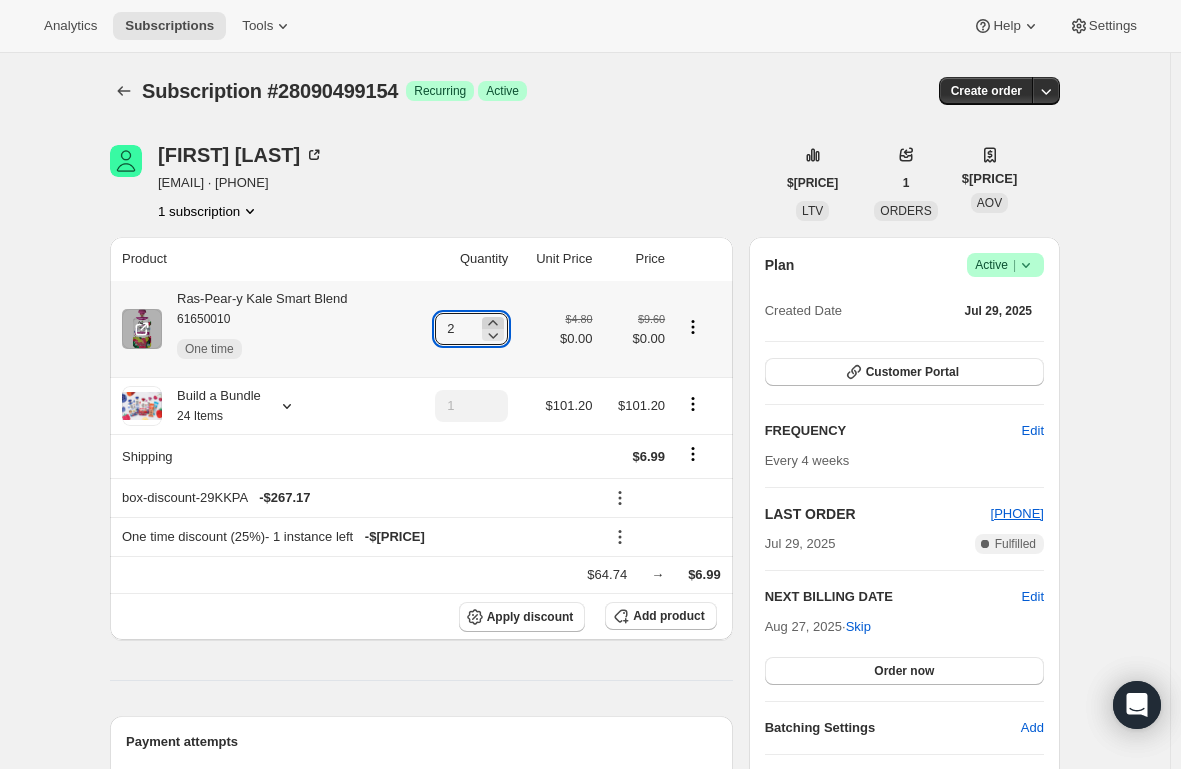 click 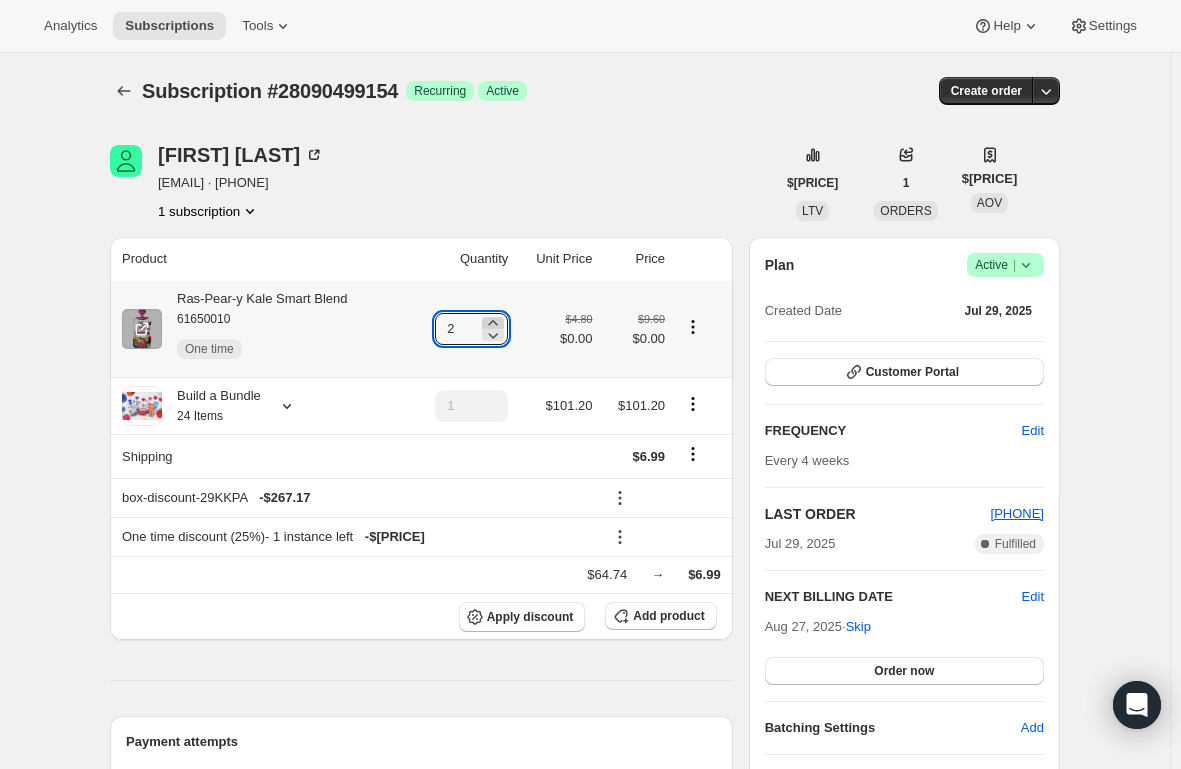 type on "3" 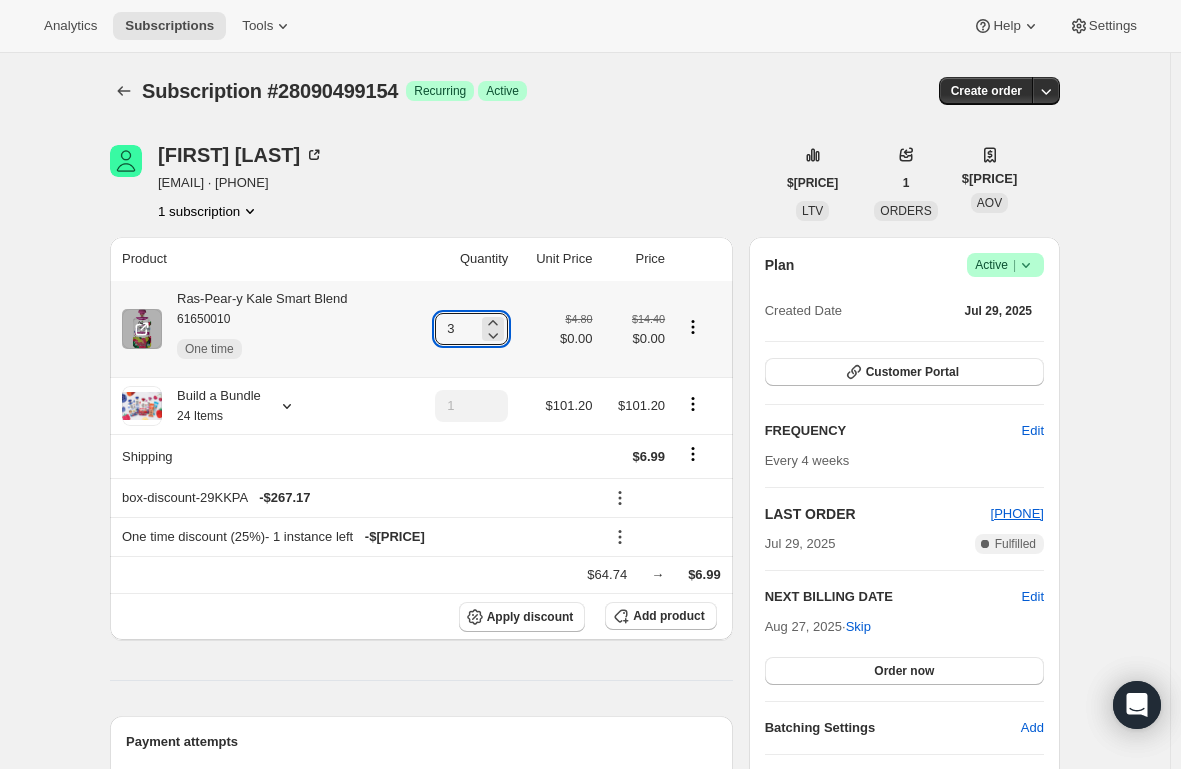 click on "Ras-Pear-y Kale Smart Blend 61650010 One time" at bounding box center [255, 329] 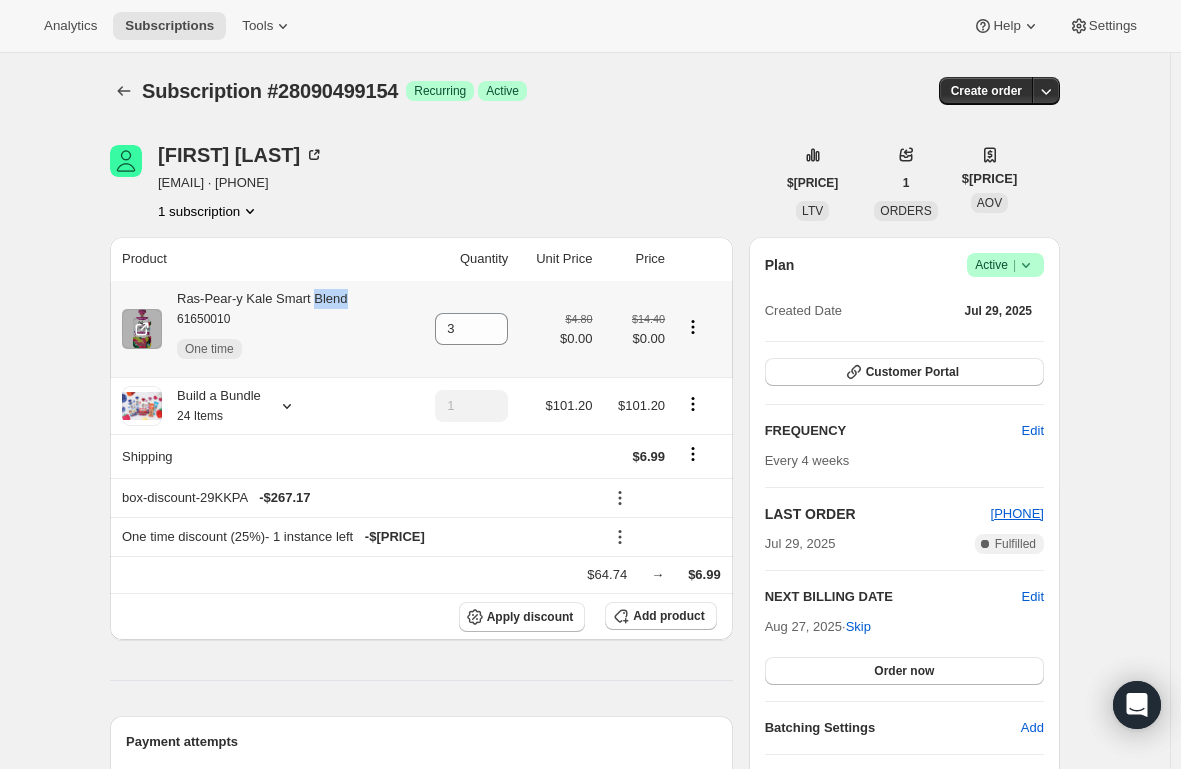 click on "Ras-Pear-y Kale Smart Blend 61650010 One time" at bounding box center [255, 329] 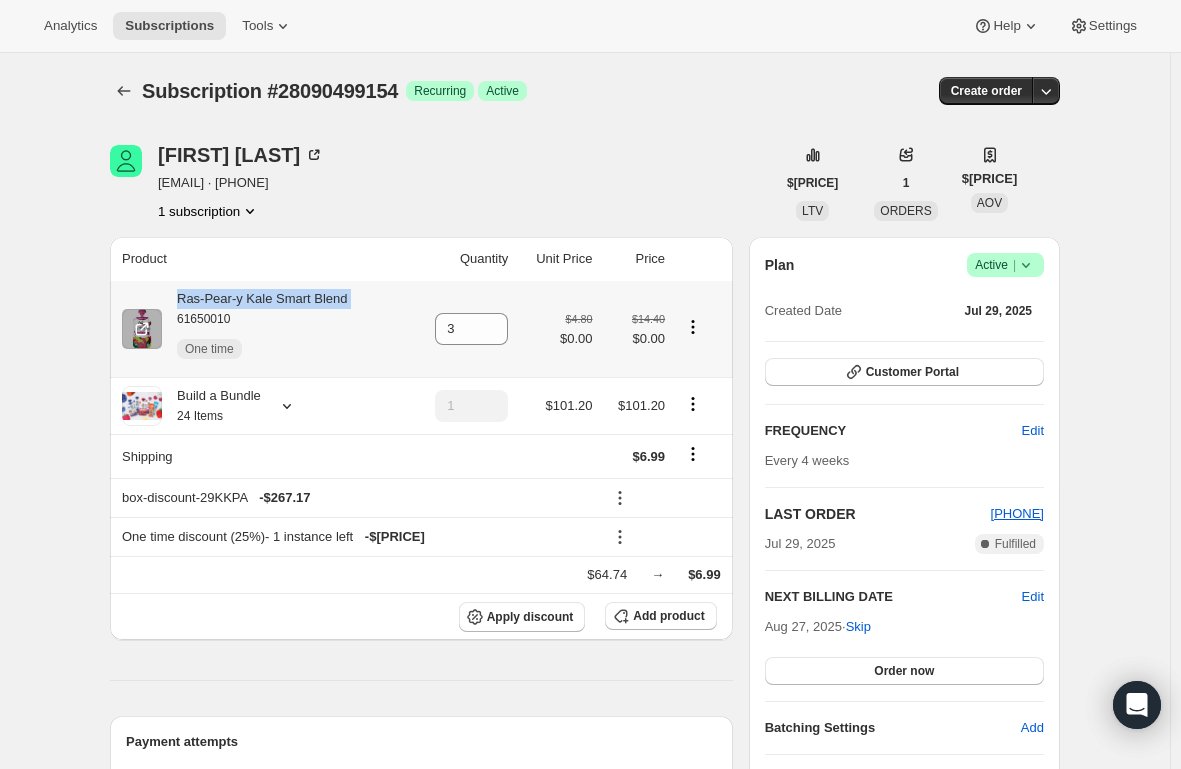 click on "Ras-Pear-y Kale Smart Blend 61650010 One time" at bounding box center (255, 329) 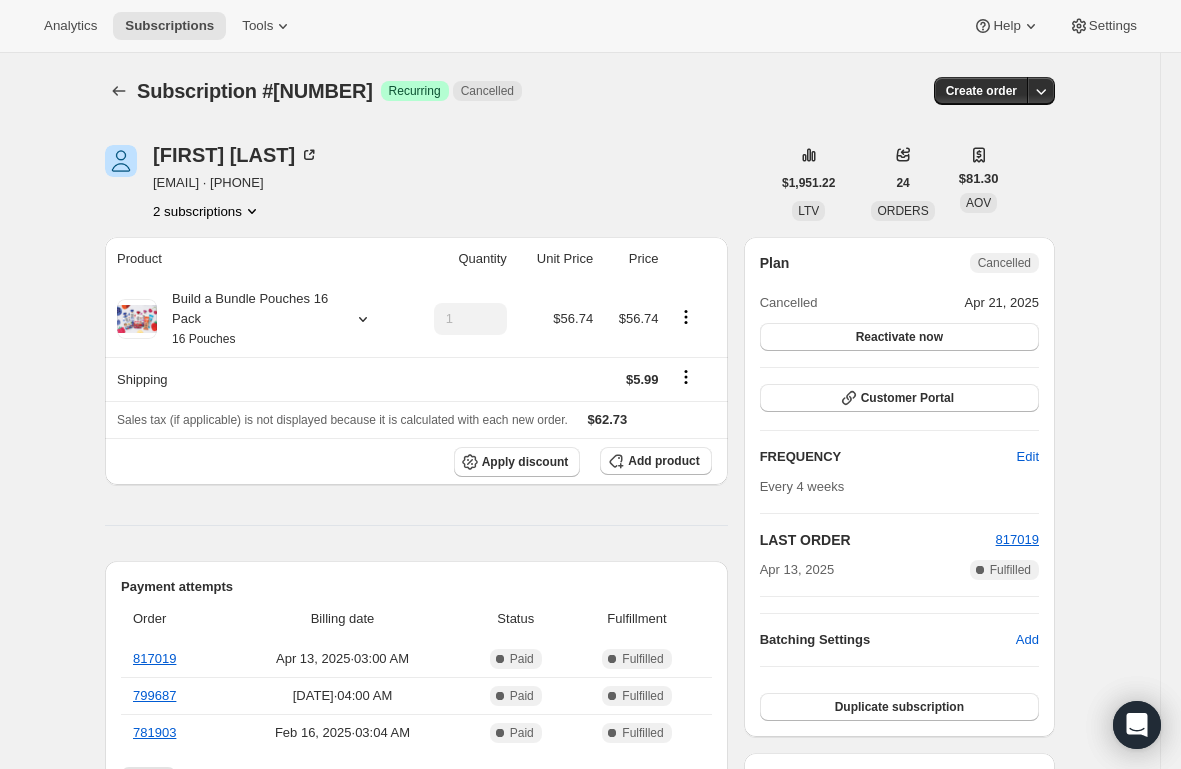 scroll, scrollTop: 0, scrollLeft: 0, axis: both 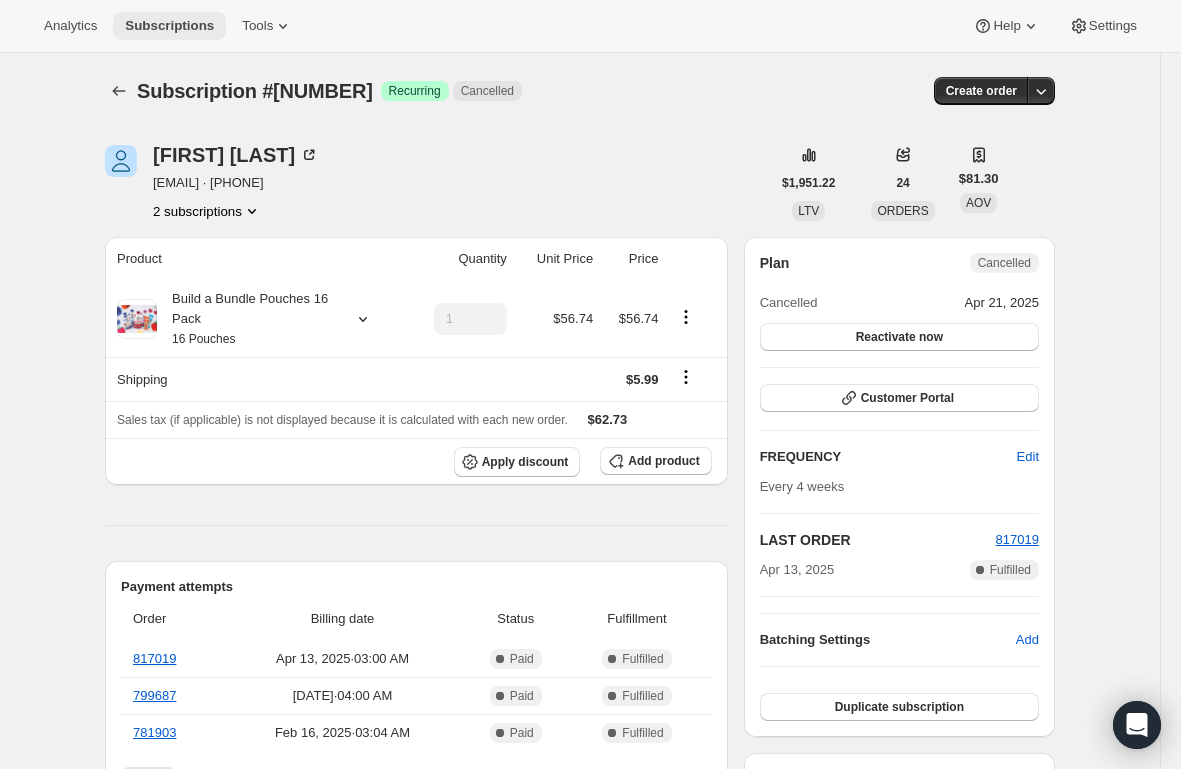 drag, startPoint x: 0, startPoint y: 0, endPoint x: 175, endPoint y: 22, distance: 176.37744 